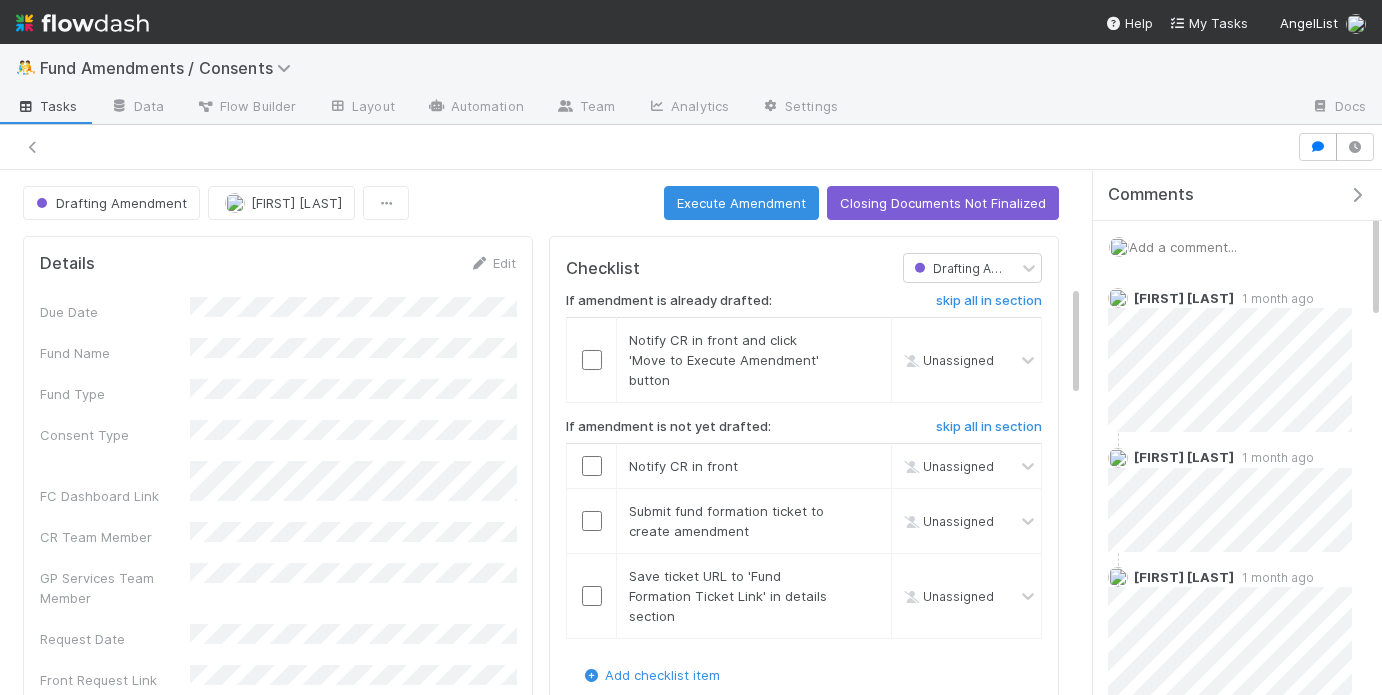 scroll, scrollTop: 0, scrollLeft: 0, axis: both 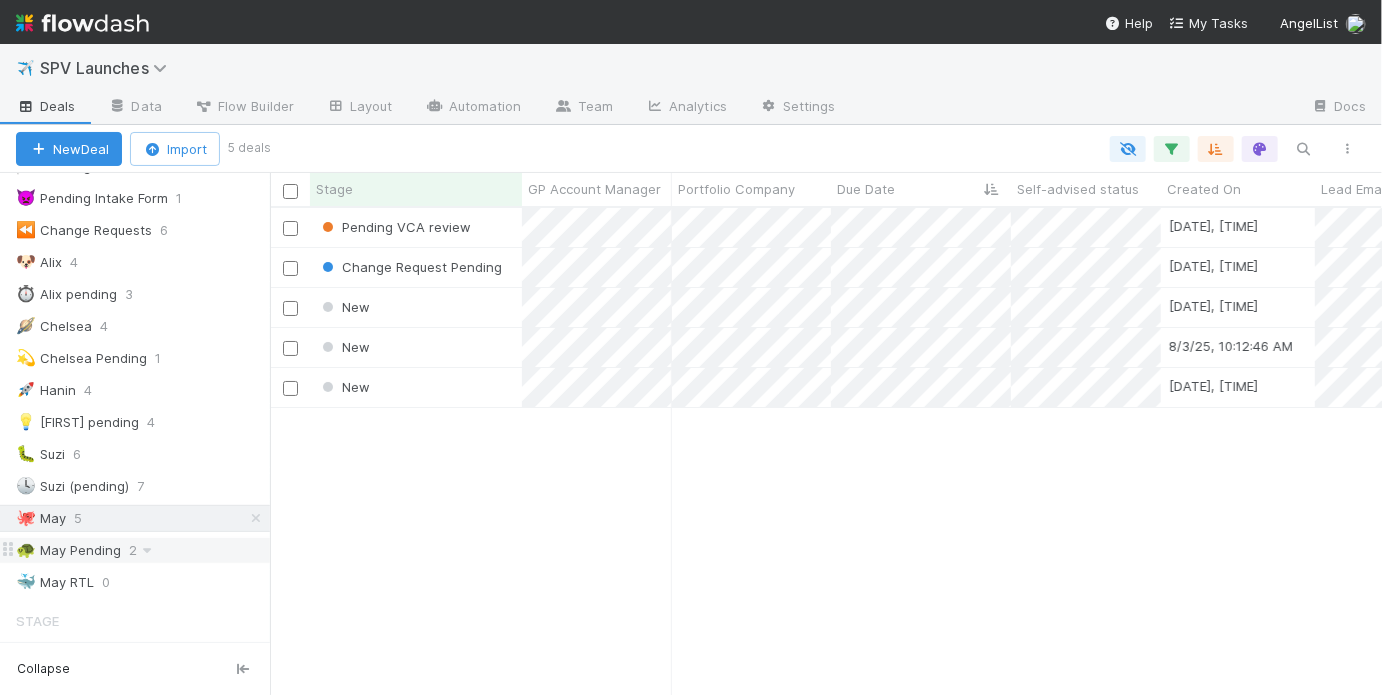 click on "🐢 May Pending 2" at bounding box center (143, 550) 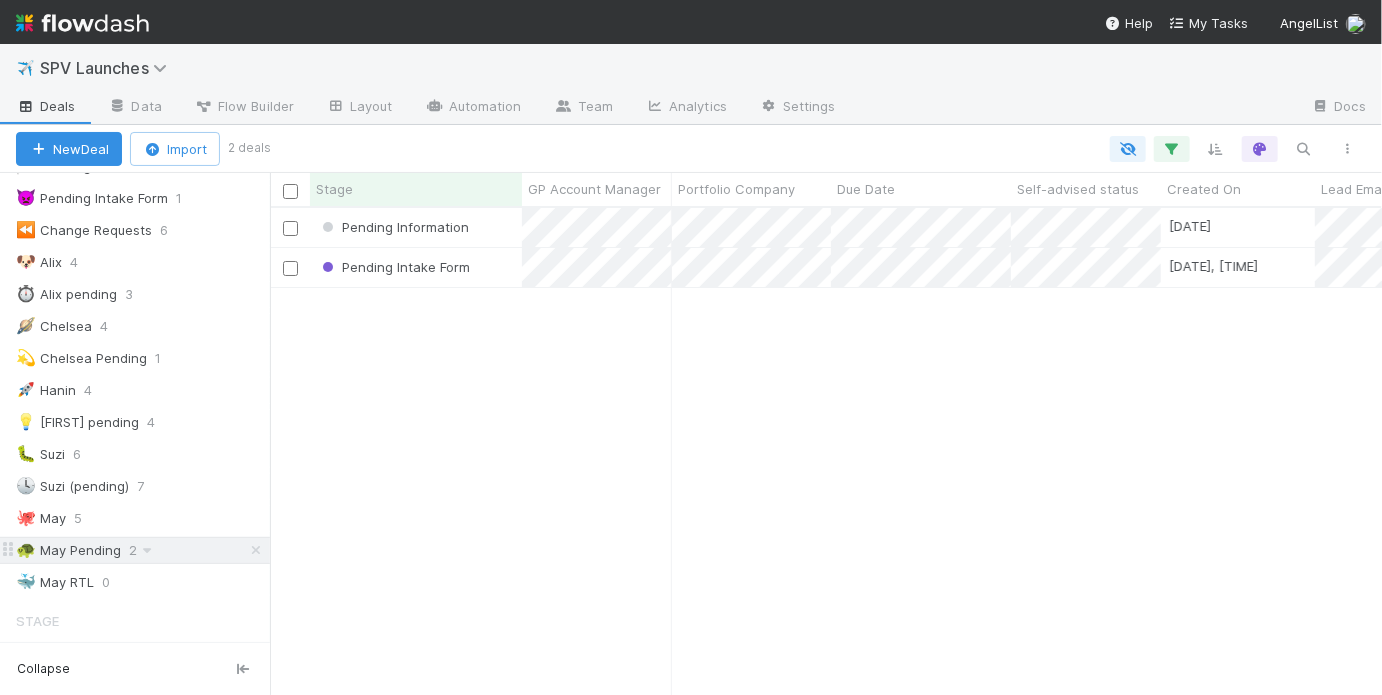 scroll, scrollTop: 1, scrollLeft: 0, axis: vertical 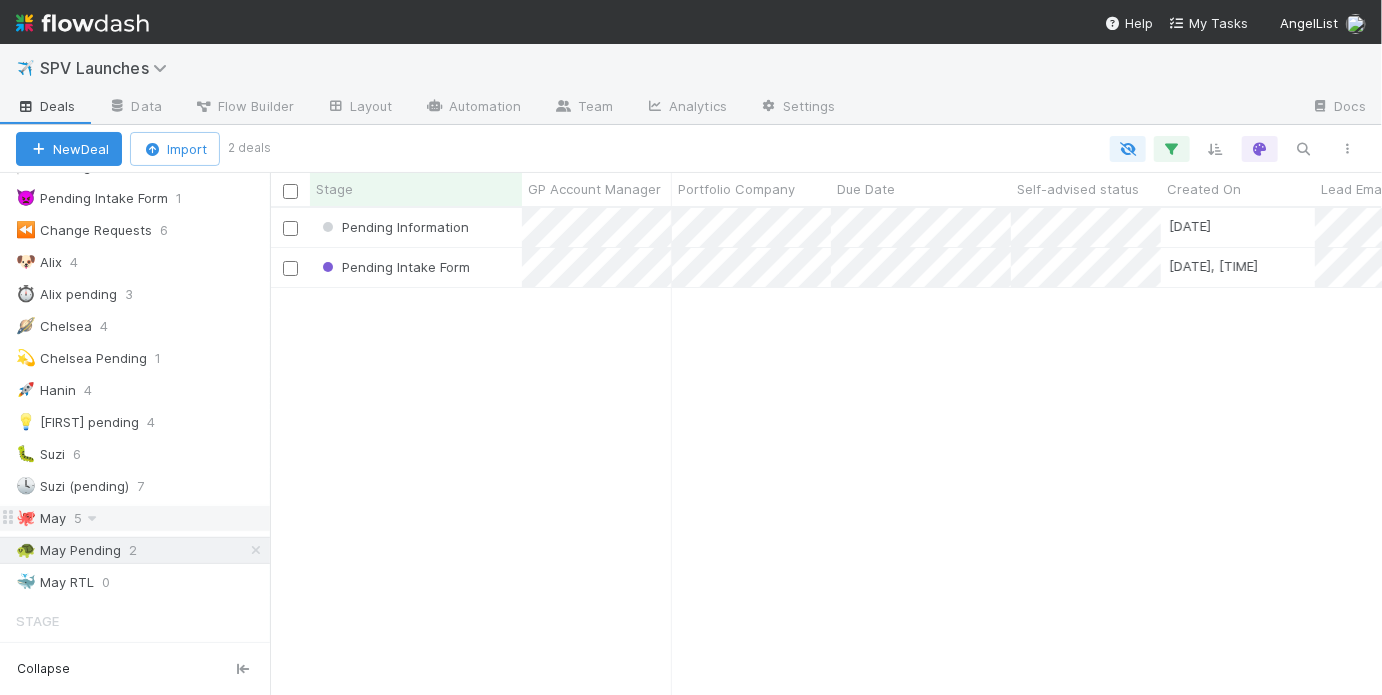 click on "🐙 May 5" at bounding box center (143, 518) 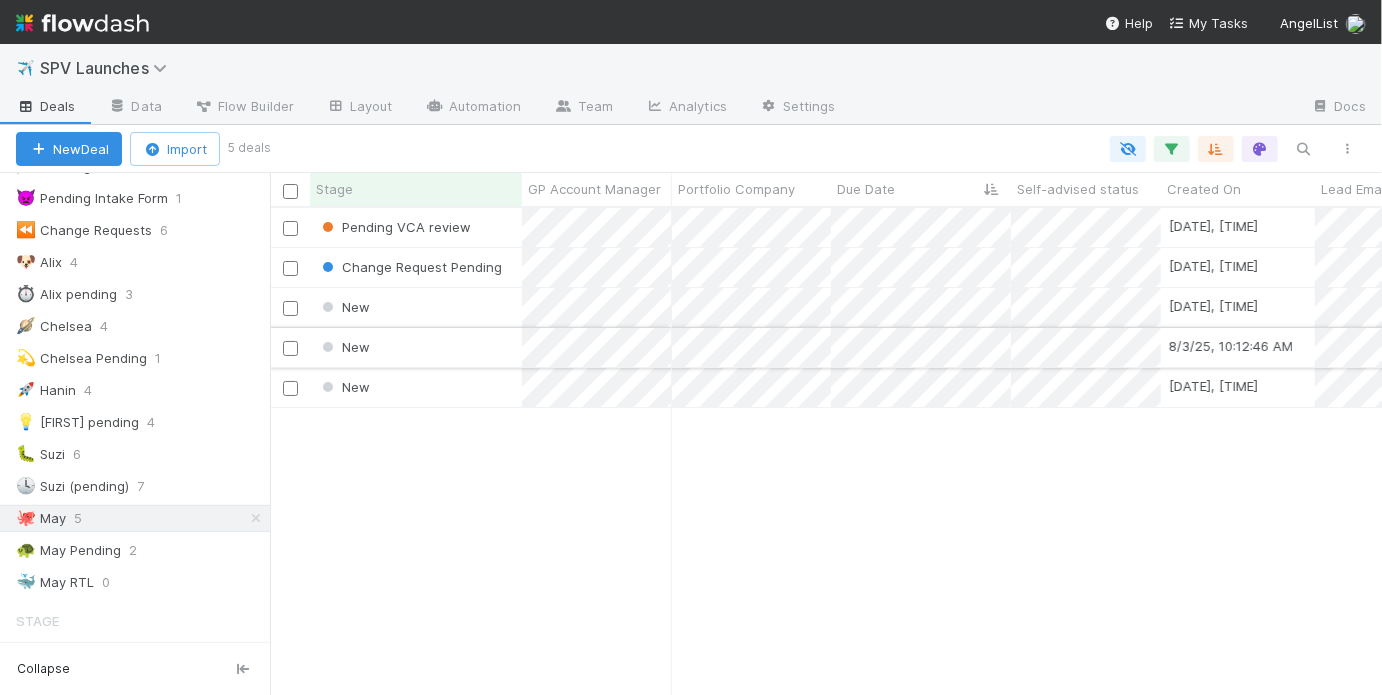 scroll, scrollTop: 1, scrollLeft: 0, axis: vertical 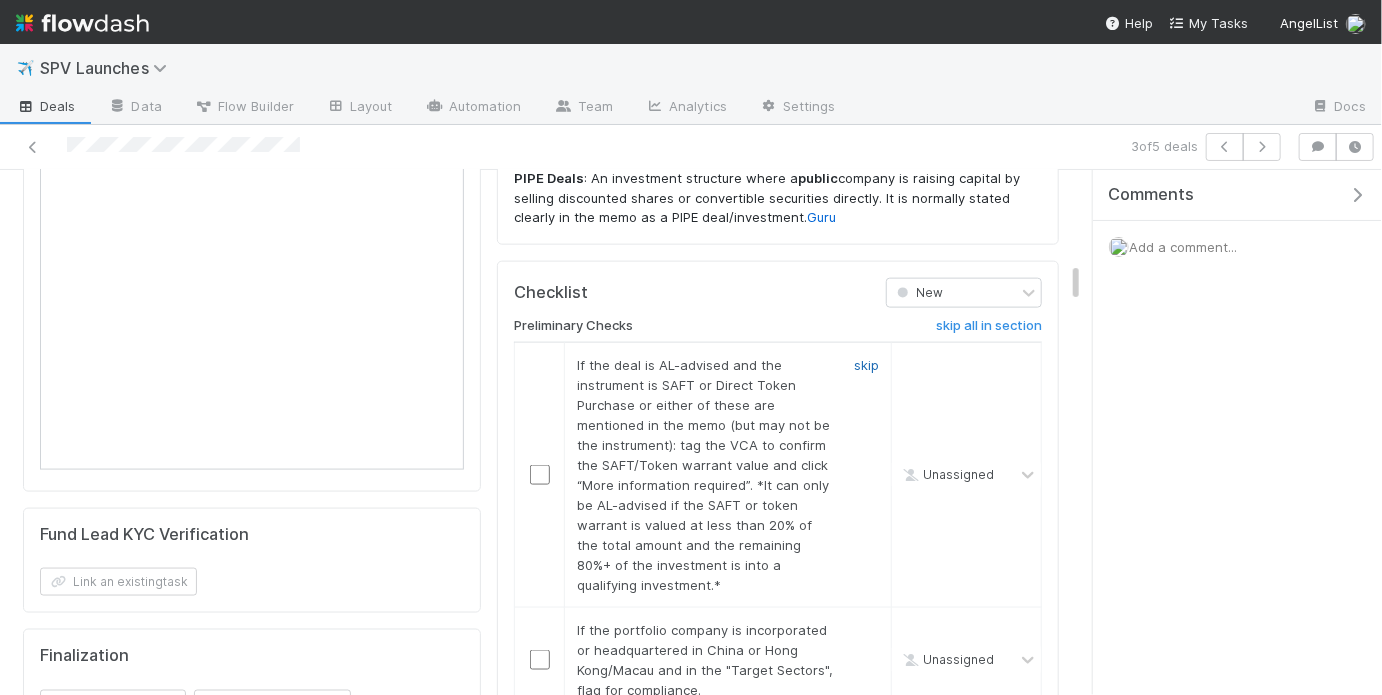 click on "skip" at bounding box center [866, 365] 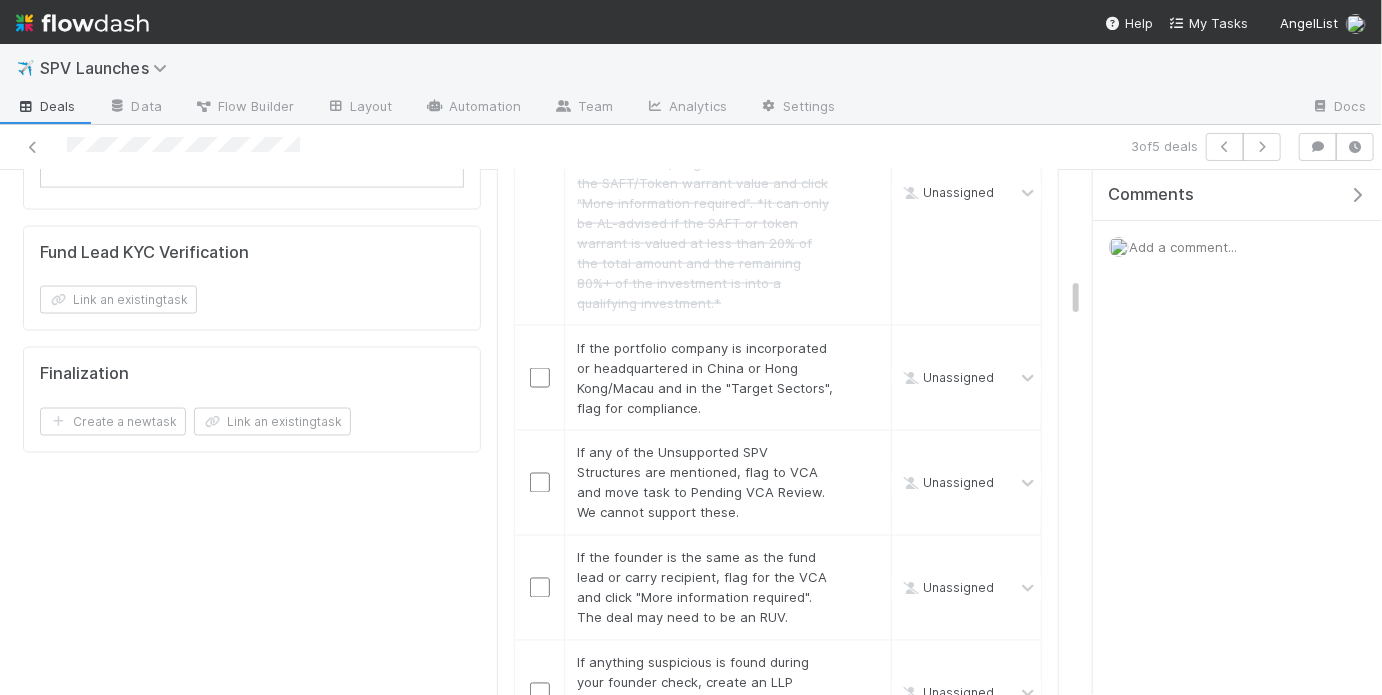 scroll, scrollTop: 1468, scrollLeft: 0, axis: vertical 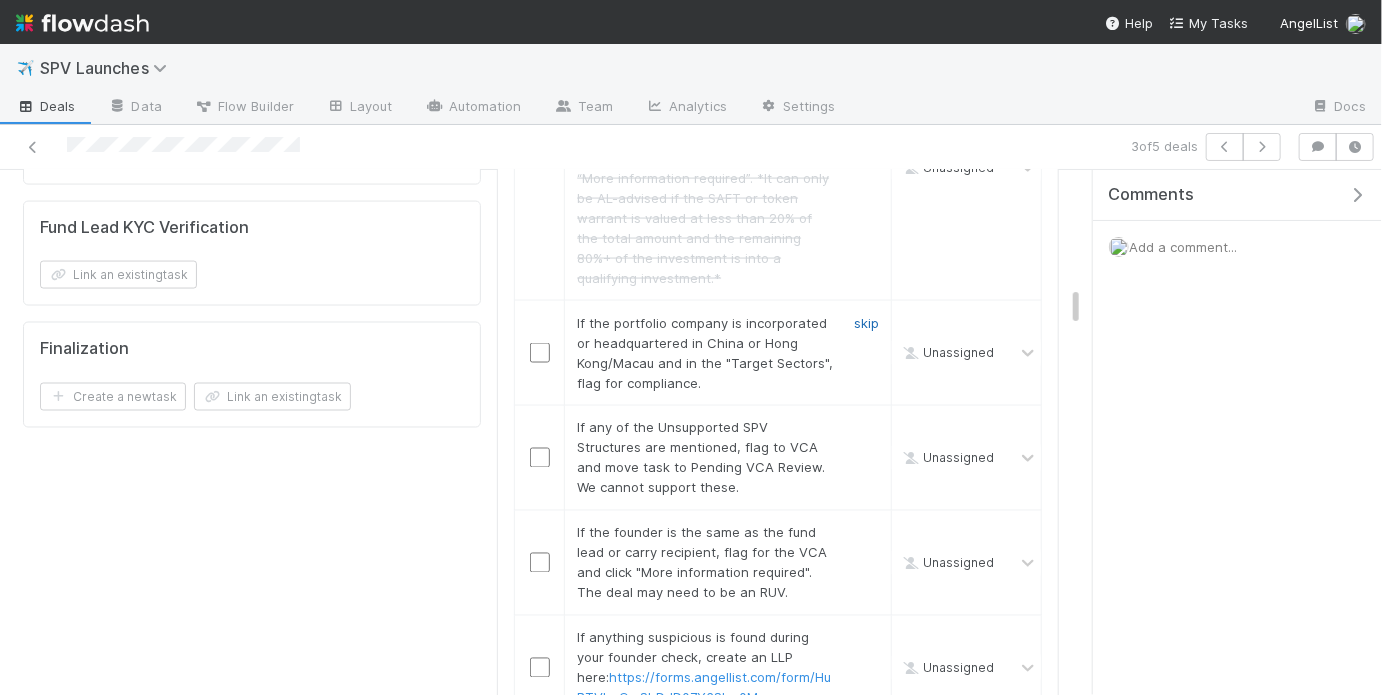 click on "skip" at bounding box center (866, 323) 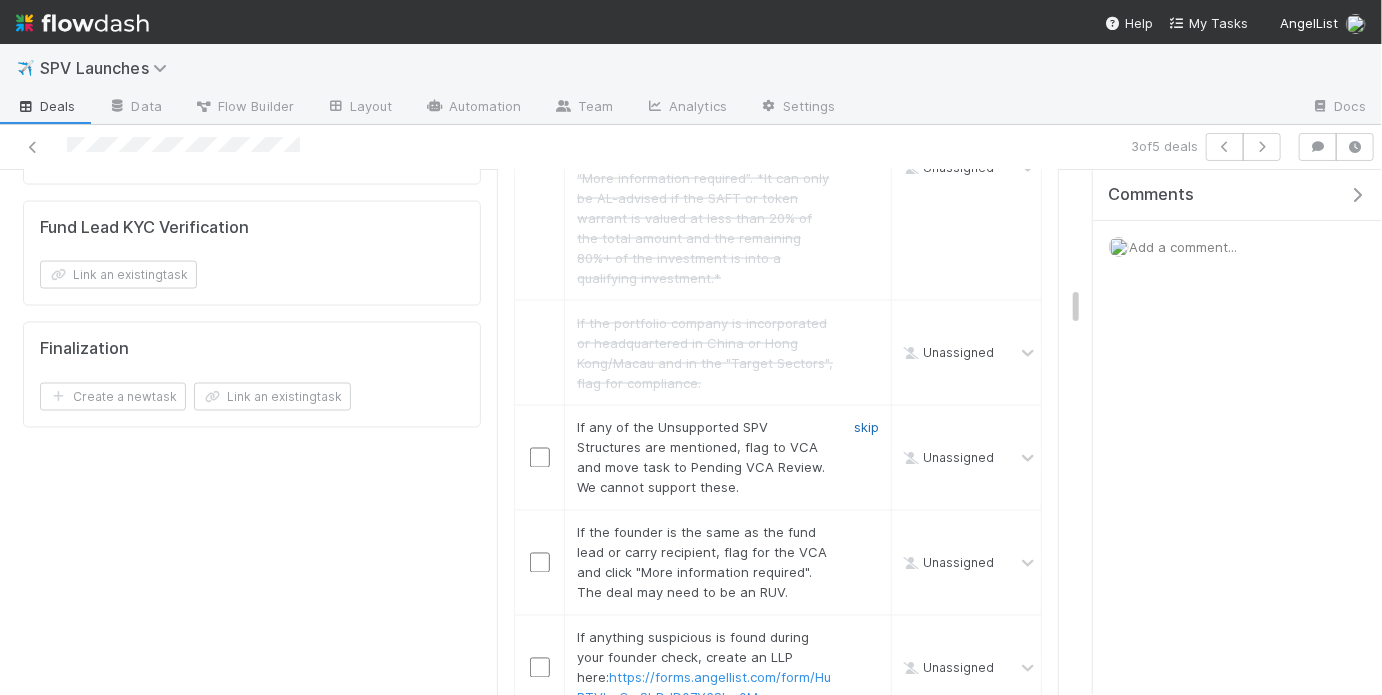 click on "skip" at bounding box center (866, 428) 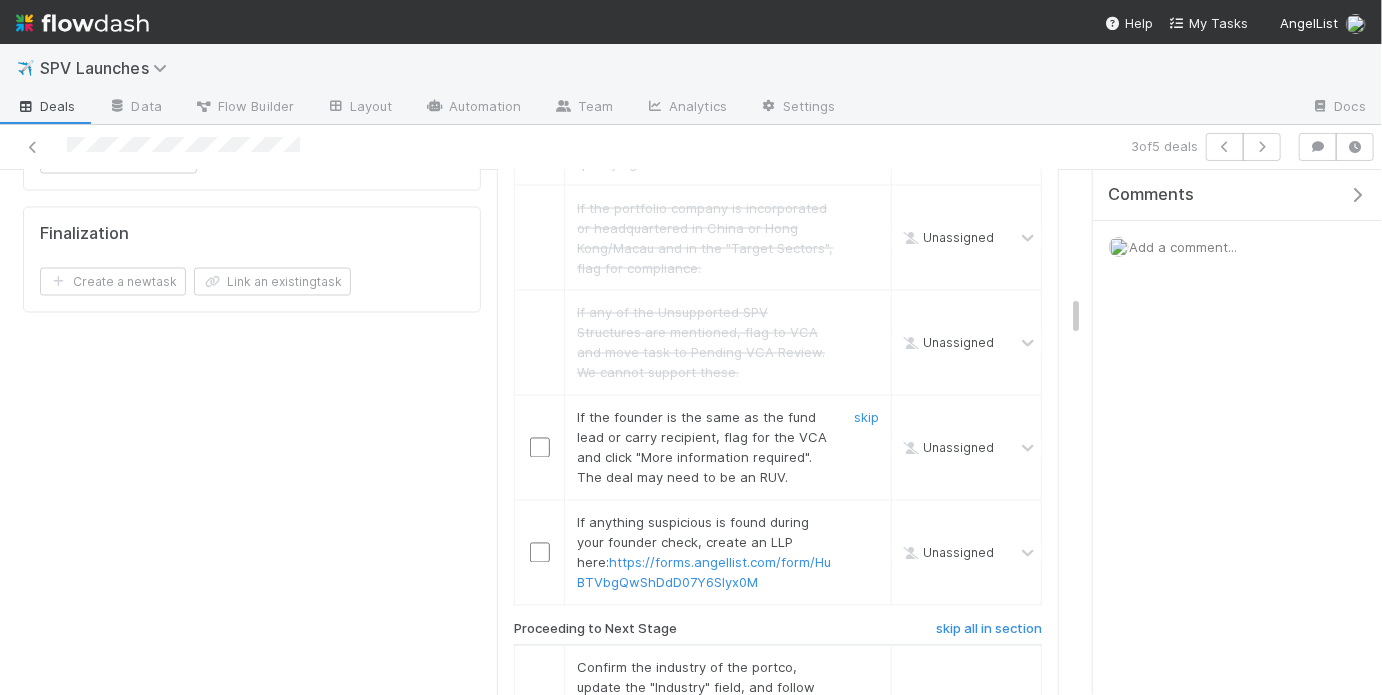 scroll, scrollTop: 1594, scrollLeft: 0, axis: vertical 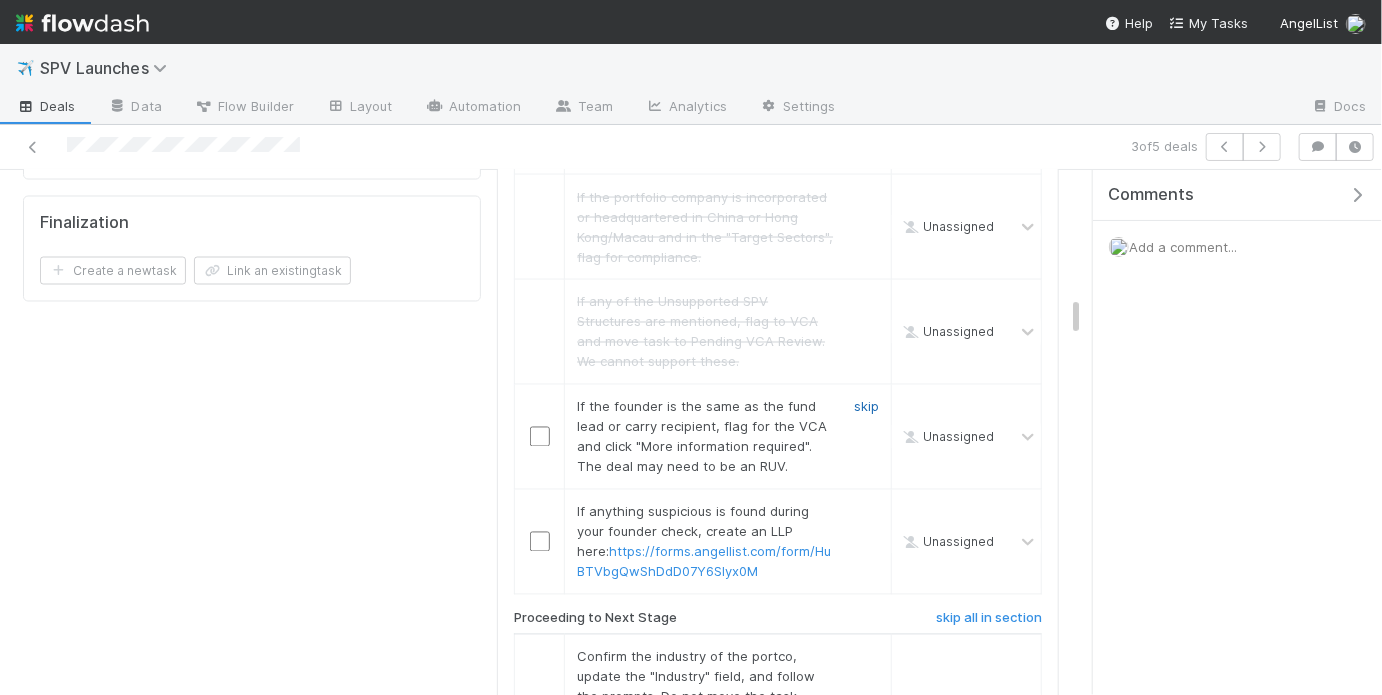 click on "skip" at bounding box center [866, 407] 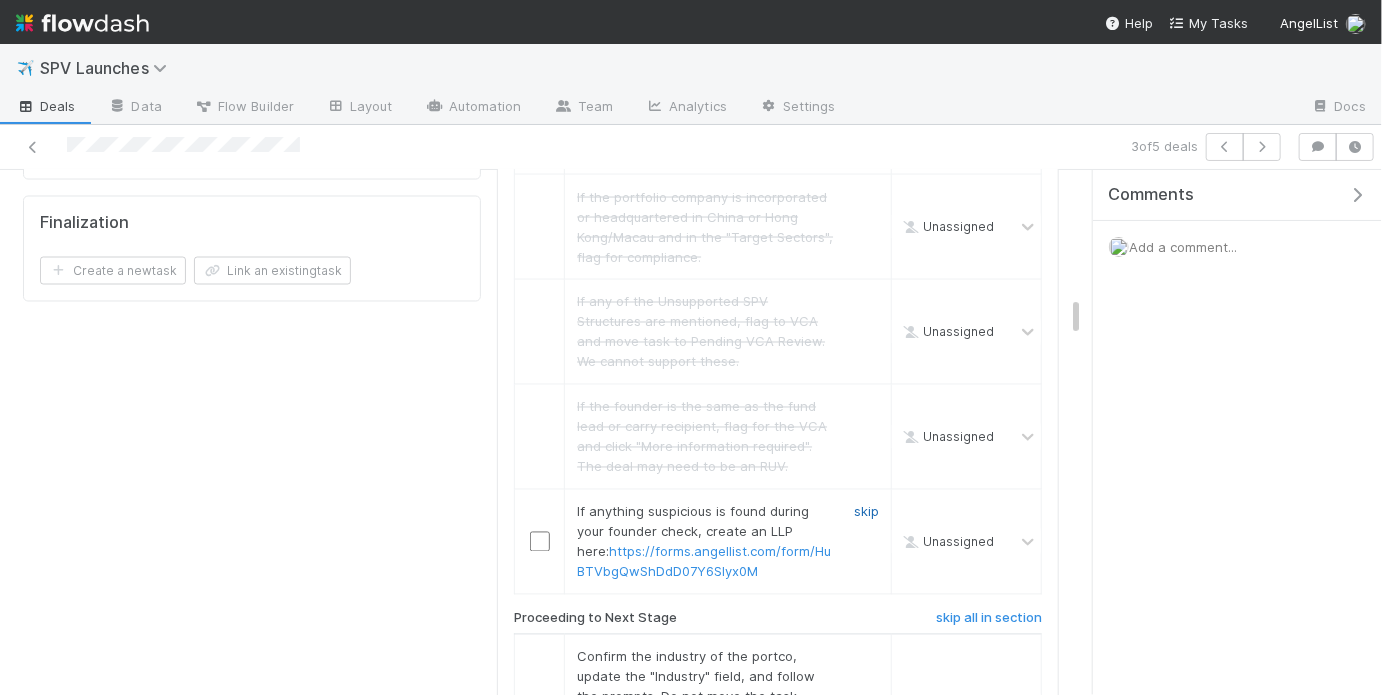 click on "skip" at bounding box center (866, 512) 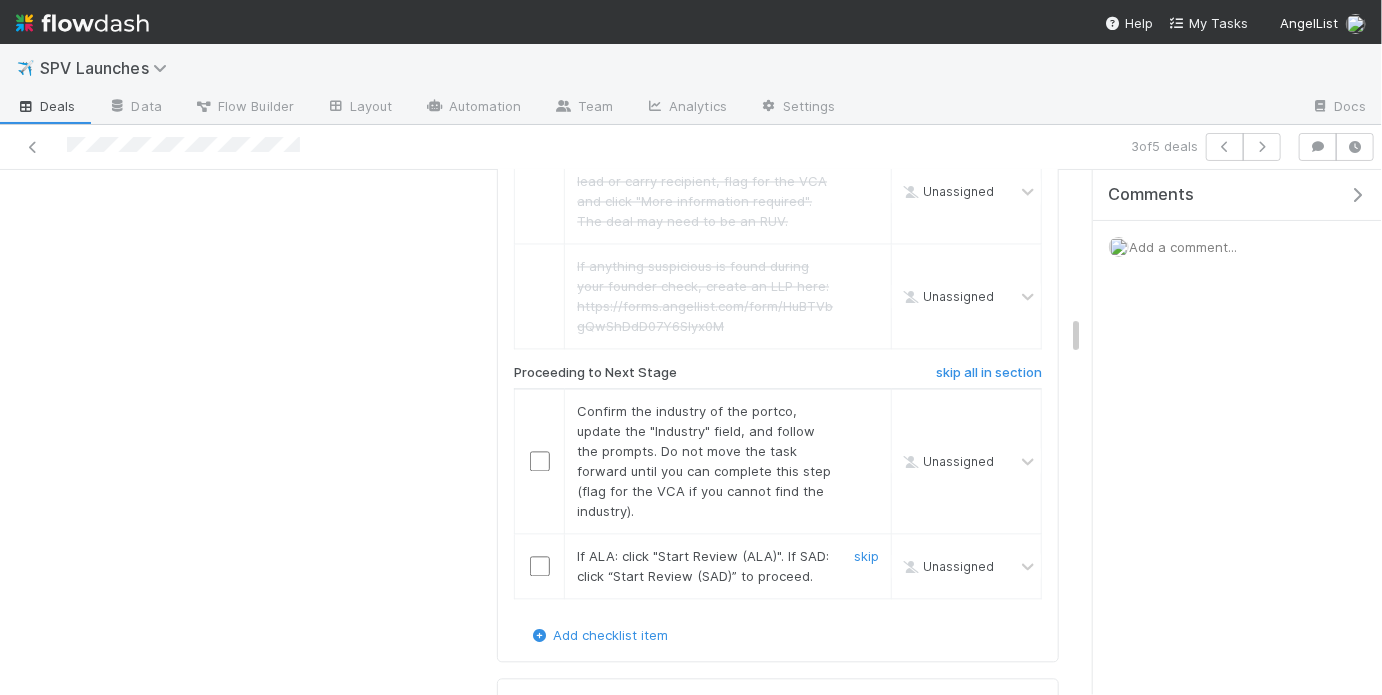 scroll, scrollTop: 1840, scrollLeft: 0, axis: vertical 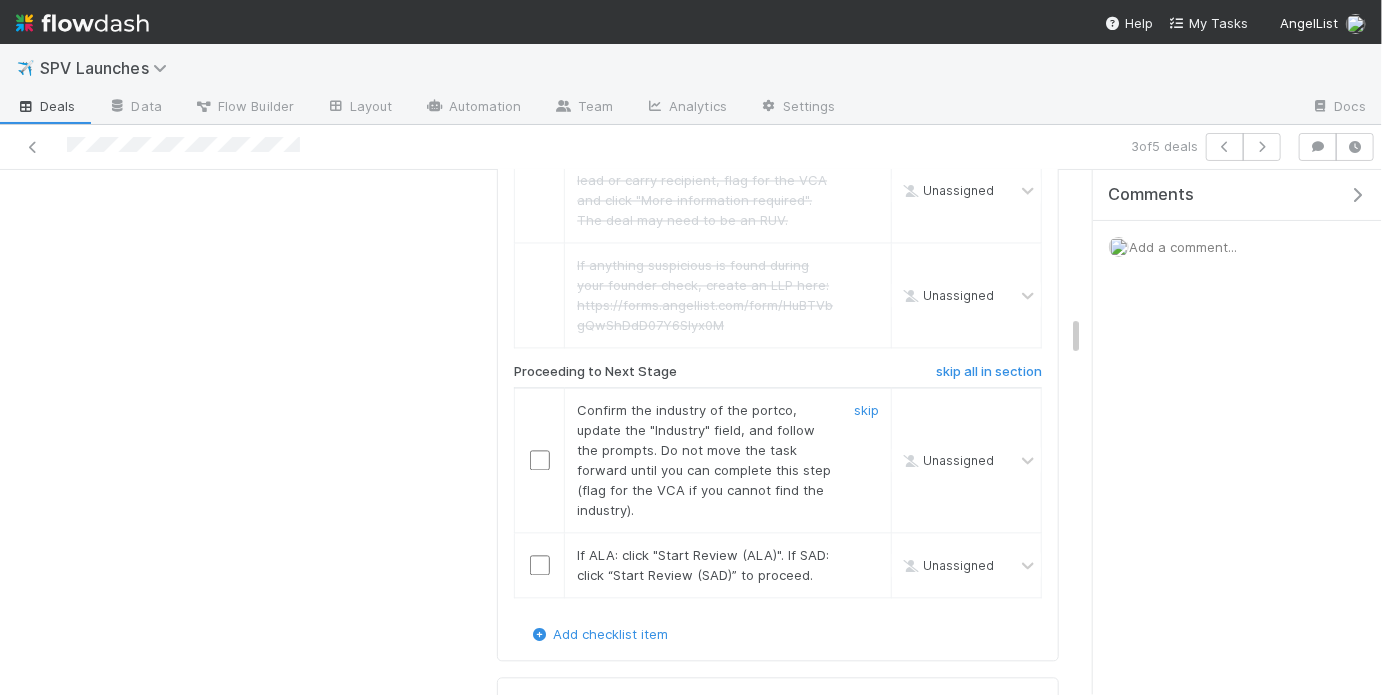 click at bounding box center (540, 461) 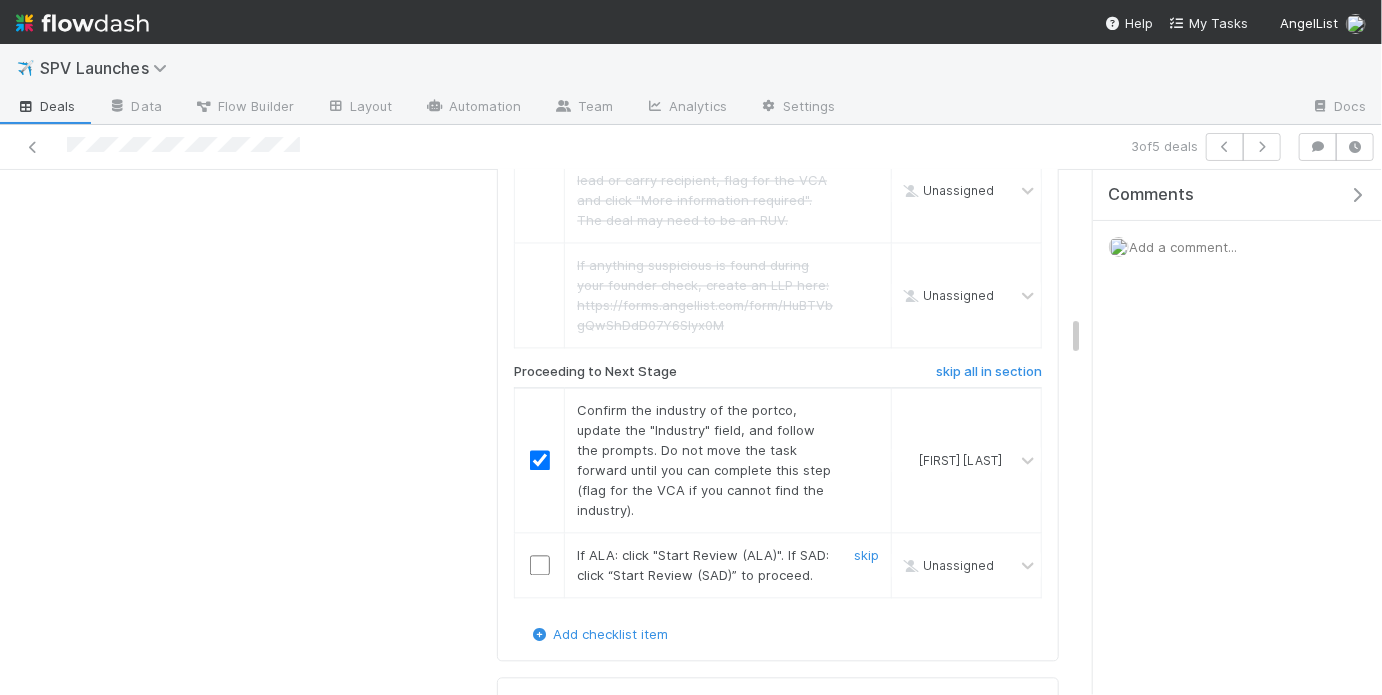 click at bounding box center (540, 566) 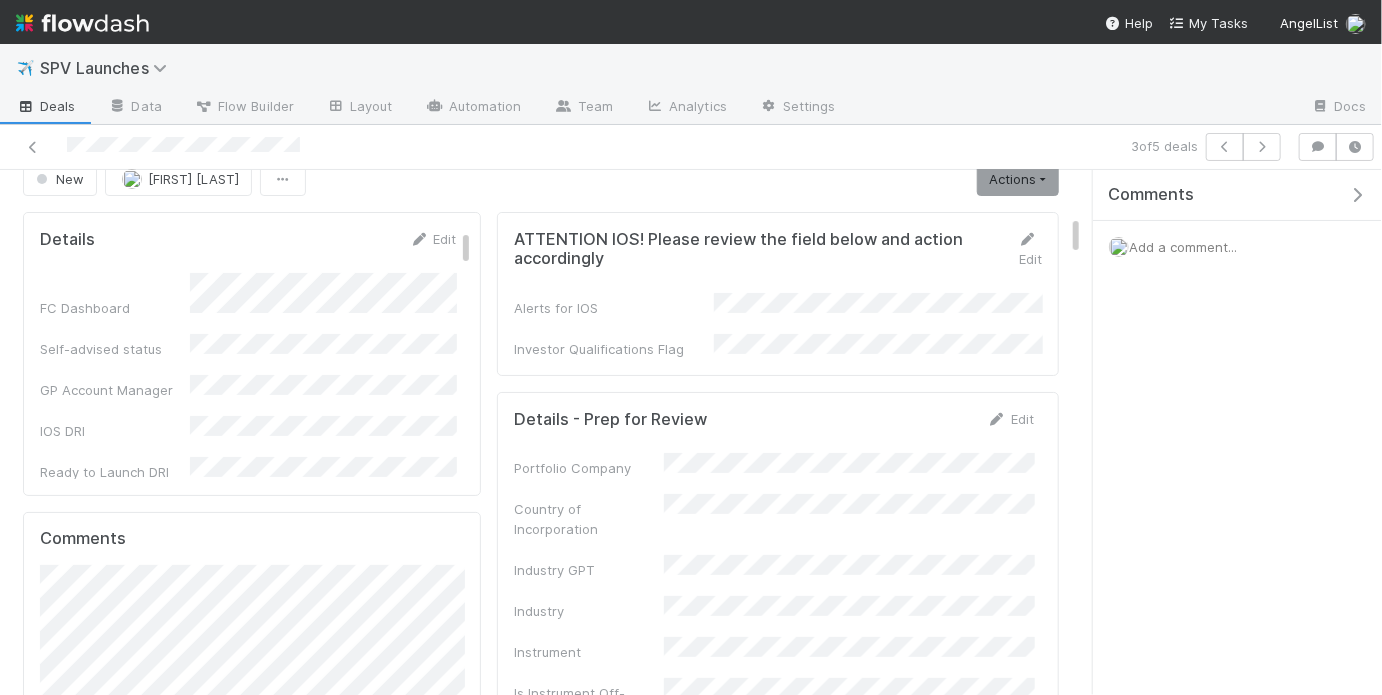 scroll, scrollTop: 0, scrollLeft: 0, axis: both 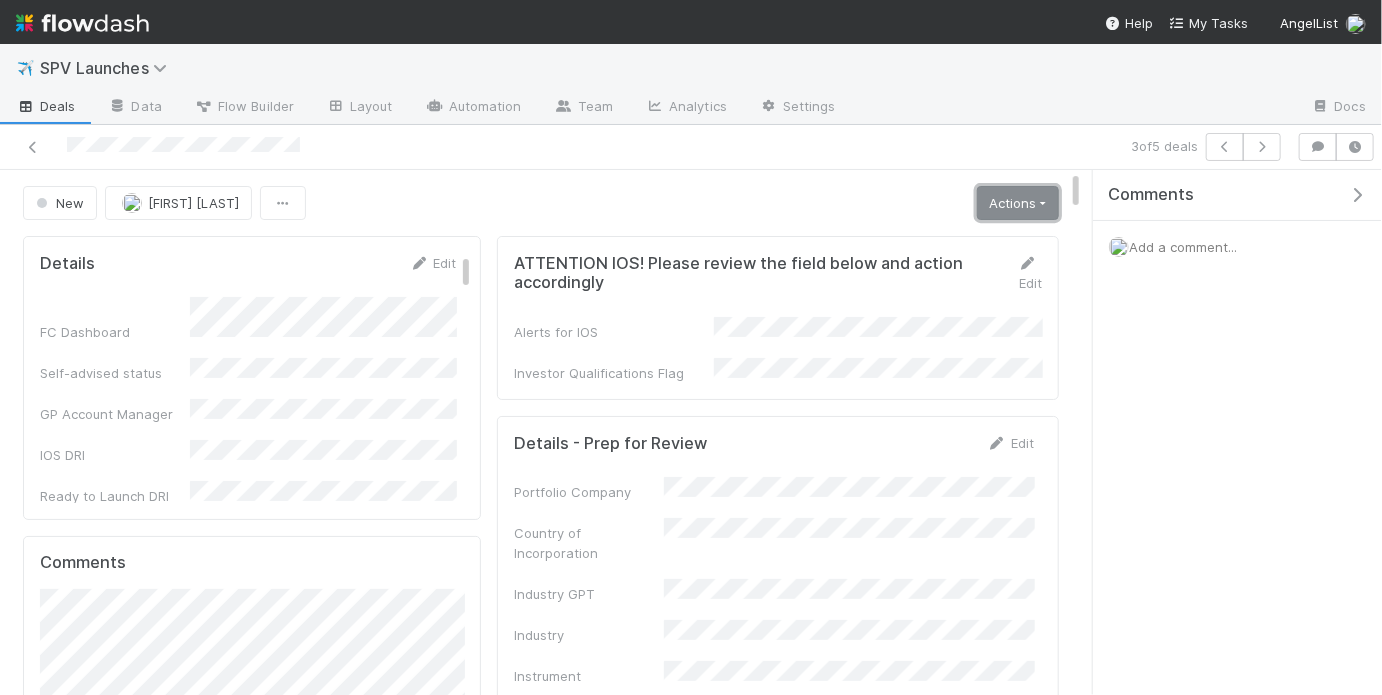 click on "Actions" at bounding box center (1018, 203) 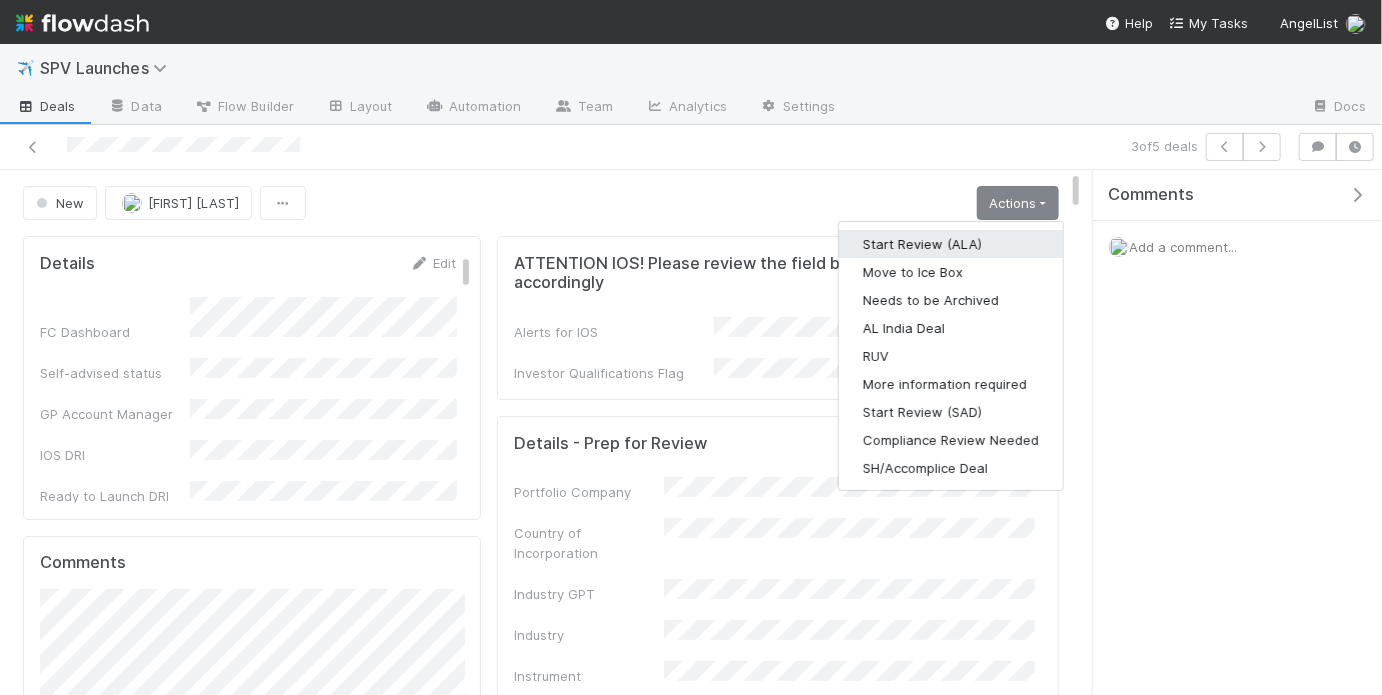 click on "Start Review (ALA)" at bounding box center (951, 244) 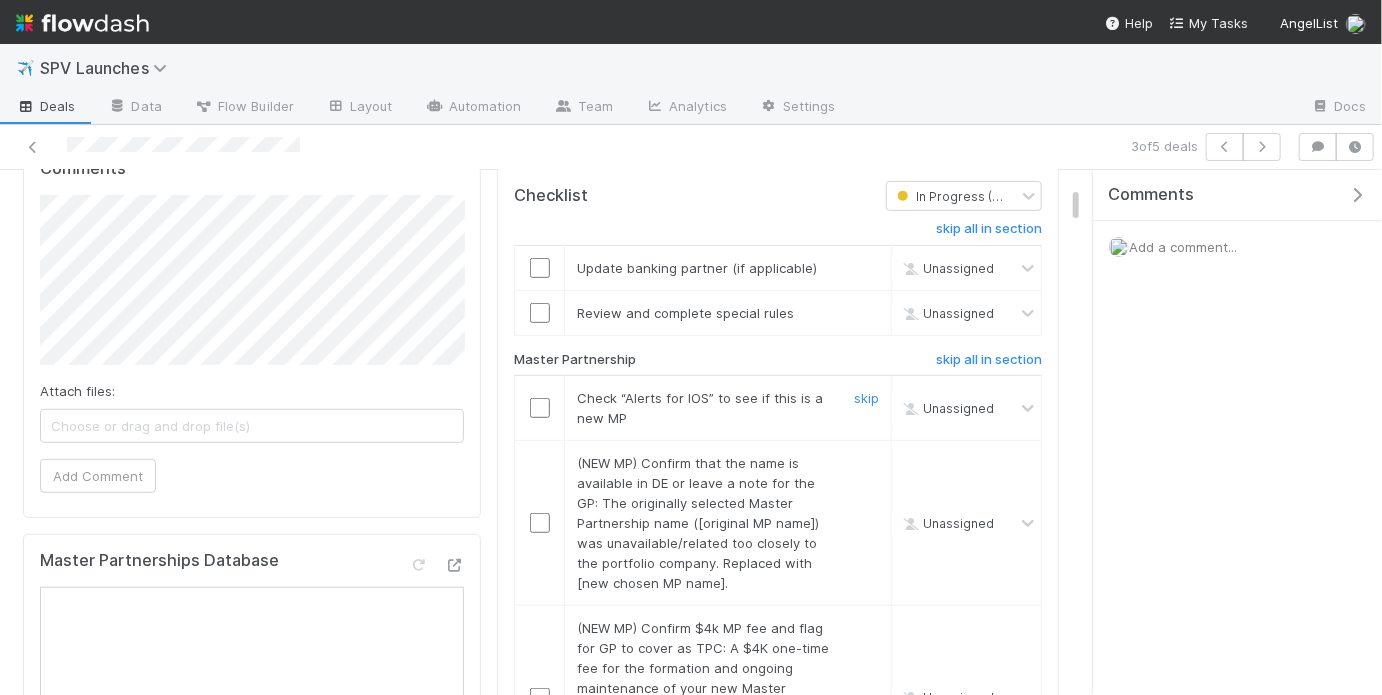 scroll, scrollTop: 420, scrollLeft: 0, axis: vertical 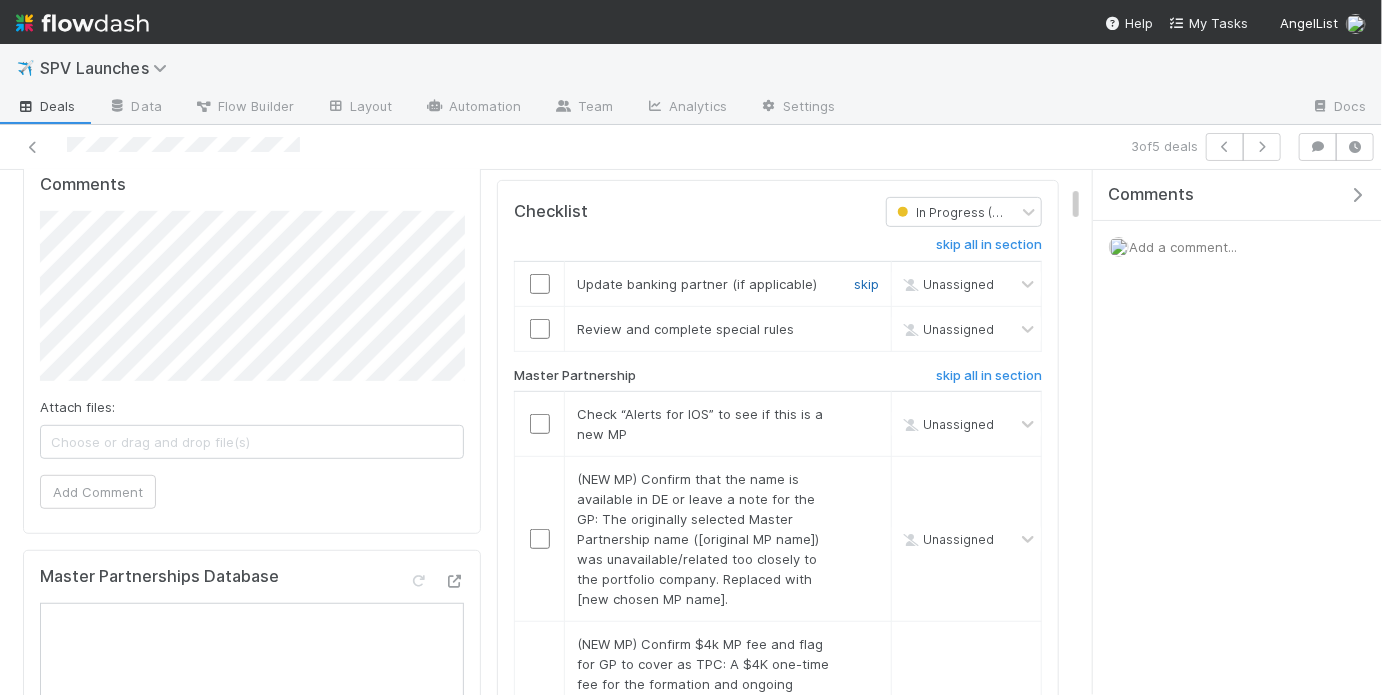 click on "skip" at bounding box center [866, 284] 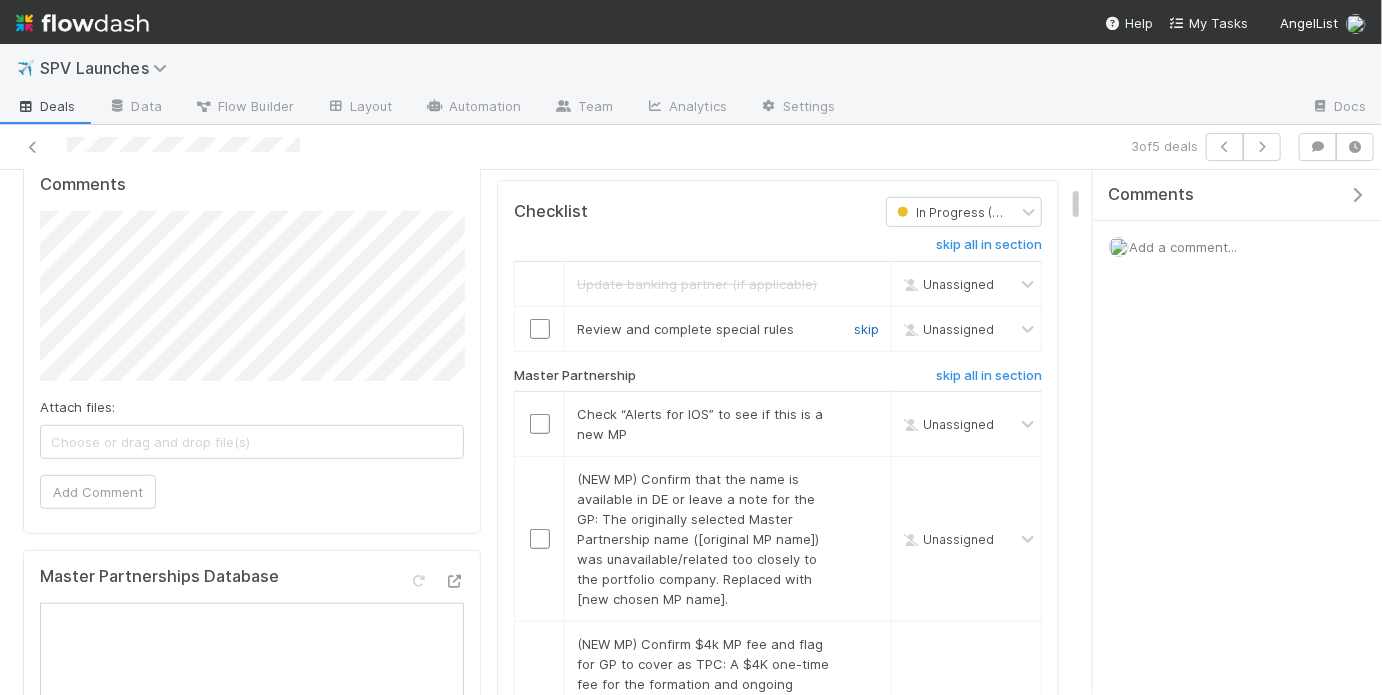 click on "skip" at bounding box center [866, 329] 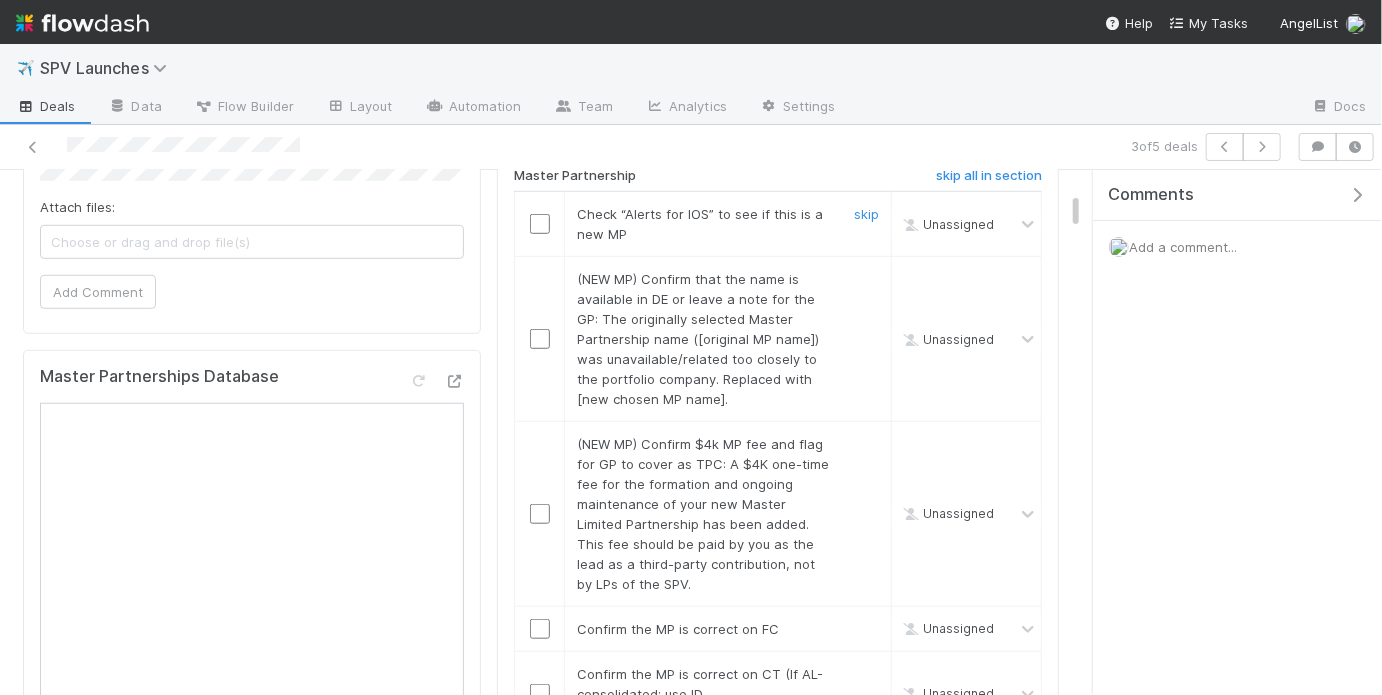 scroll, scrollTop: 610, scrollLeft: 0, axis: vertical 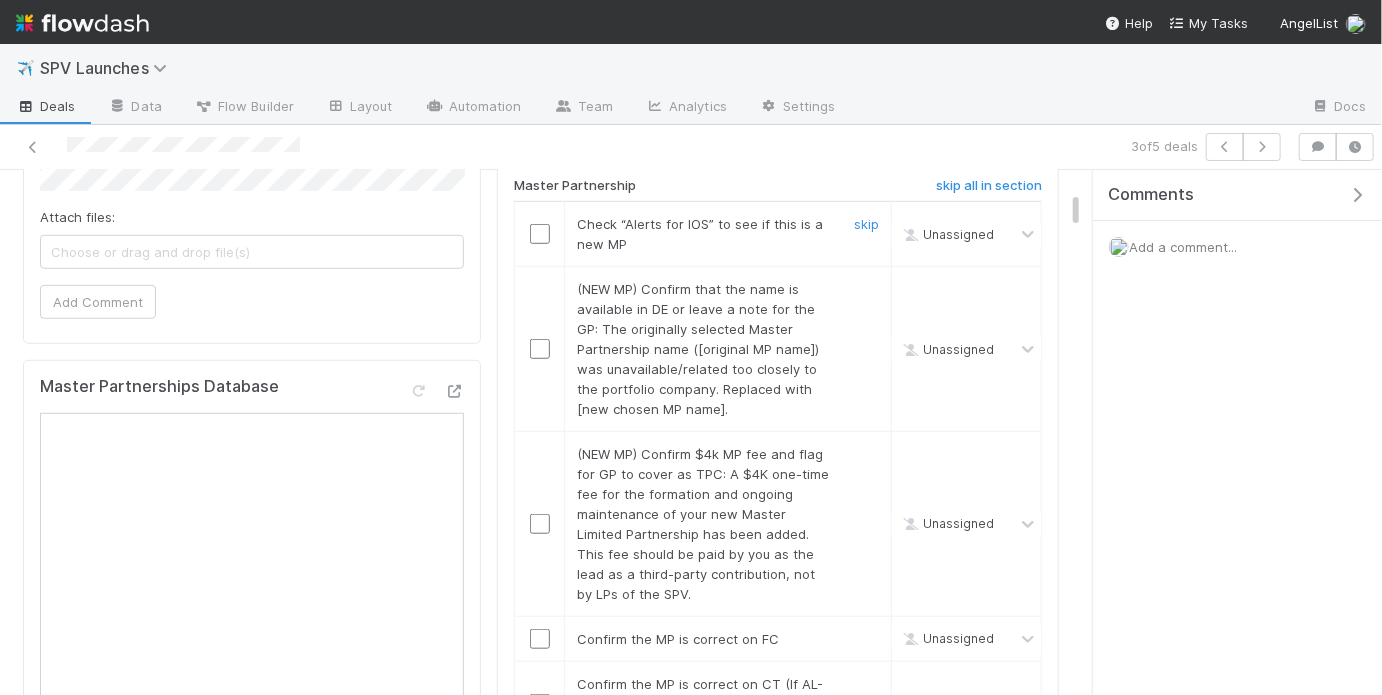 click at bounding box center (540, 234) 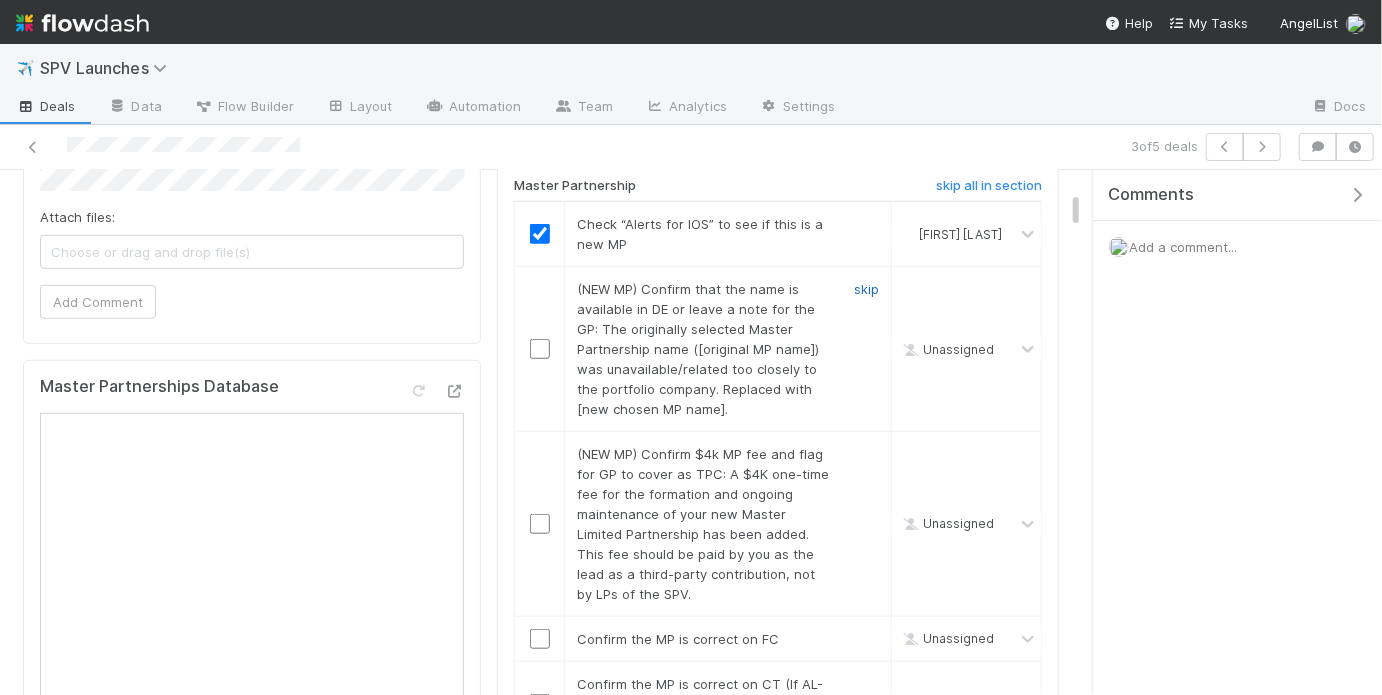 click on "skip" at bounding box center [866, 289] 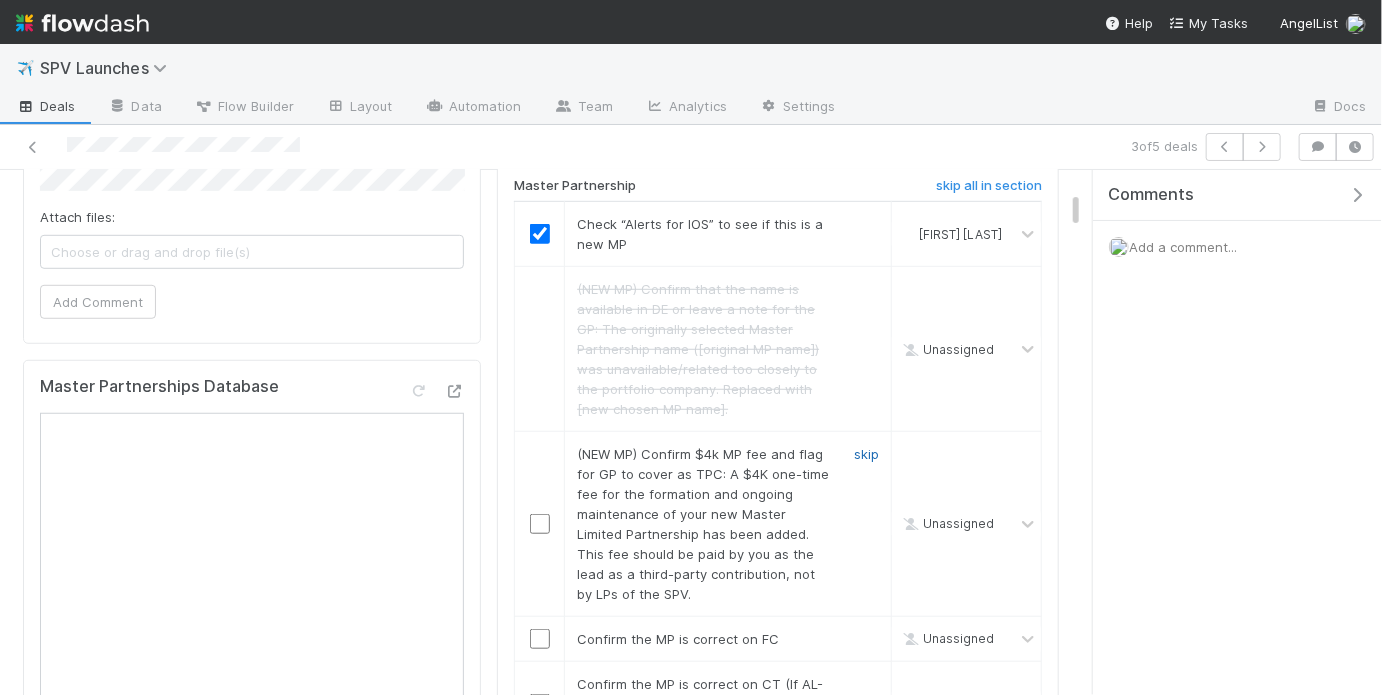 click on "skip" at bounding box center (866, 454) 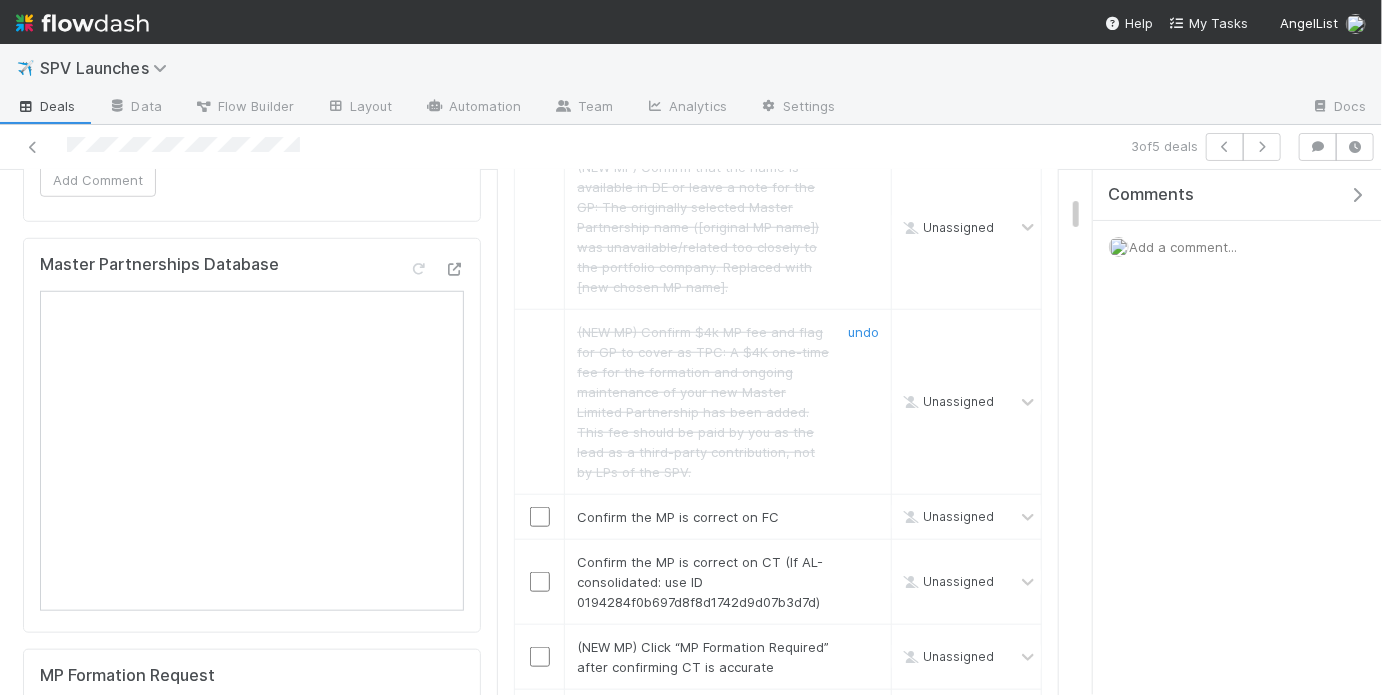 scroll, scrollTop: 784, scrollLeft: 0, axis: vertical 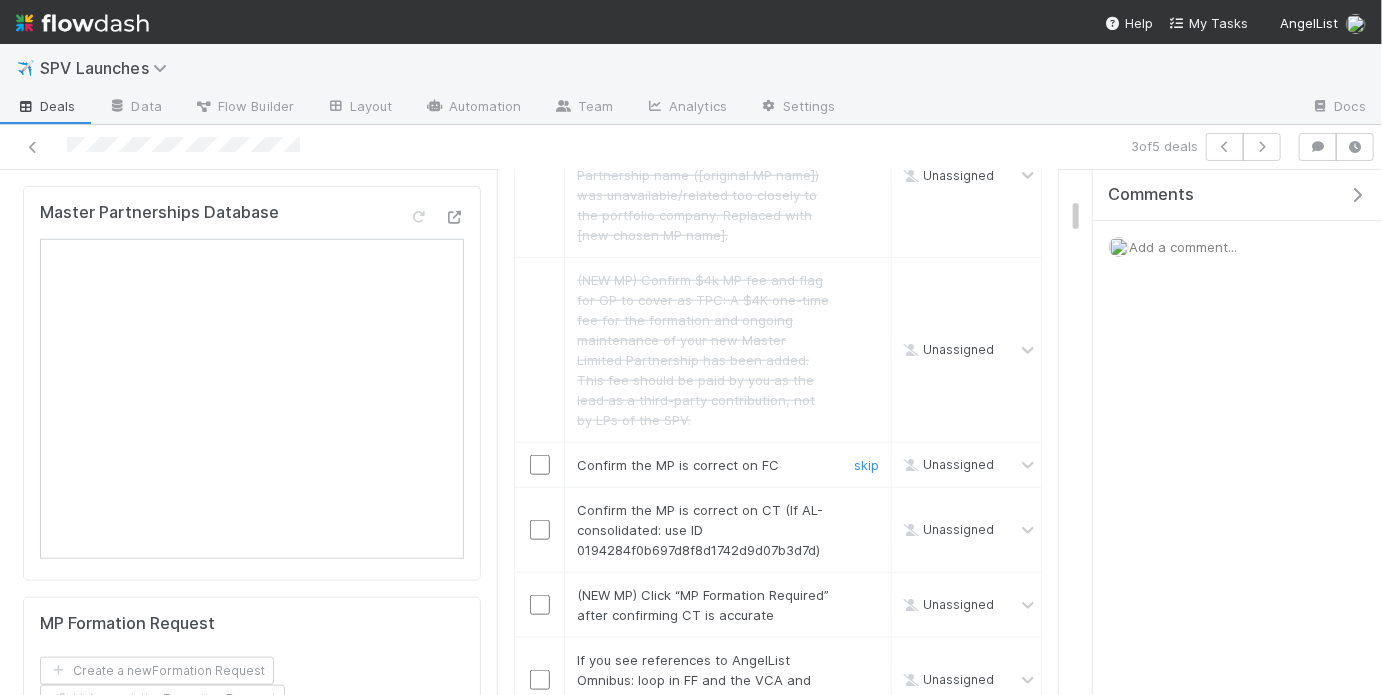 click at bounding box center [540, 465] 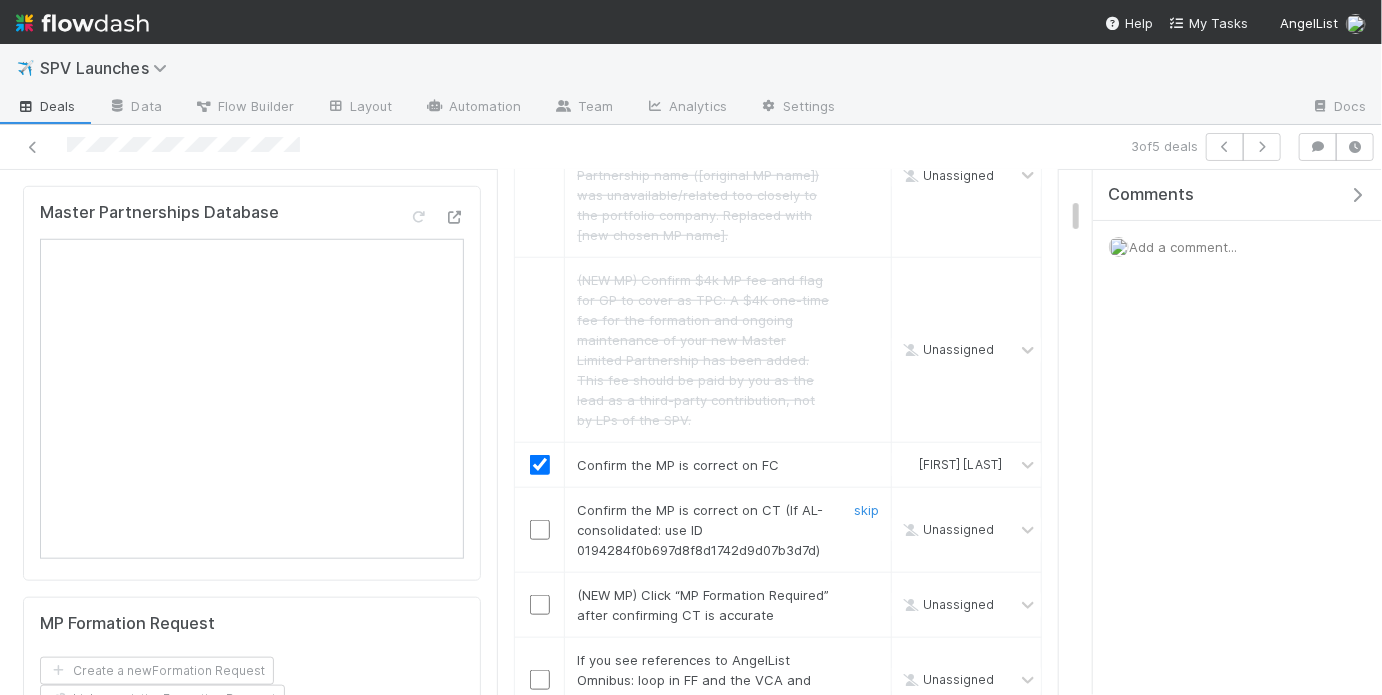 click at bounding box center [540, 530] 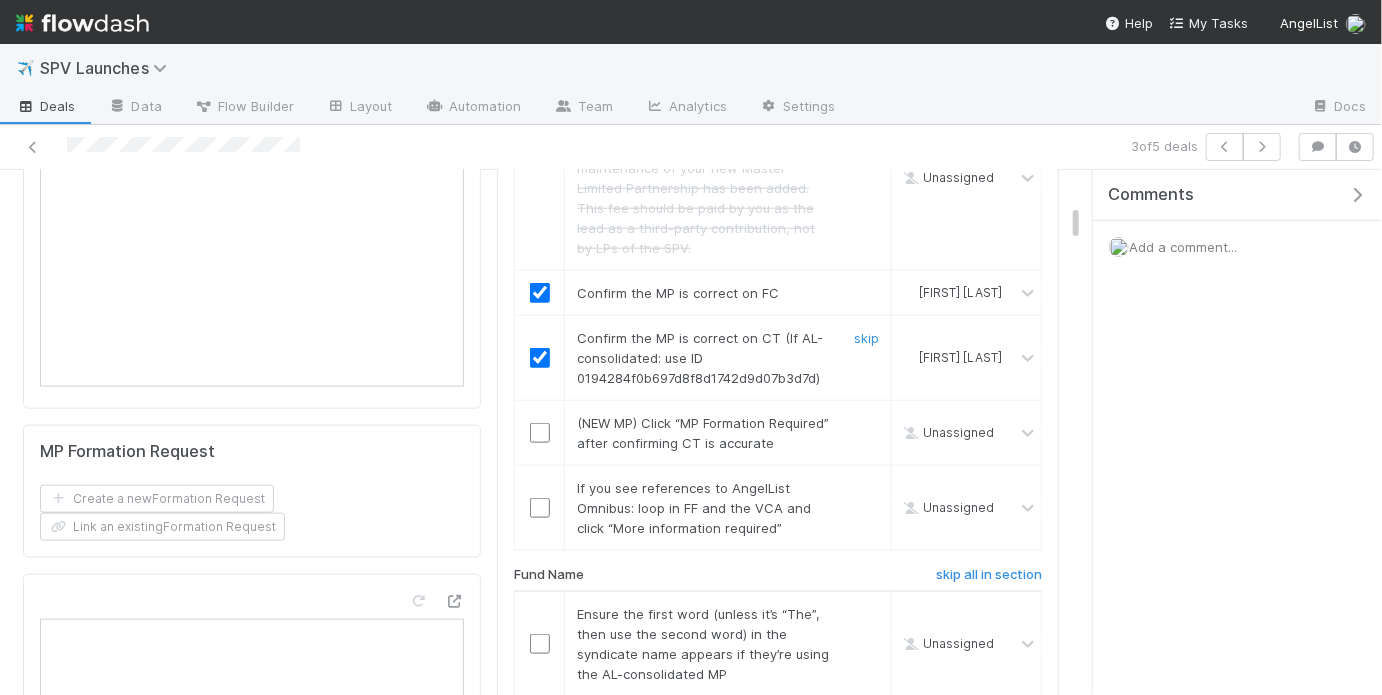 scroll, scrollTop: 970, scrollLeft: 0, axis: vertical 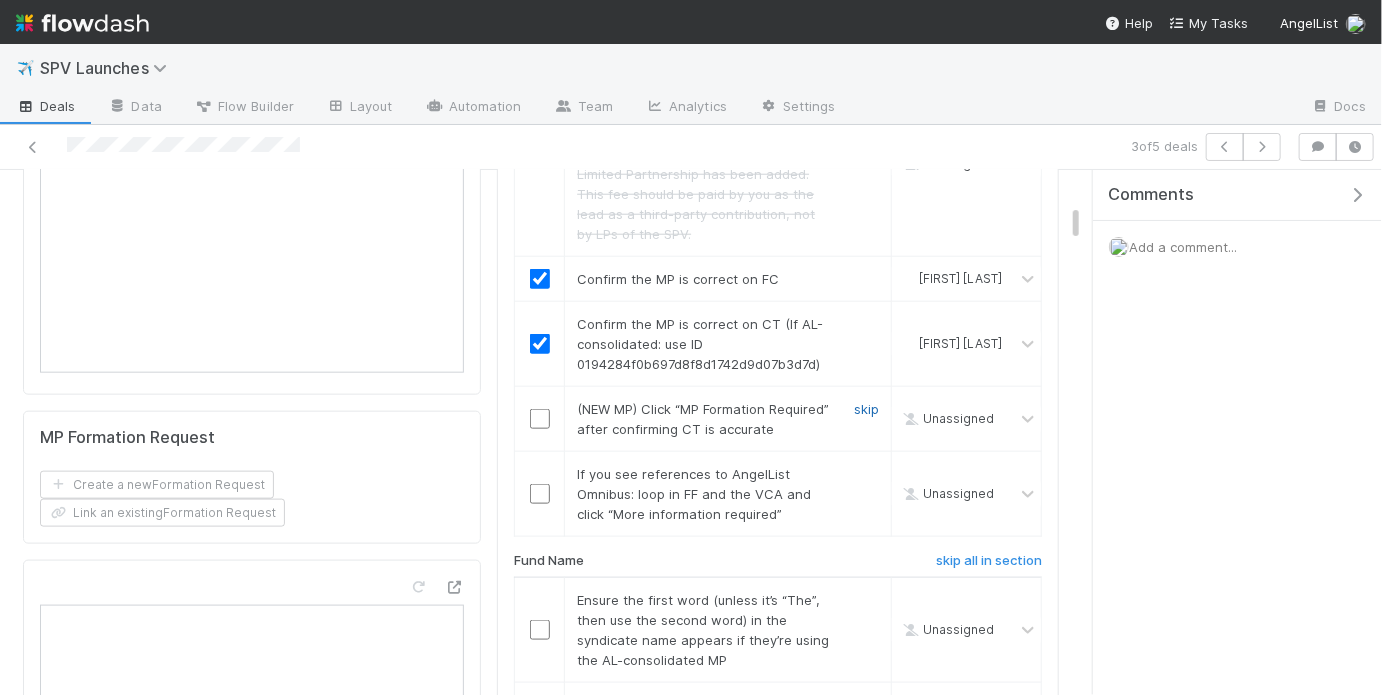 click on "skip" at bounding box center (866, 409) 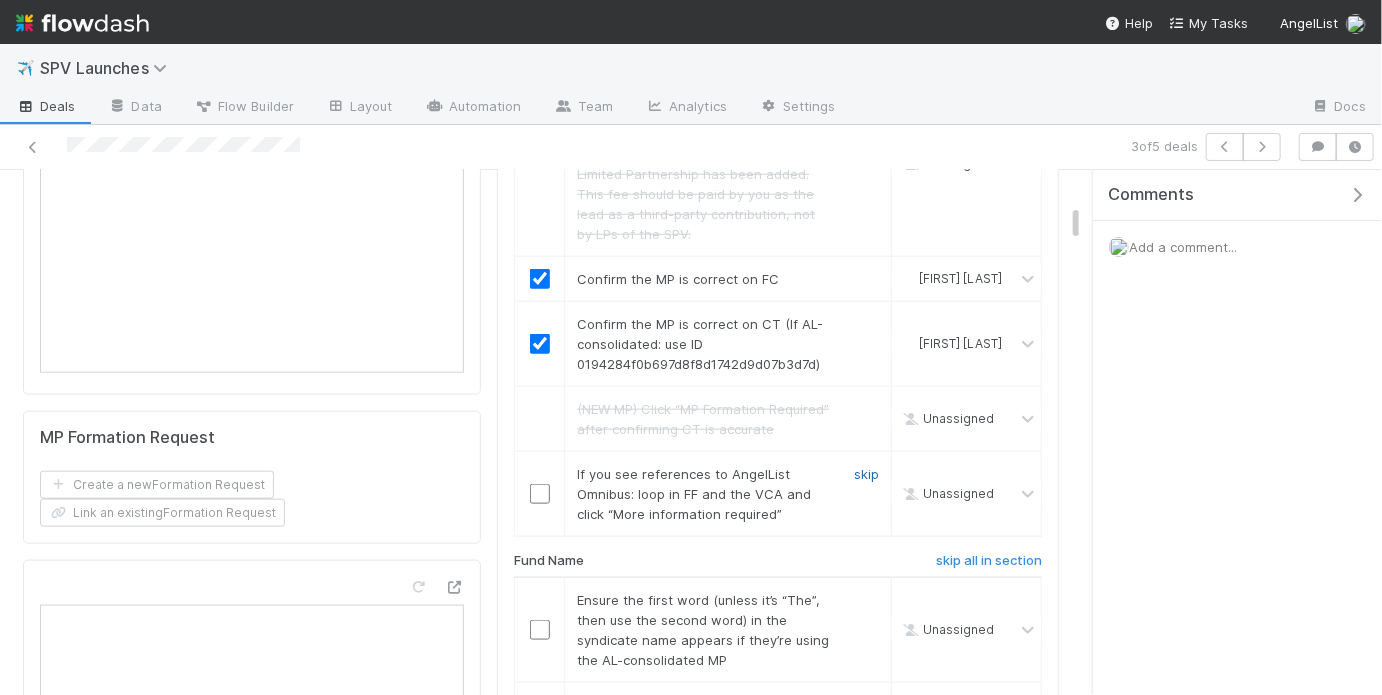 click on "skip" at bounding box center (866, 474) 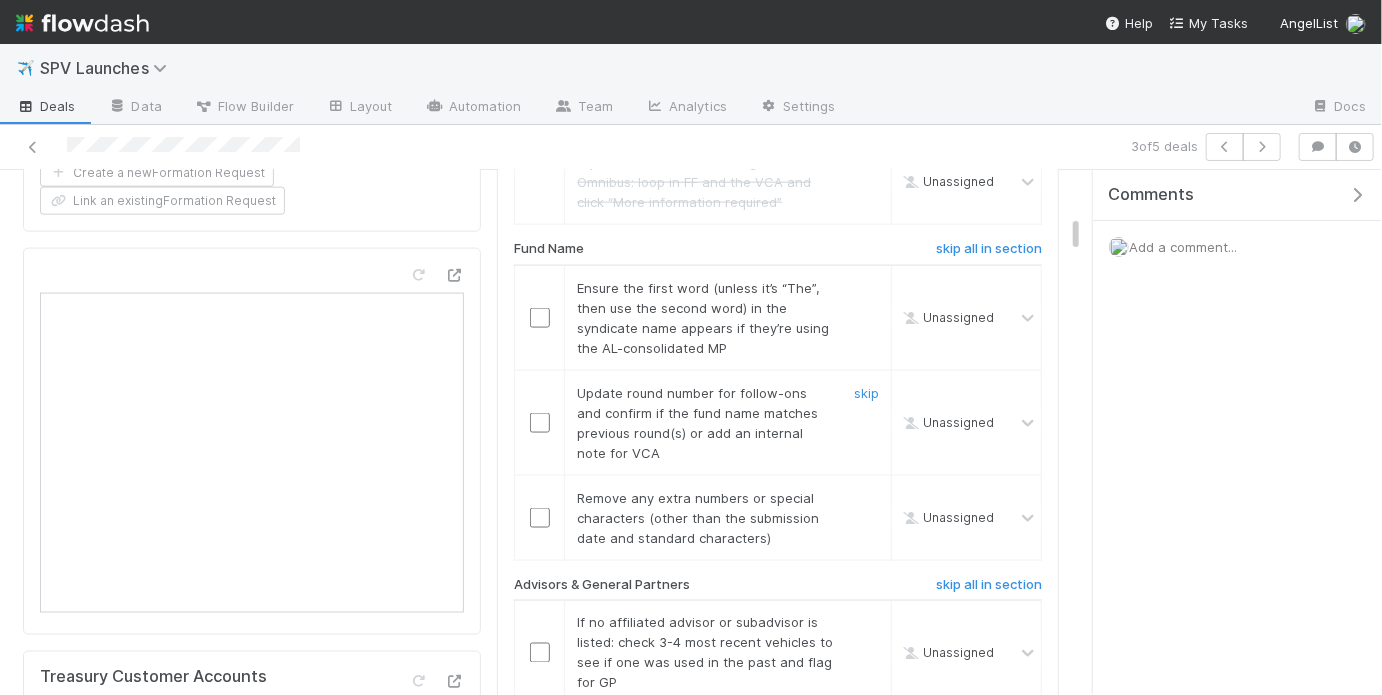 scroll, scrollTop: 1285, scrollLeft: 0, axis: vertical 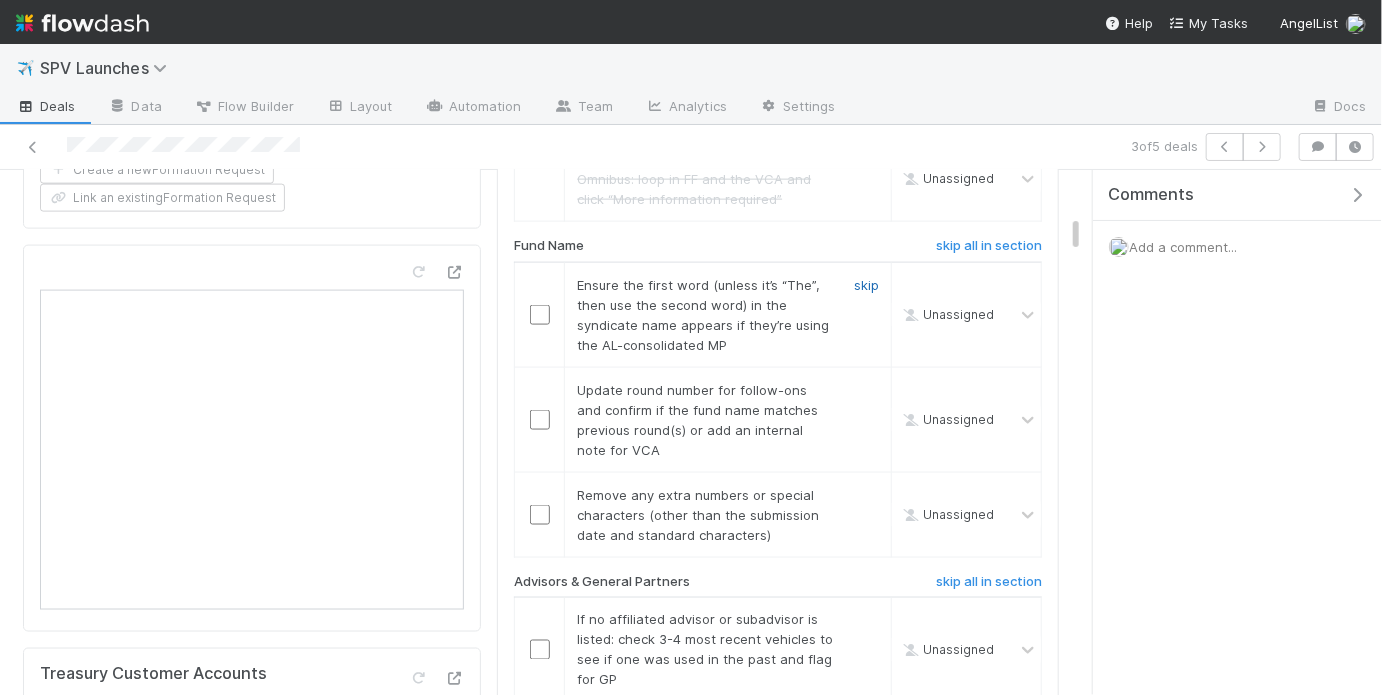click on "skip" at bounding box center [866, 285] 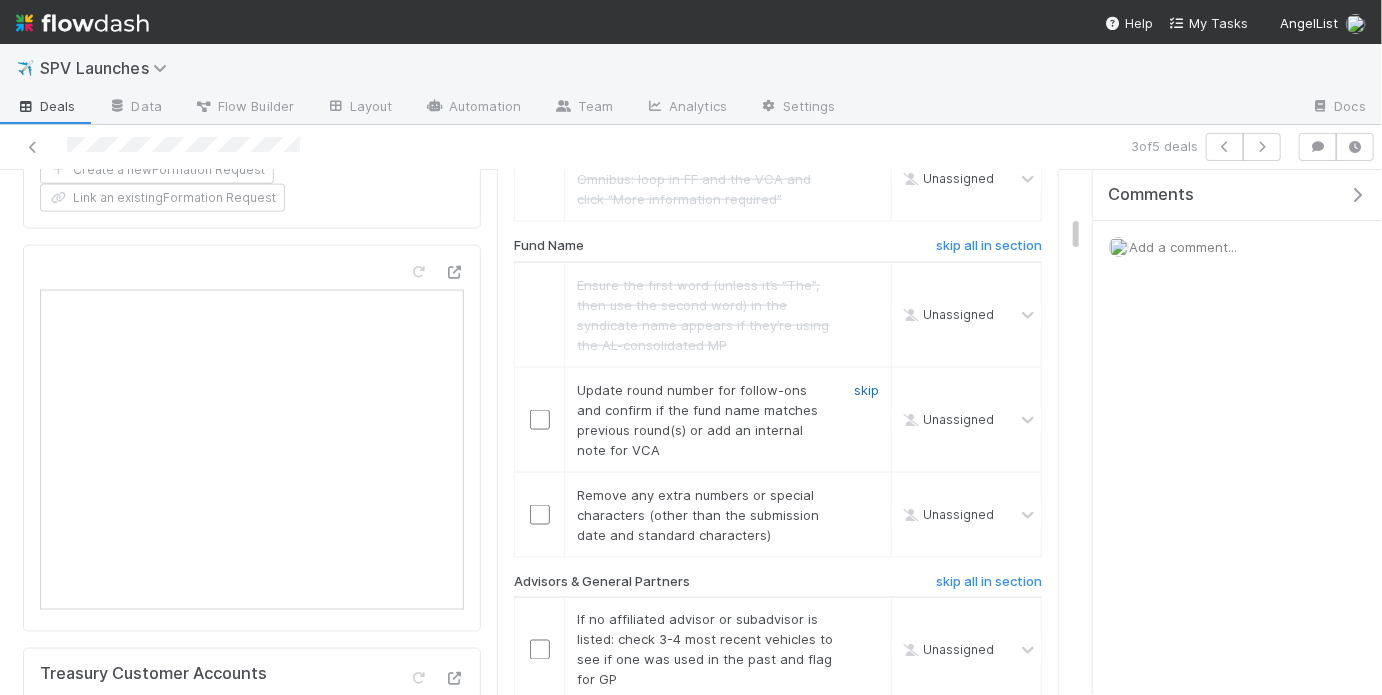 click on "skip" at bounding box center [866, 390] 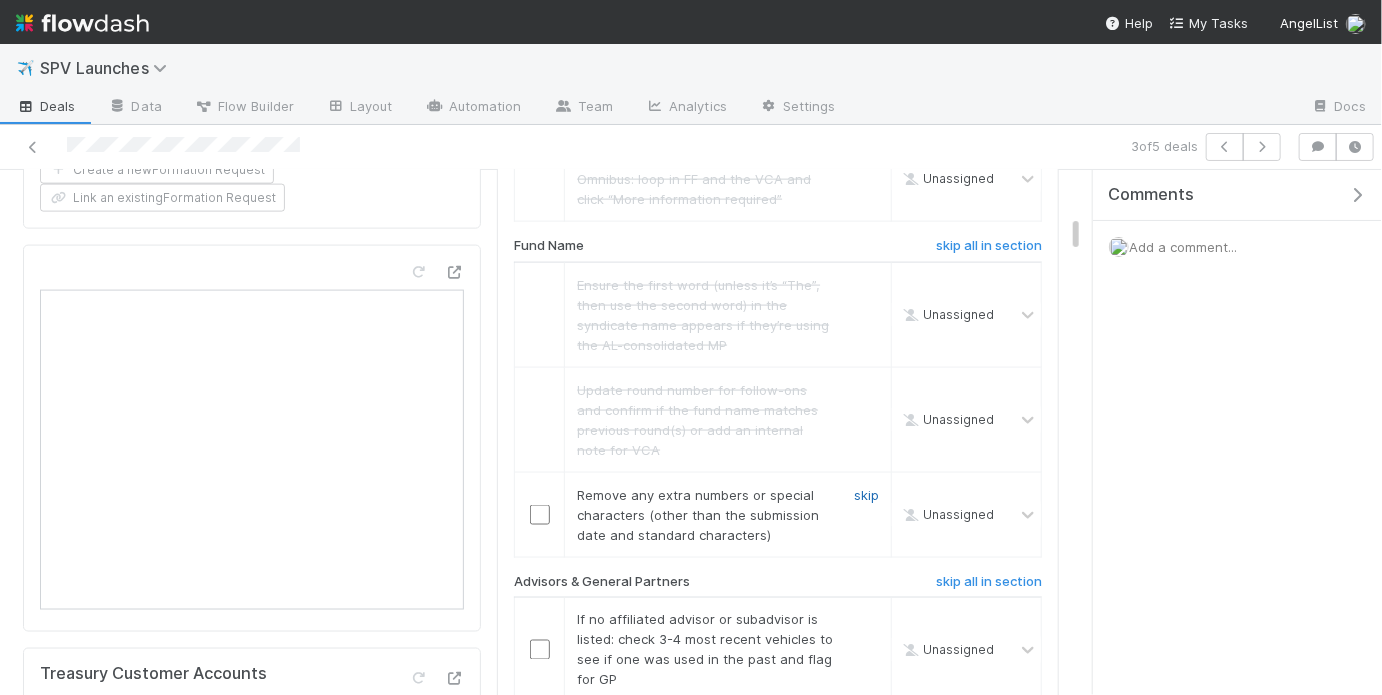 click on "skip" at bounding box center (866, 495) 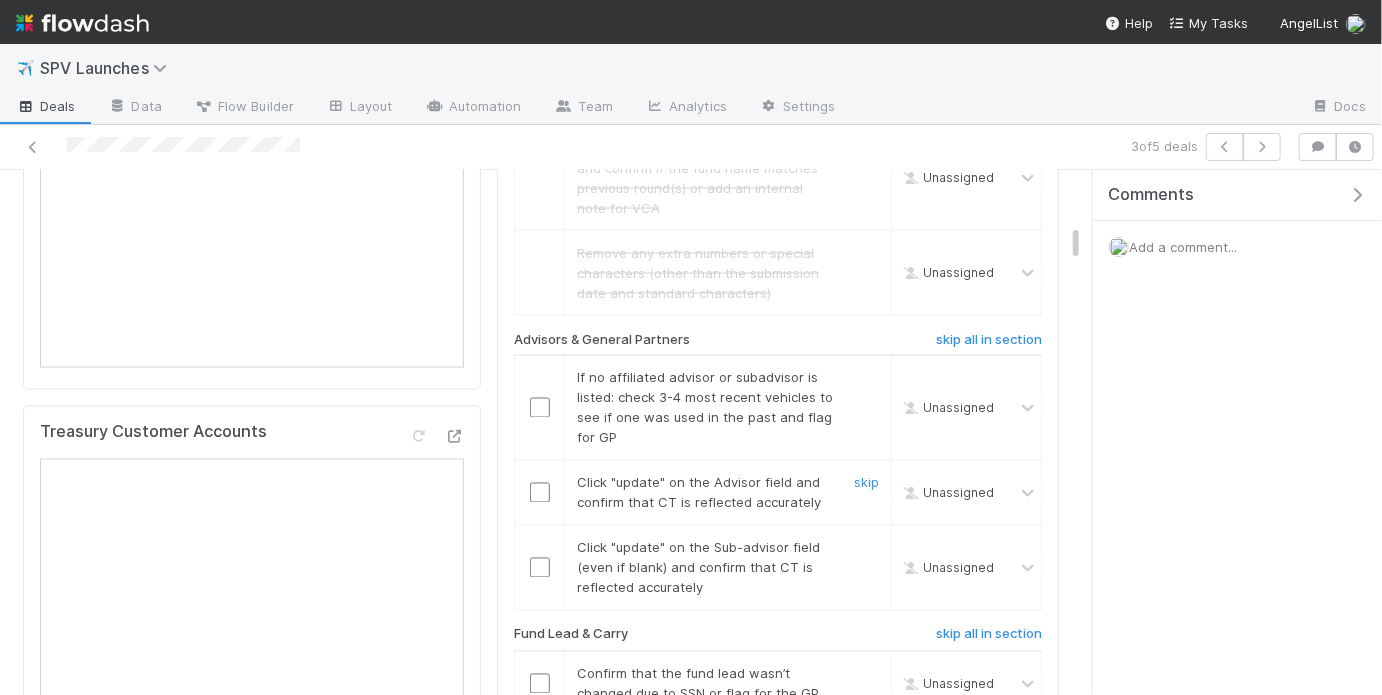 scroll, scrollTop: 1550, scrollLeft: 0, axis: vertical 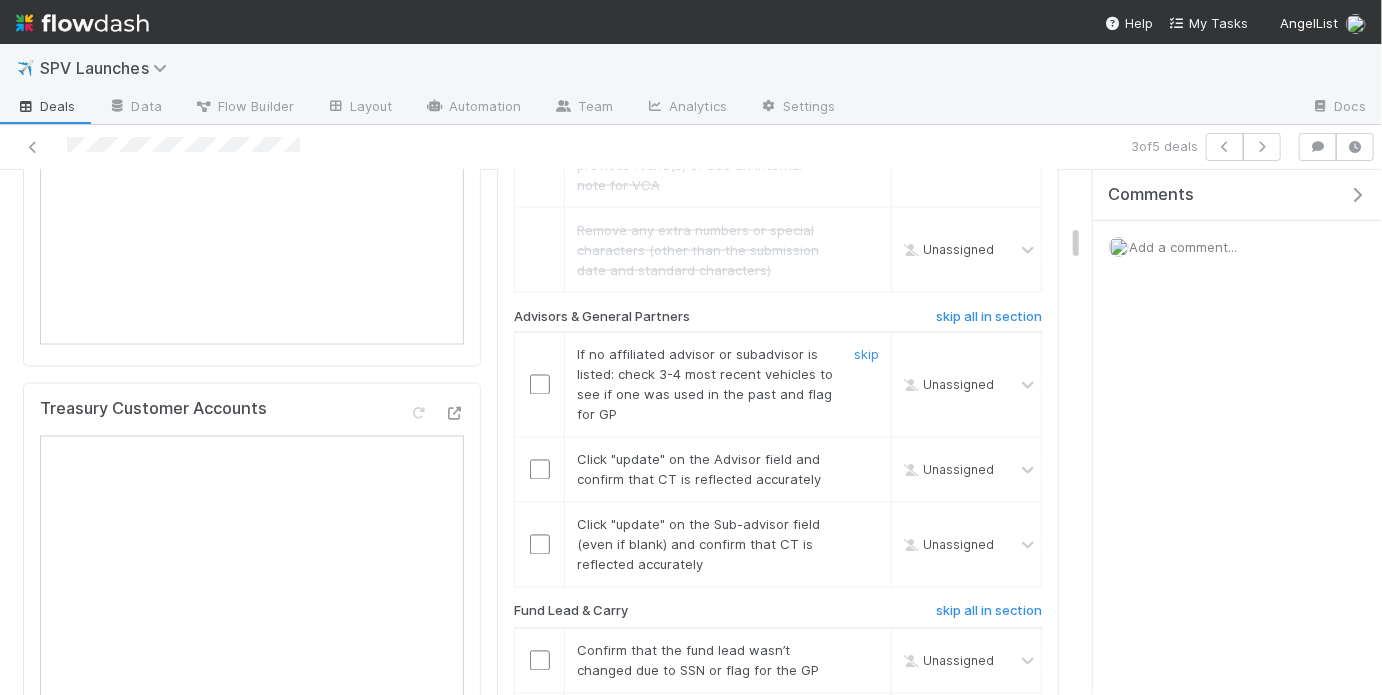 click at bounding box center (540, 385) 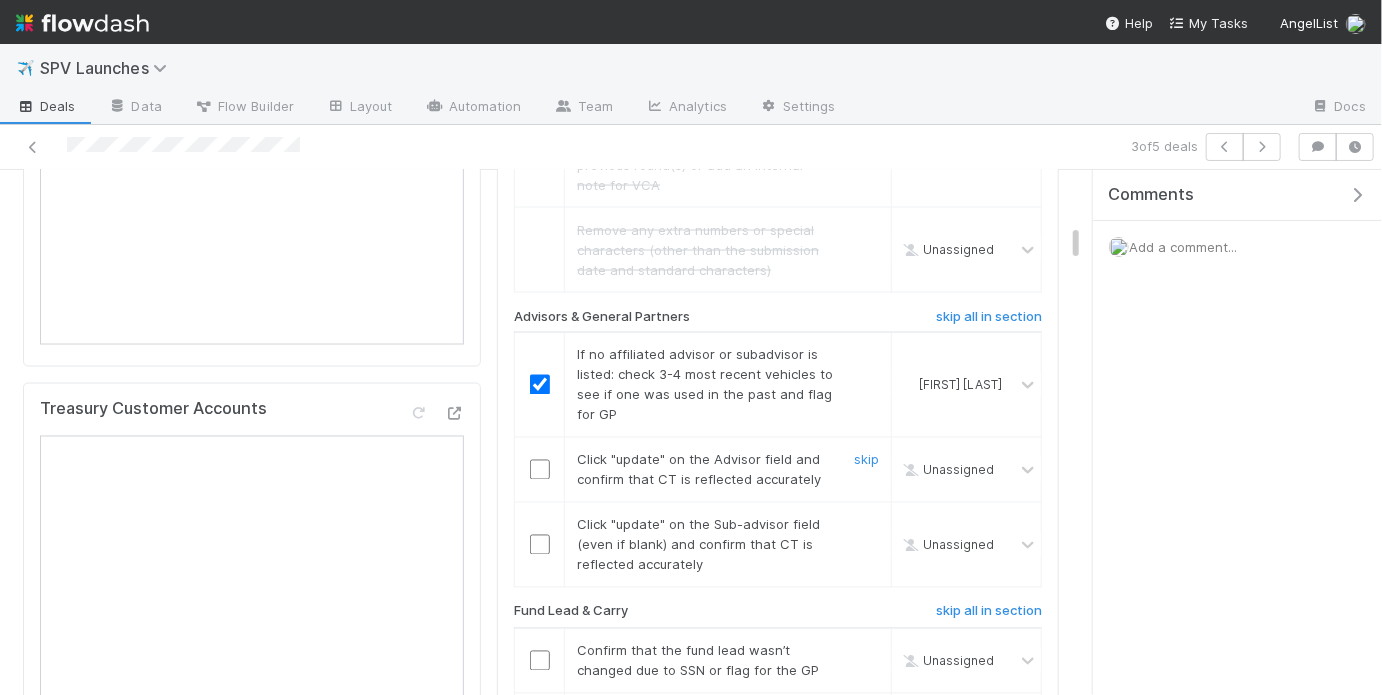 click at bounding box center [540, 470] 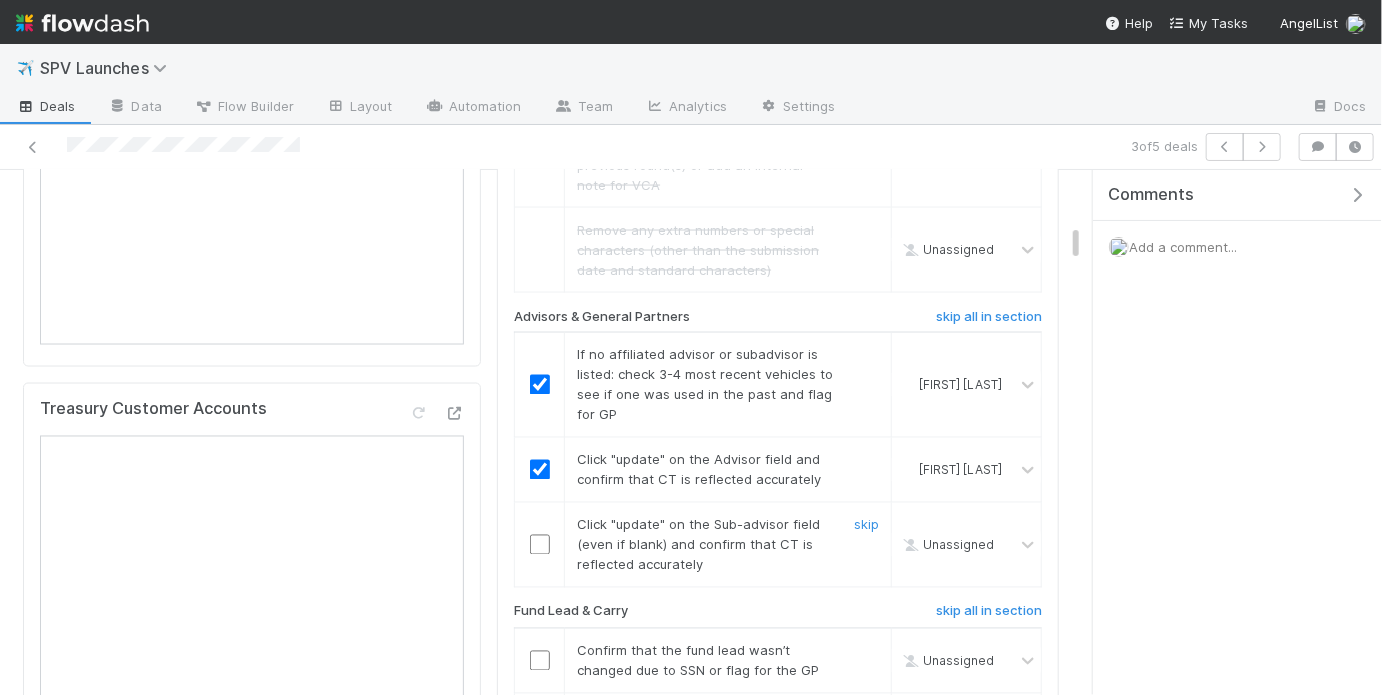 click at bounding box center (540, 545) 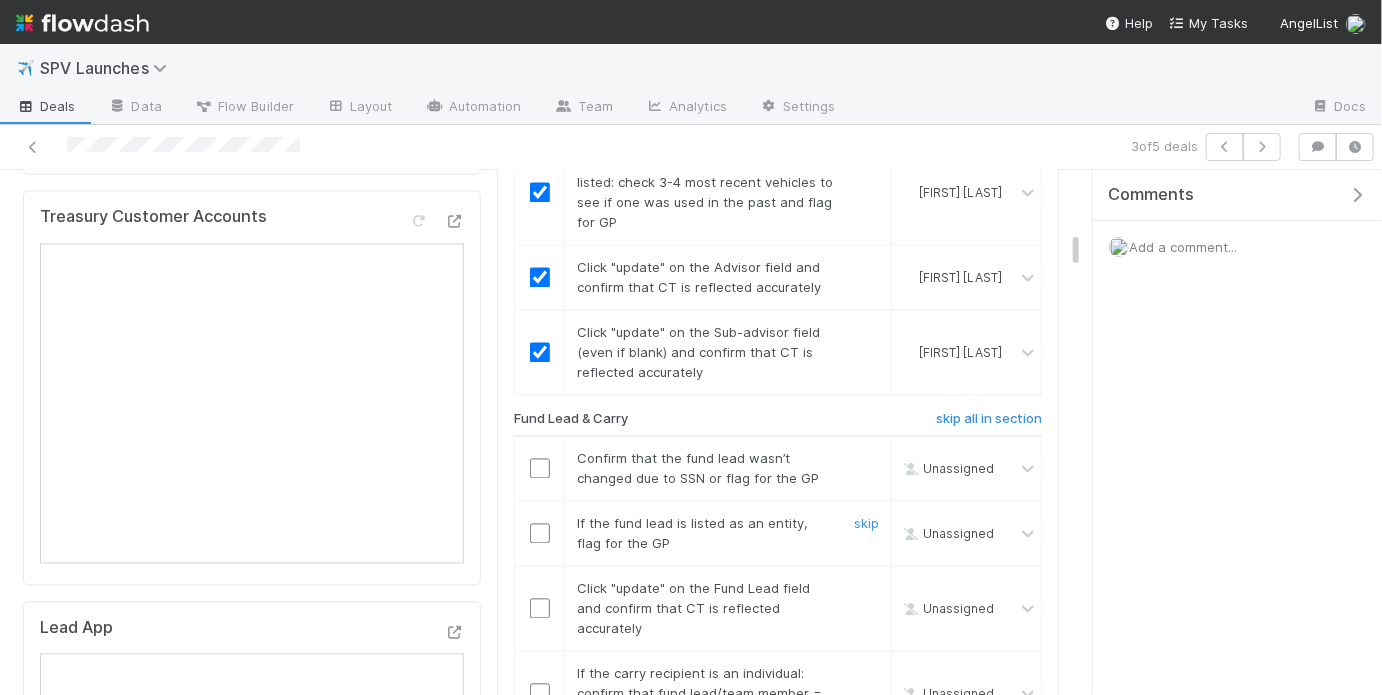 scroll, scrollTop: 1771, scrollLeft: 0, axis: vertical 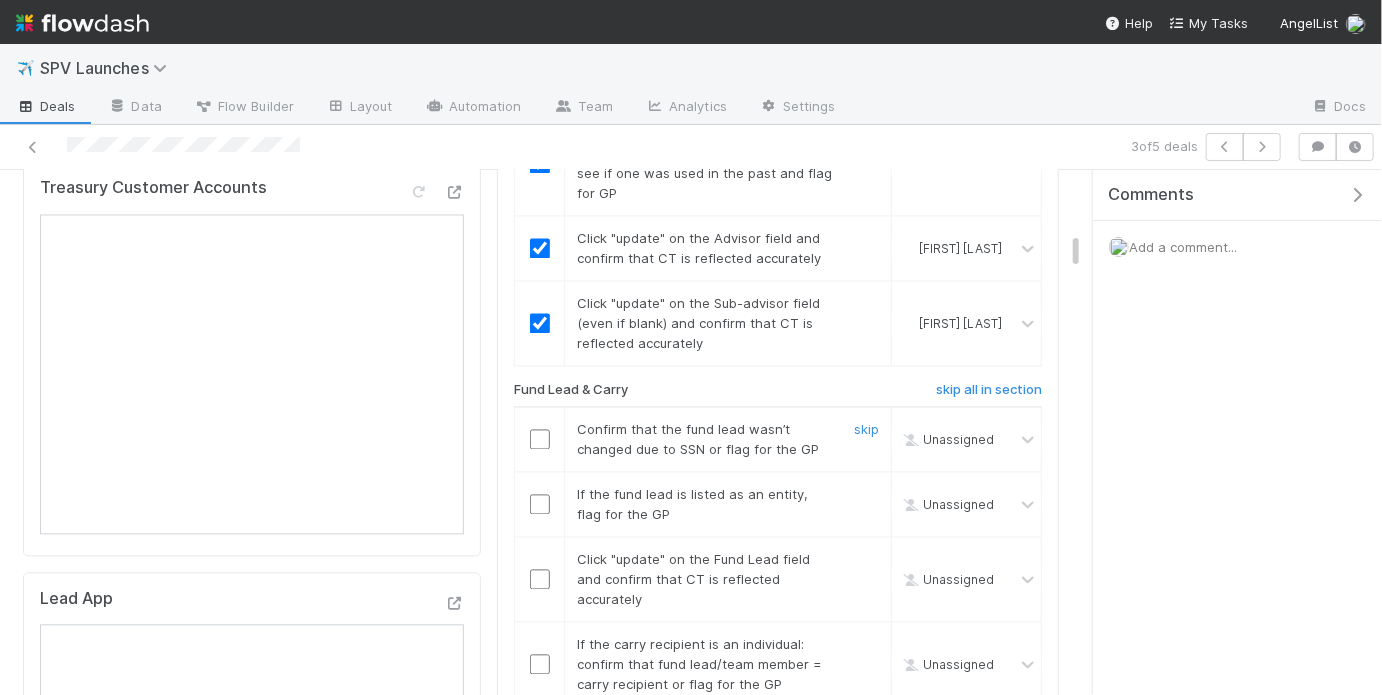 click at bounding box center [540, 440] 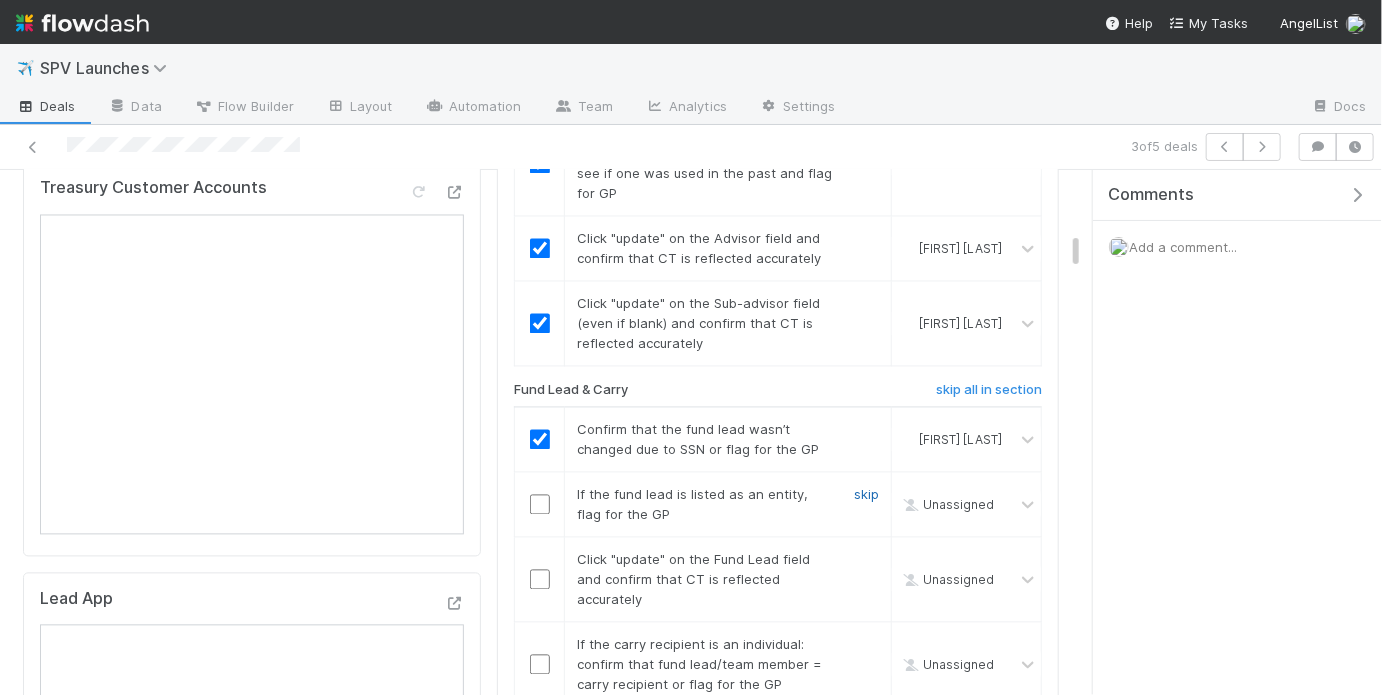 click on "skip" at bounding box center (866, 495) 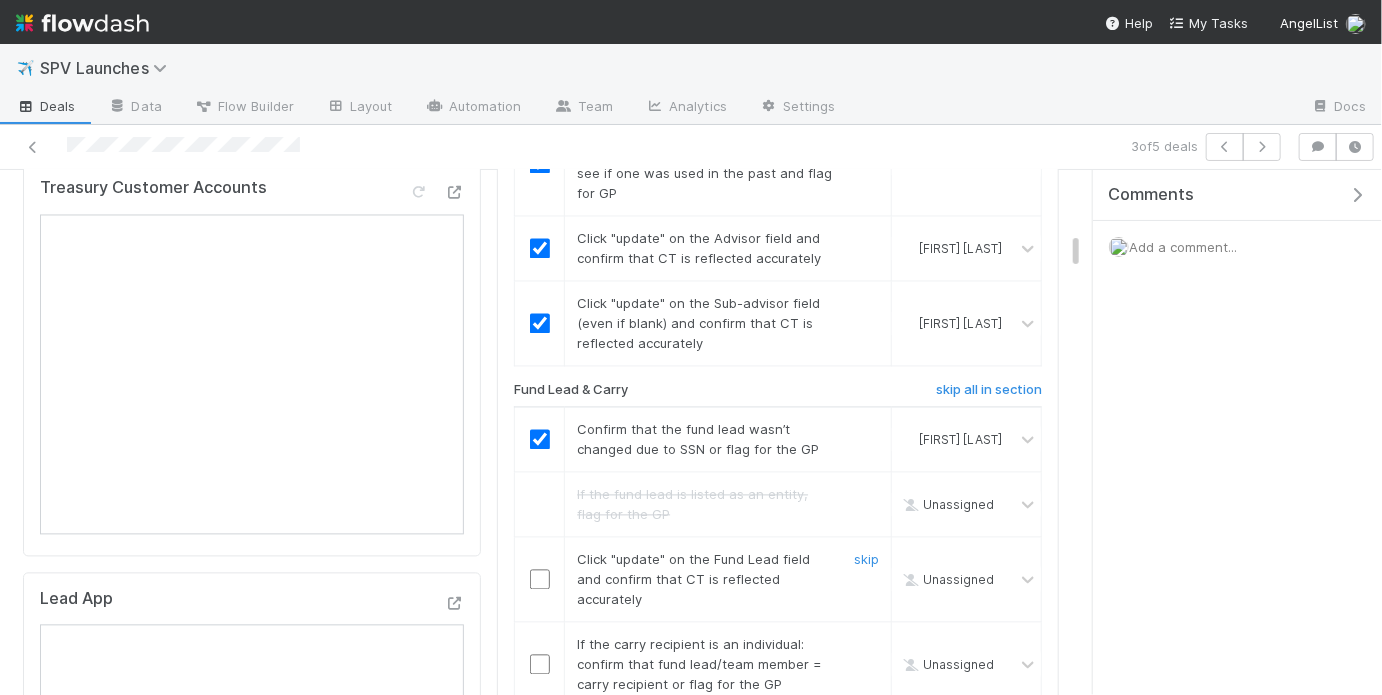 click at bounding box center [540, 580] 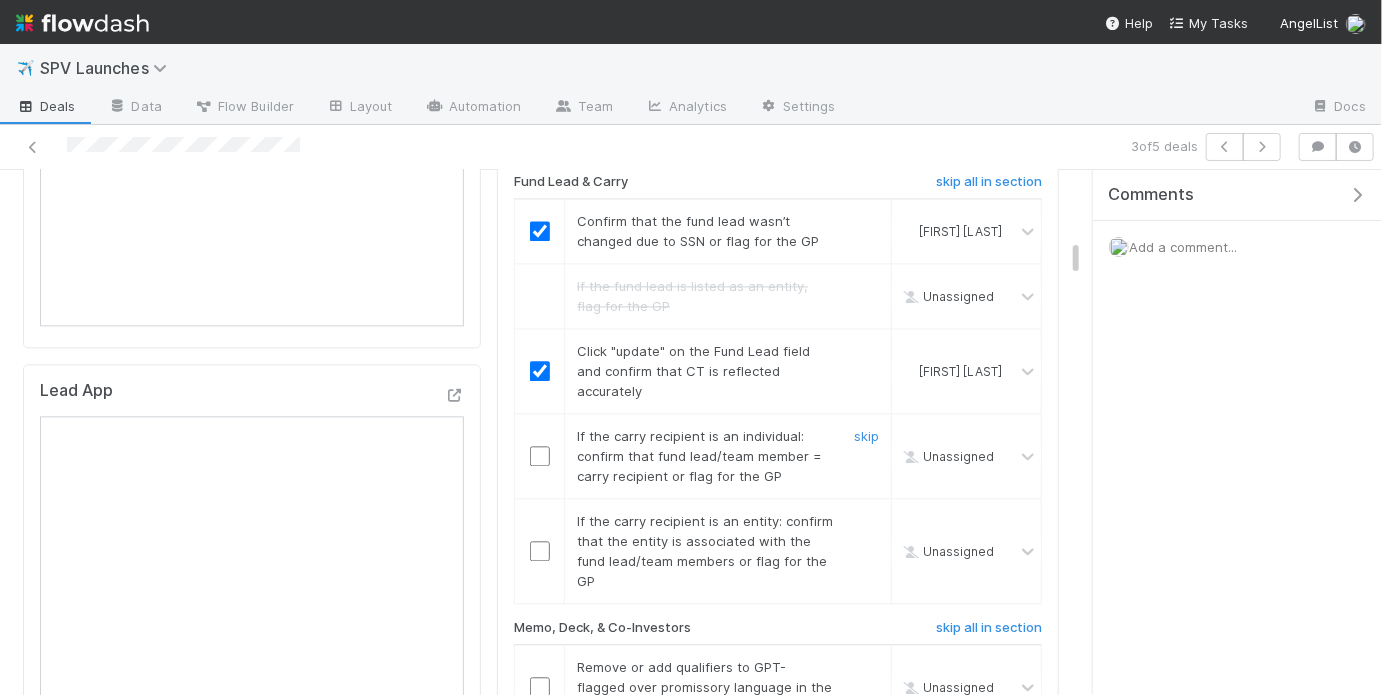 scroll, scrollTop: 1998, scrollLeft: 0, axis: vertical 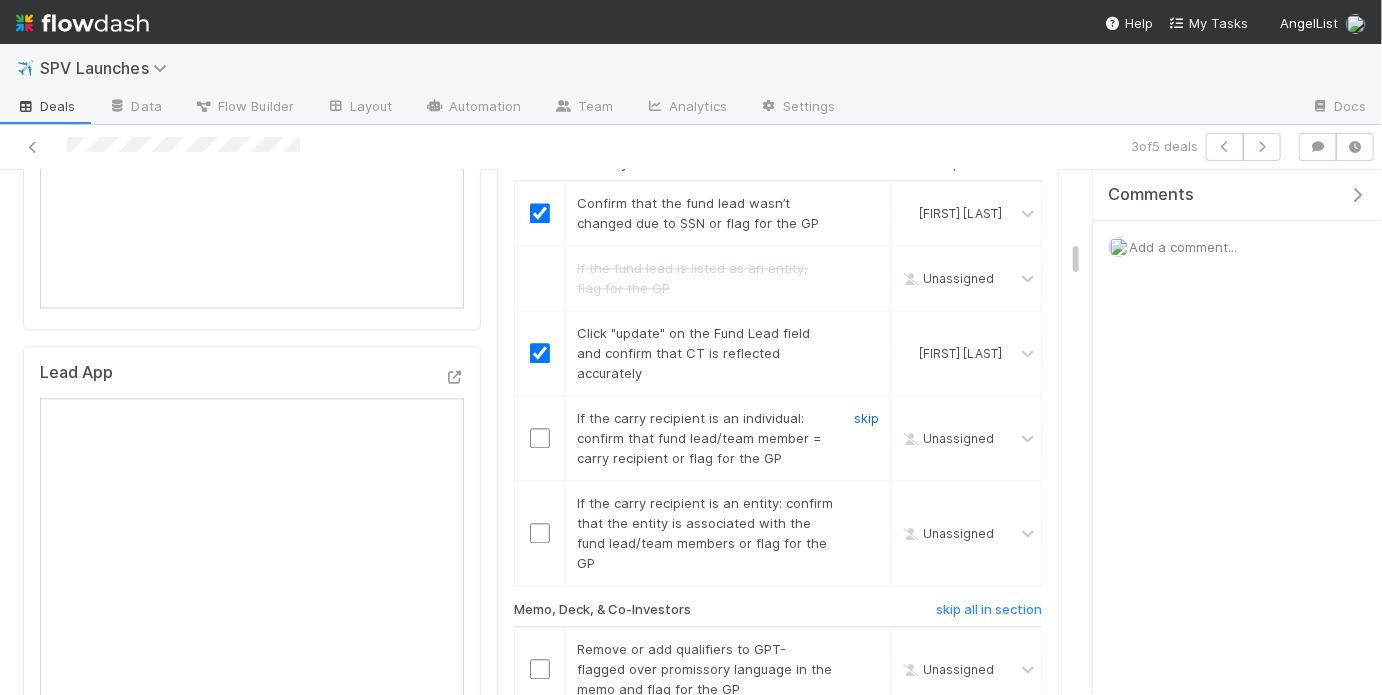 click on "skip" at bounding box center [866, 418] 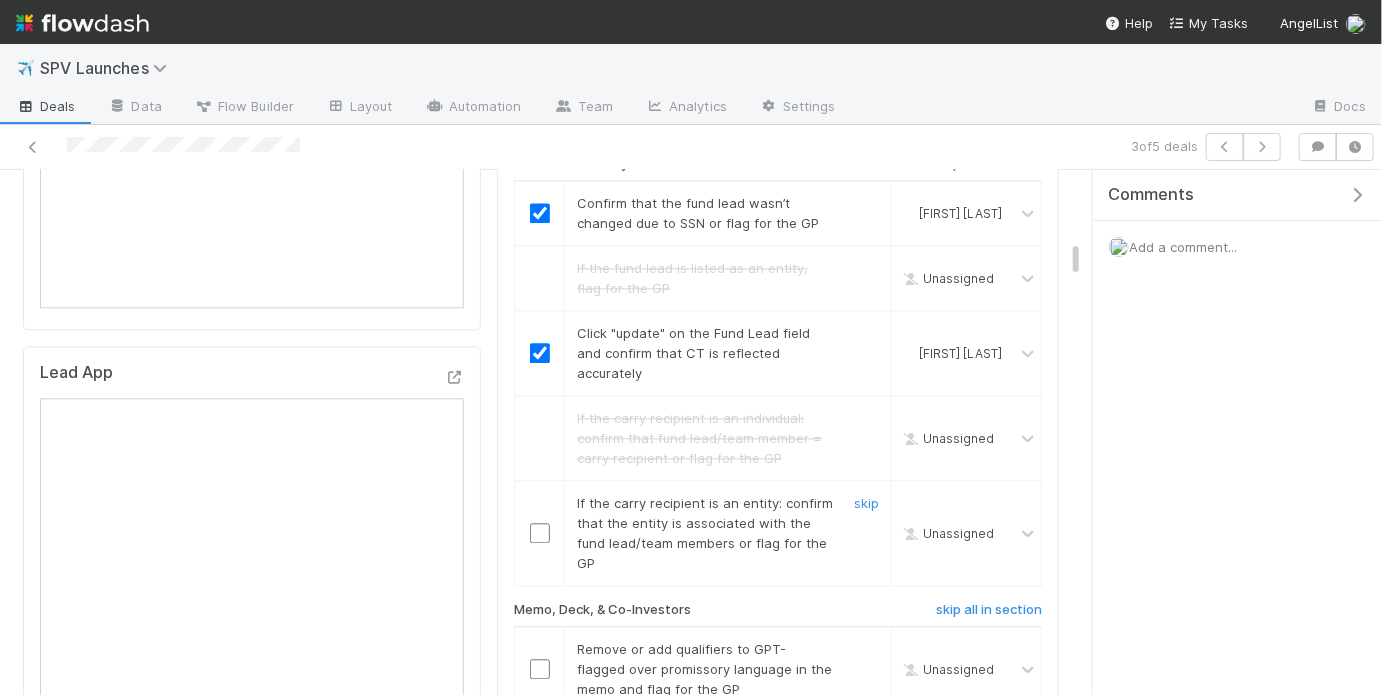 click at bounding box center [540, 533] 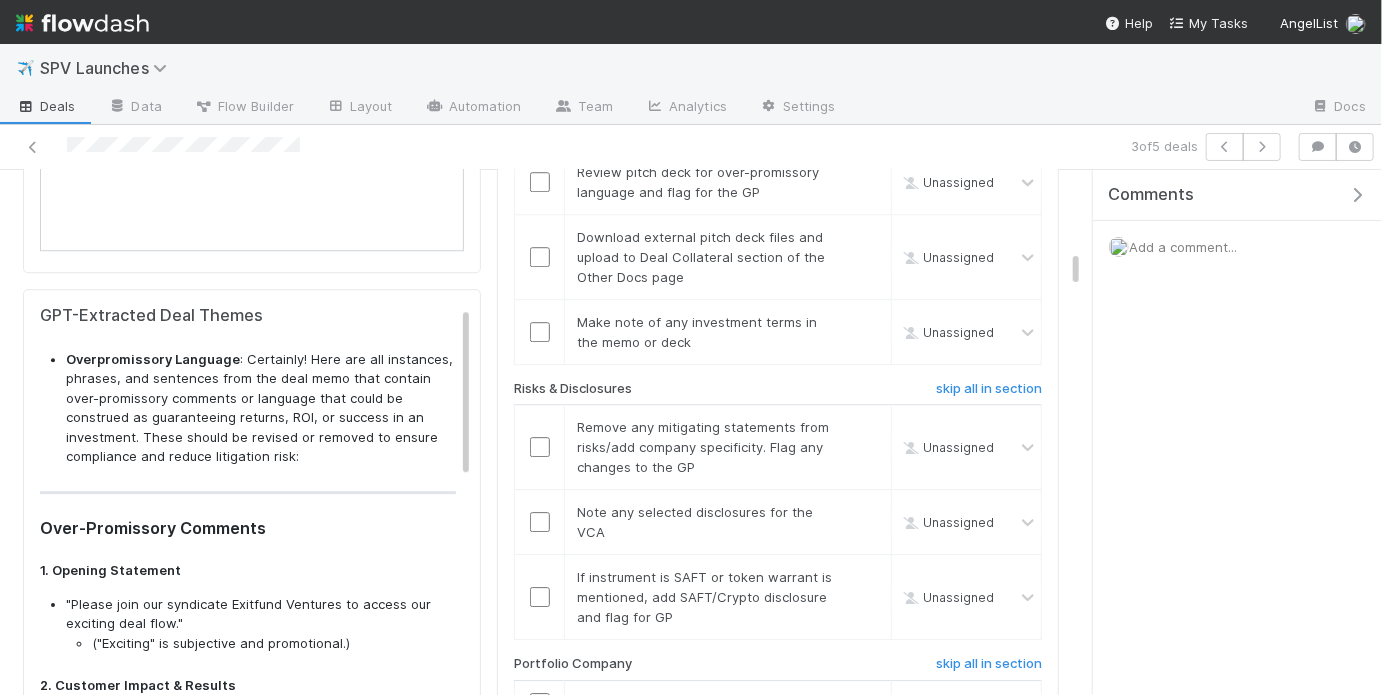 scroll, scrollTop: 2278, scrollLeft: 0, axis: vertical 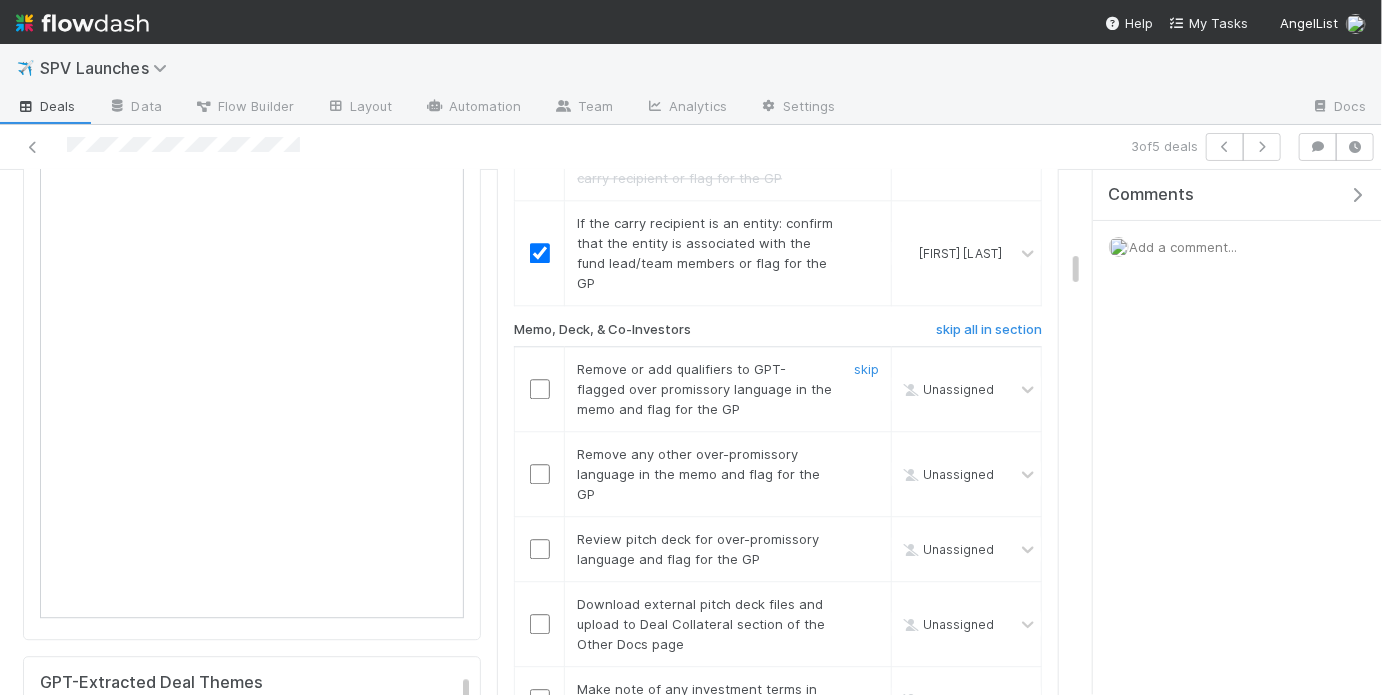 click at bounding box center [540, 389] 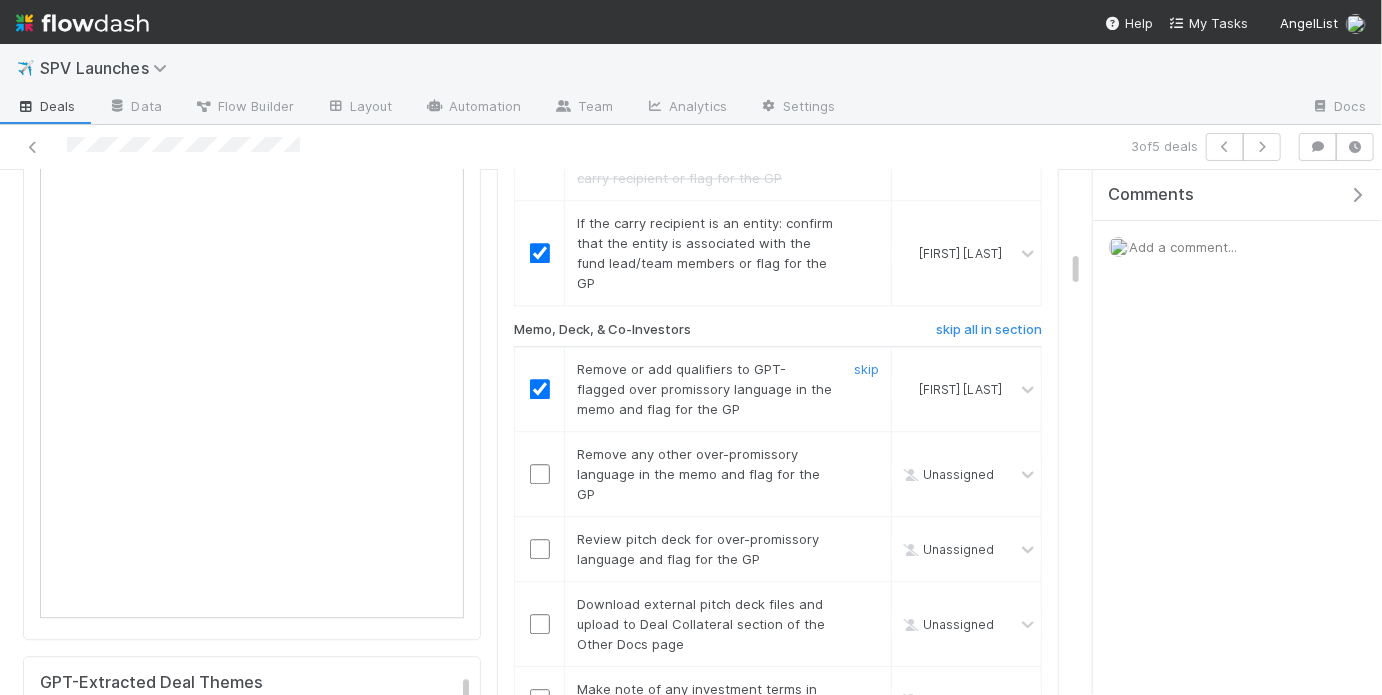 click at bounding box center (540, 474) 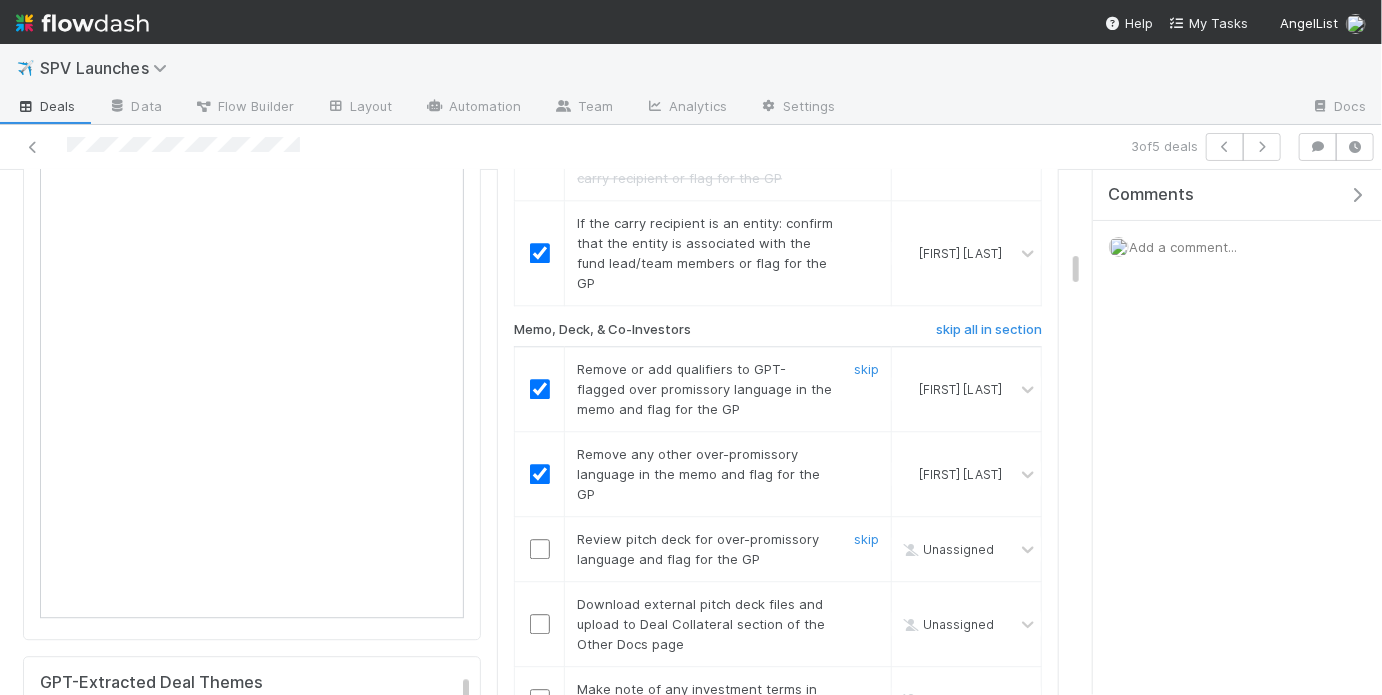 click at bounding box center [540, 549] 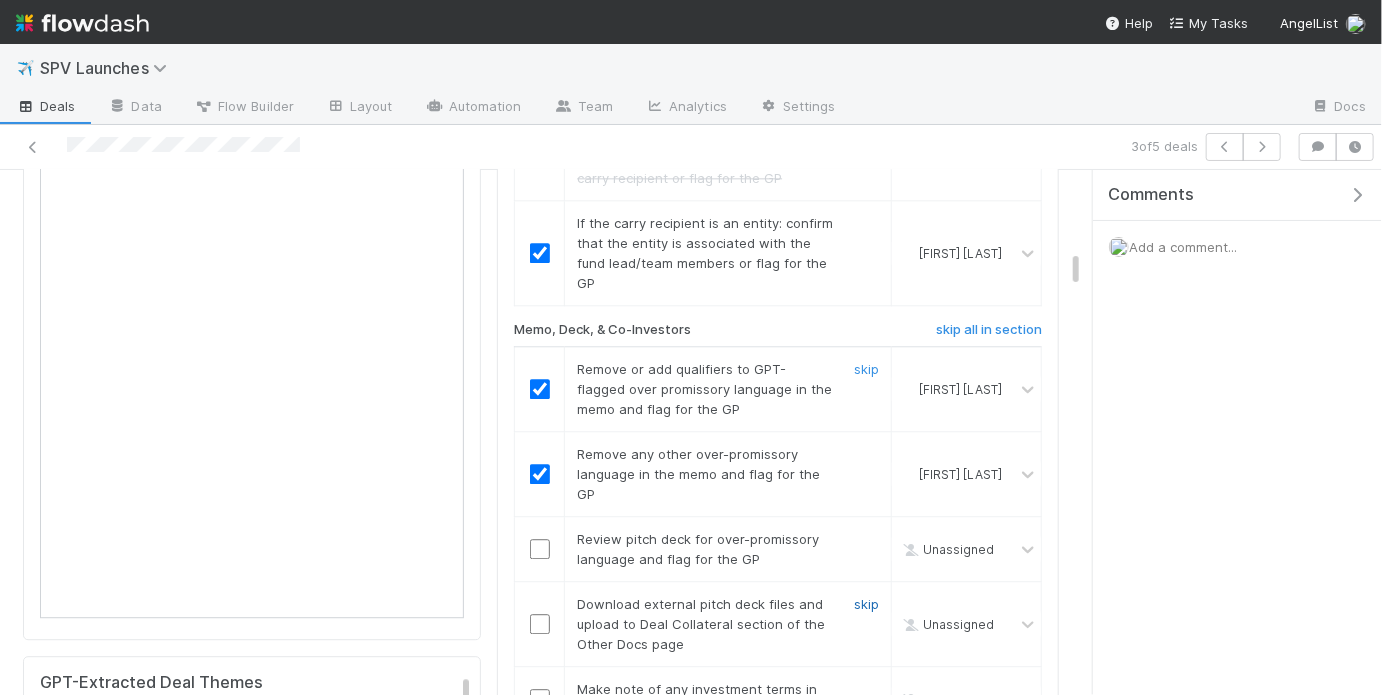 click on "skip" at bounding box center [866, 604] 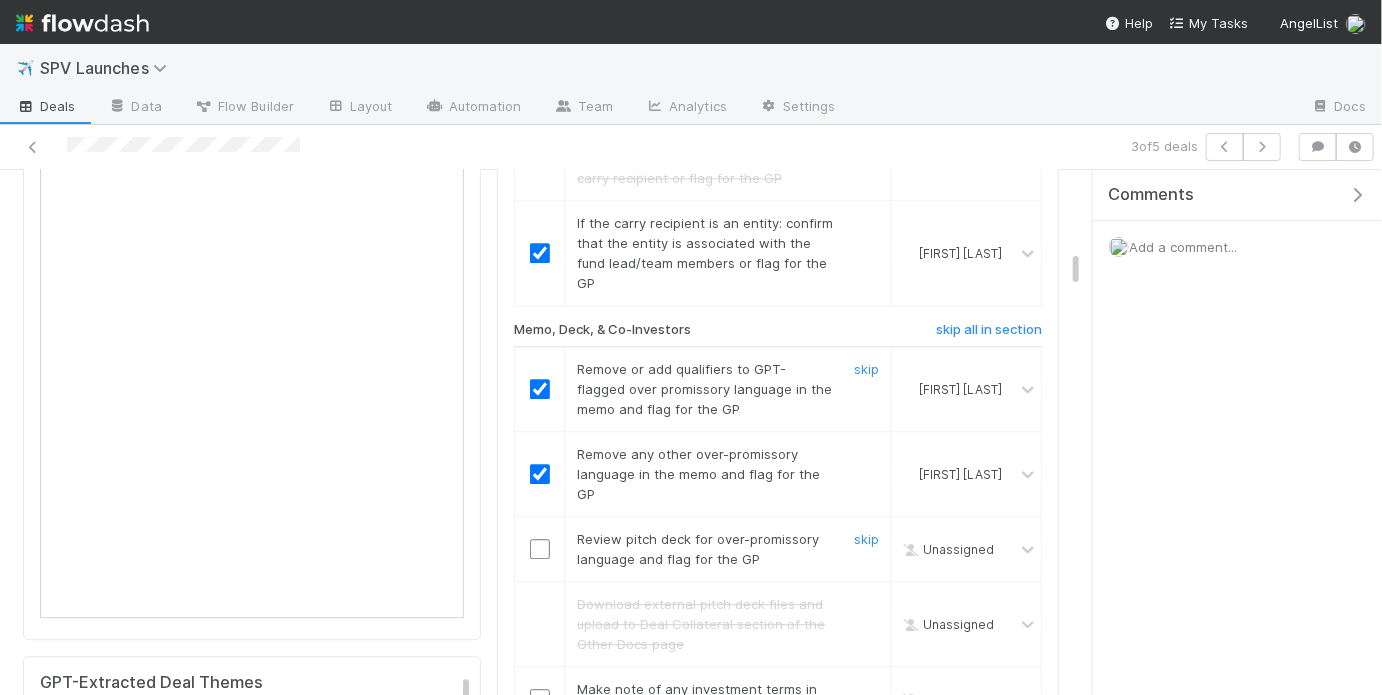 click at bounding box center (540, 549) 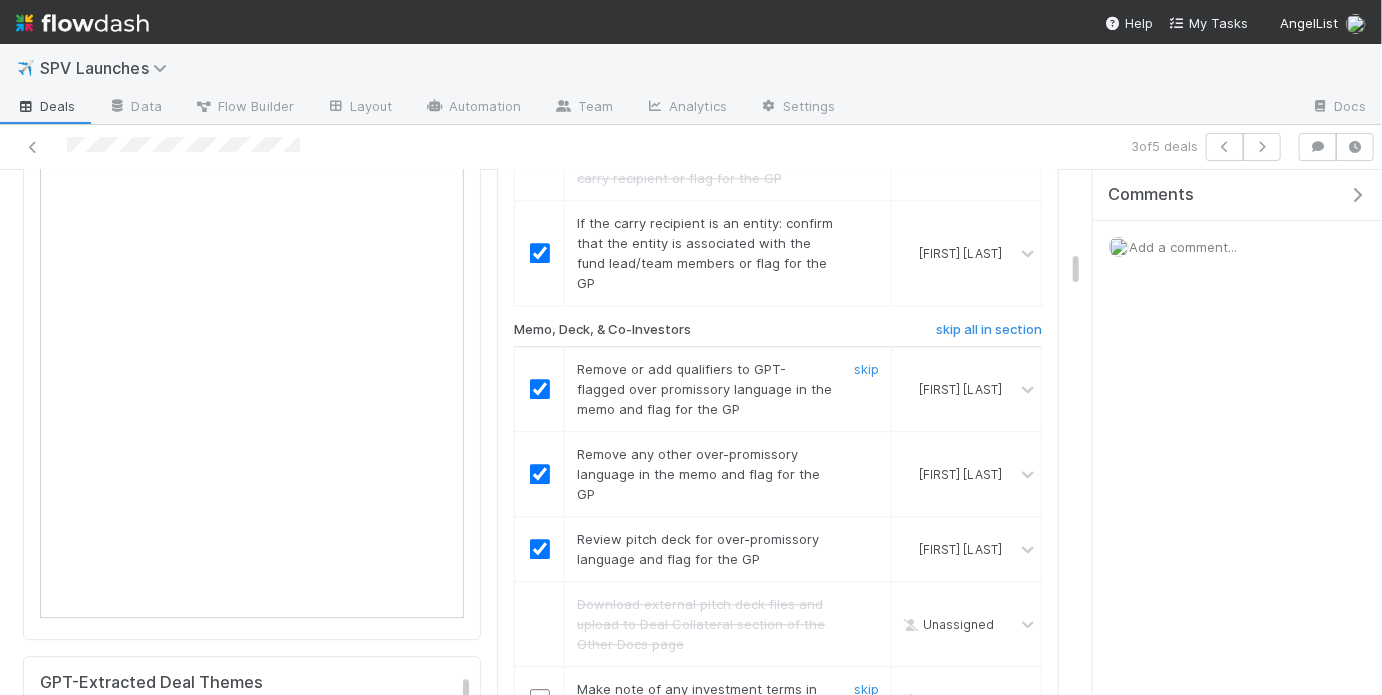 click at bounding box center (540, 699) 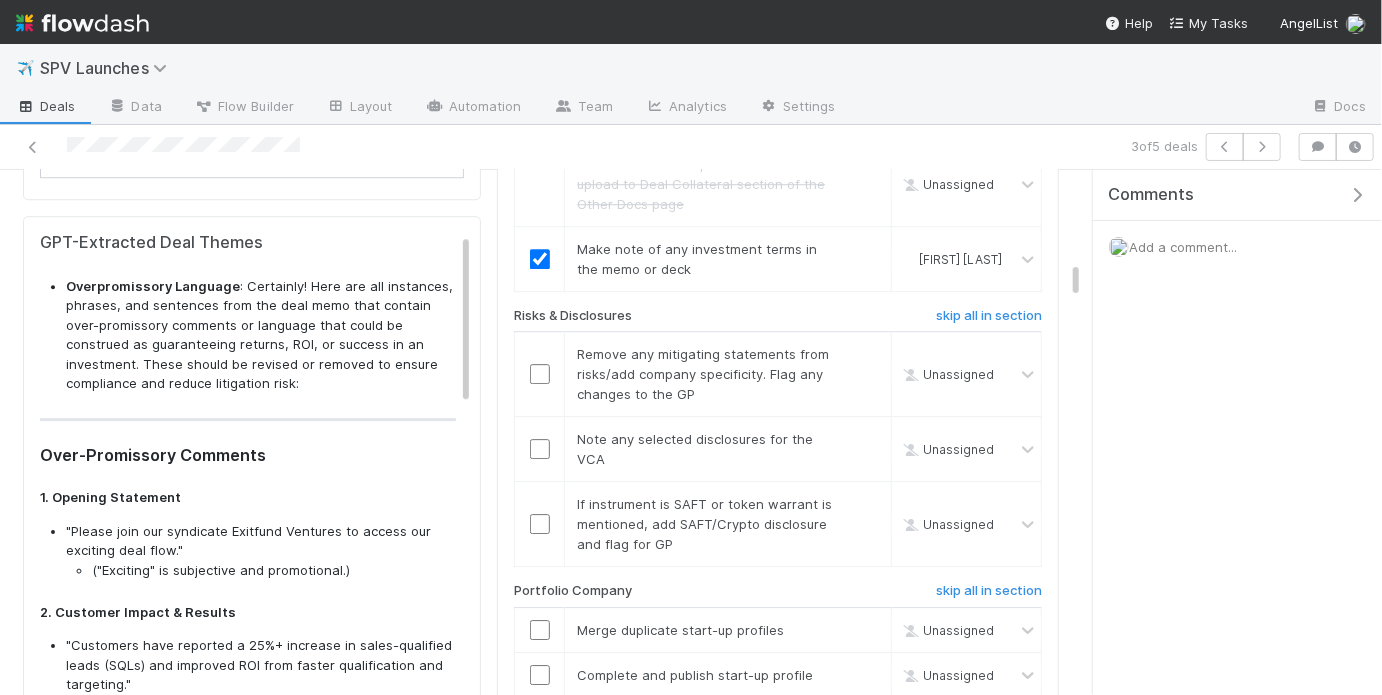 scroll, scrollTop: 2731, scrollLeft: 0, axis: vertical 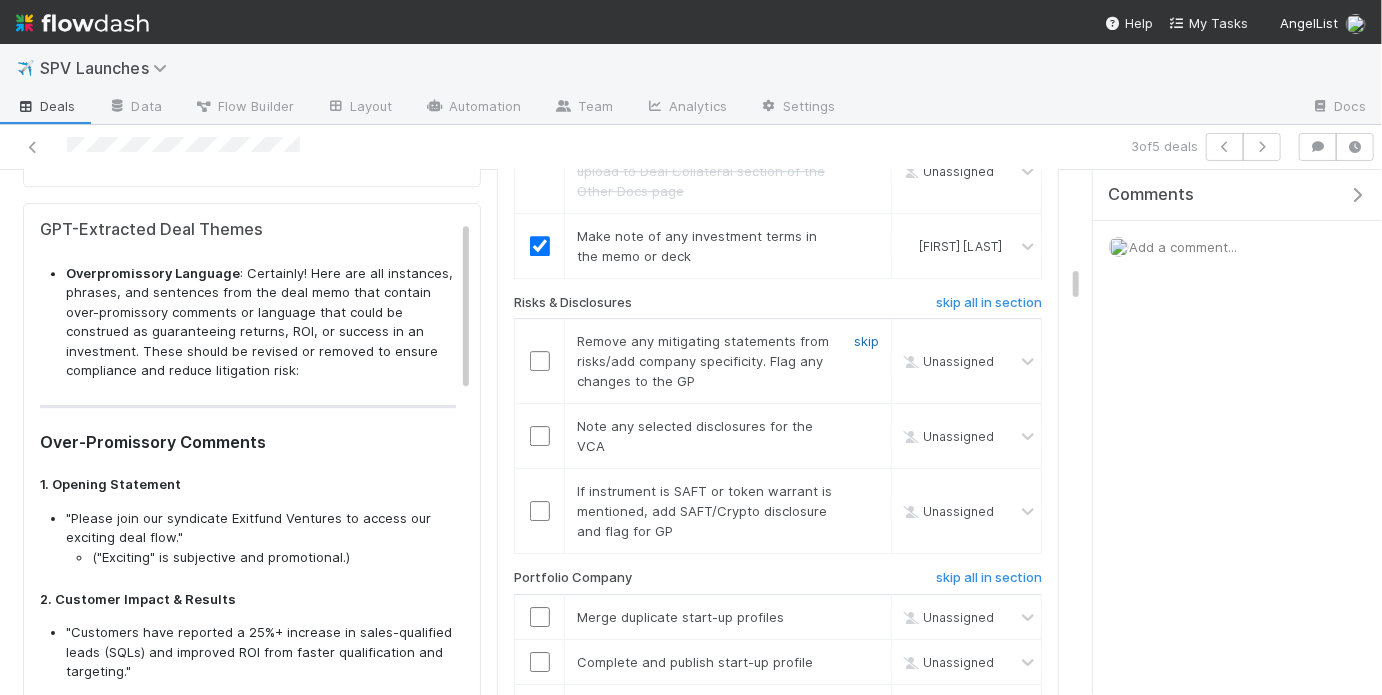 click on "skip" at bounding box center [866, 341] 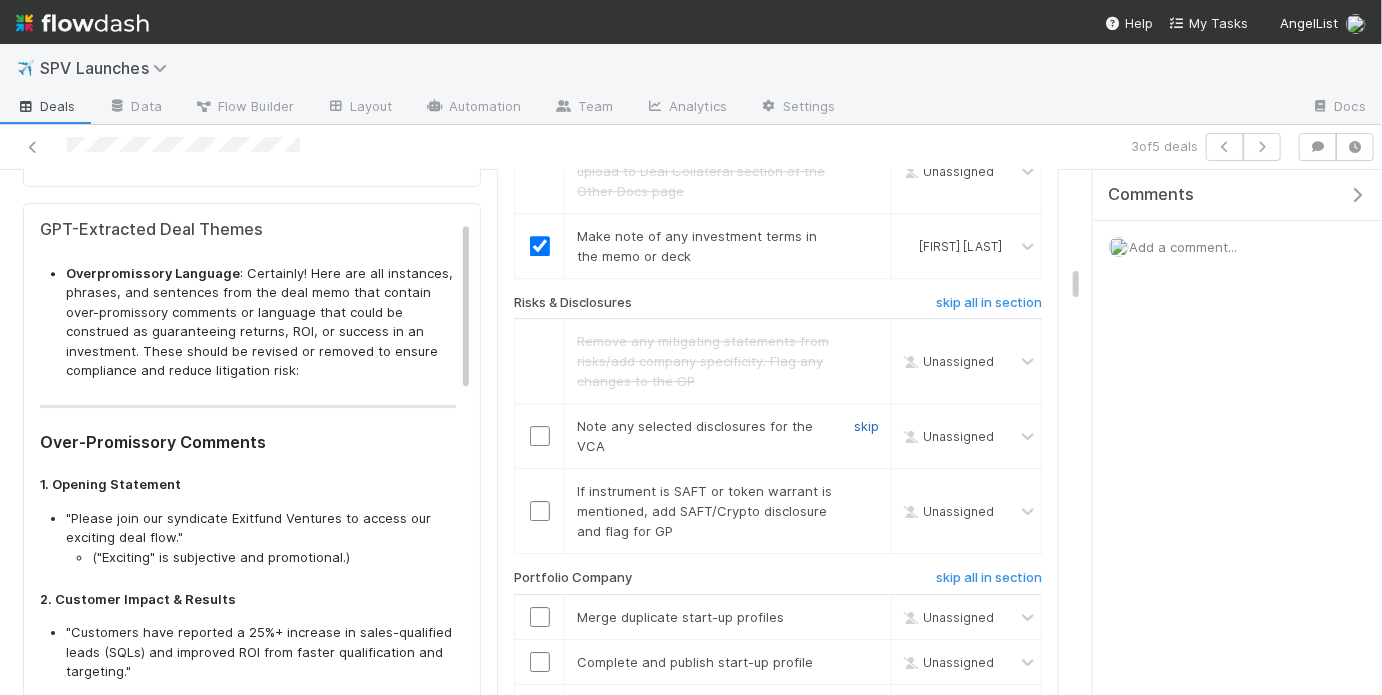 click on "skip" at bounding box center (866, 426) 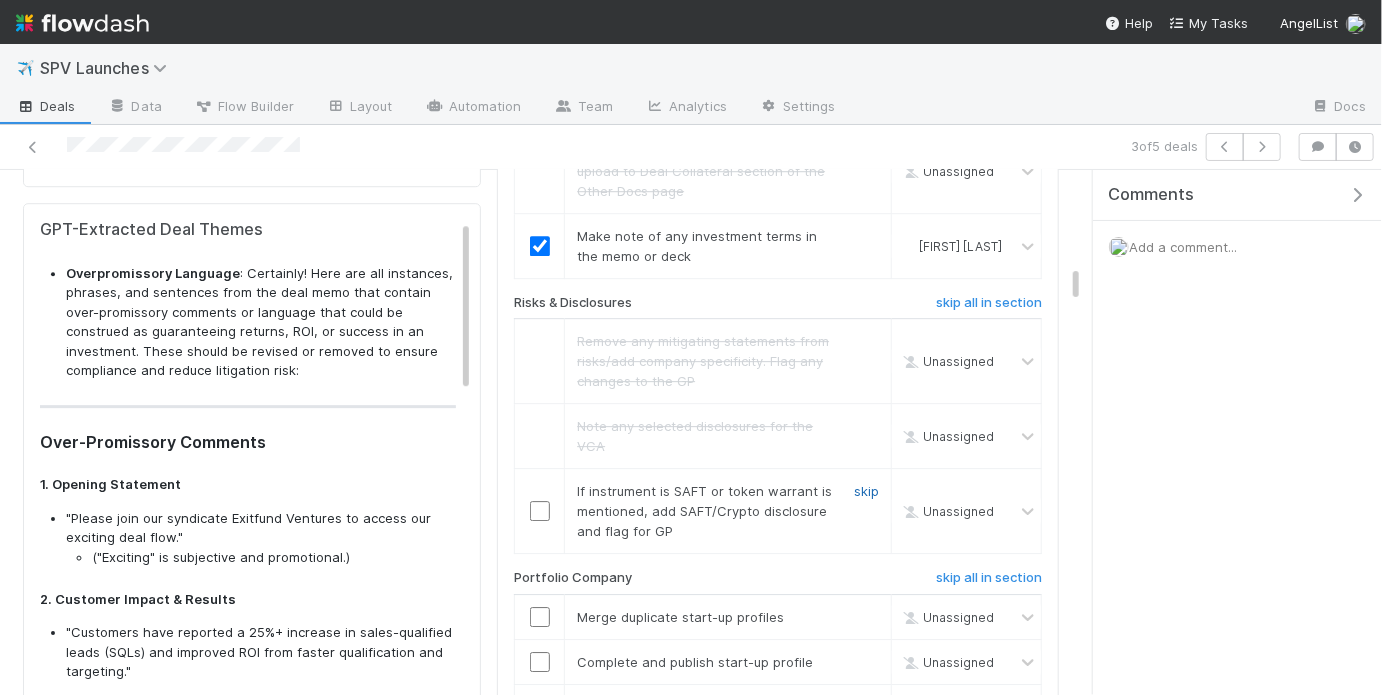 click on "skip" at bounding box center (866, 491) 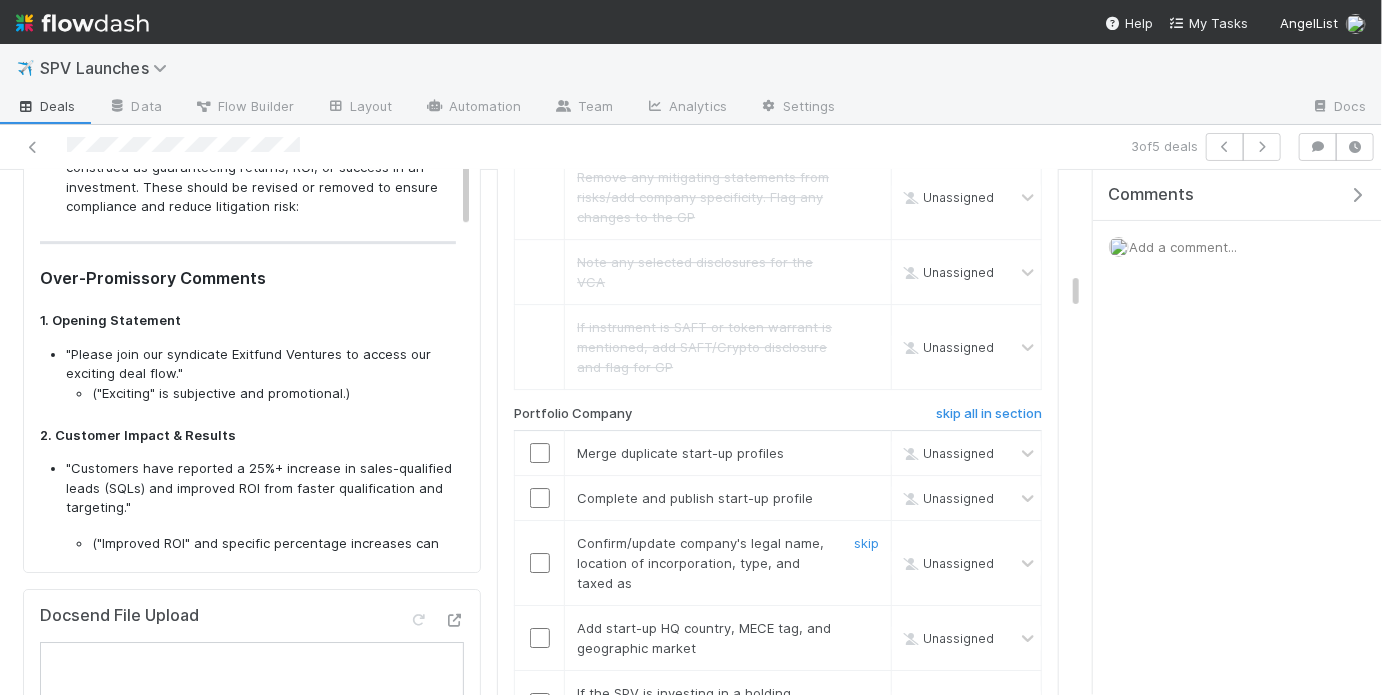 scroll, scrollTop: 2944, scrollLeft: 0, axis: vertical 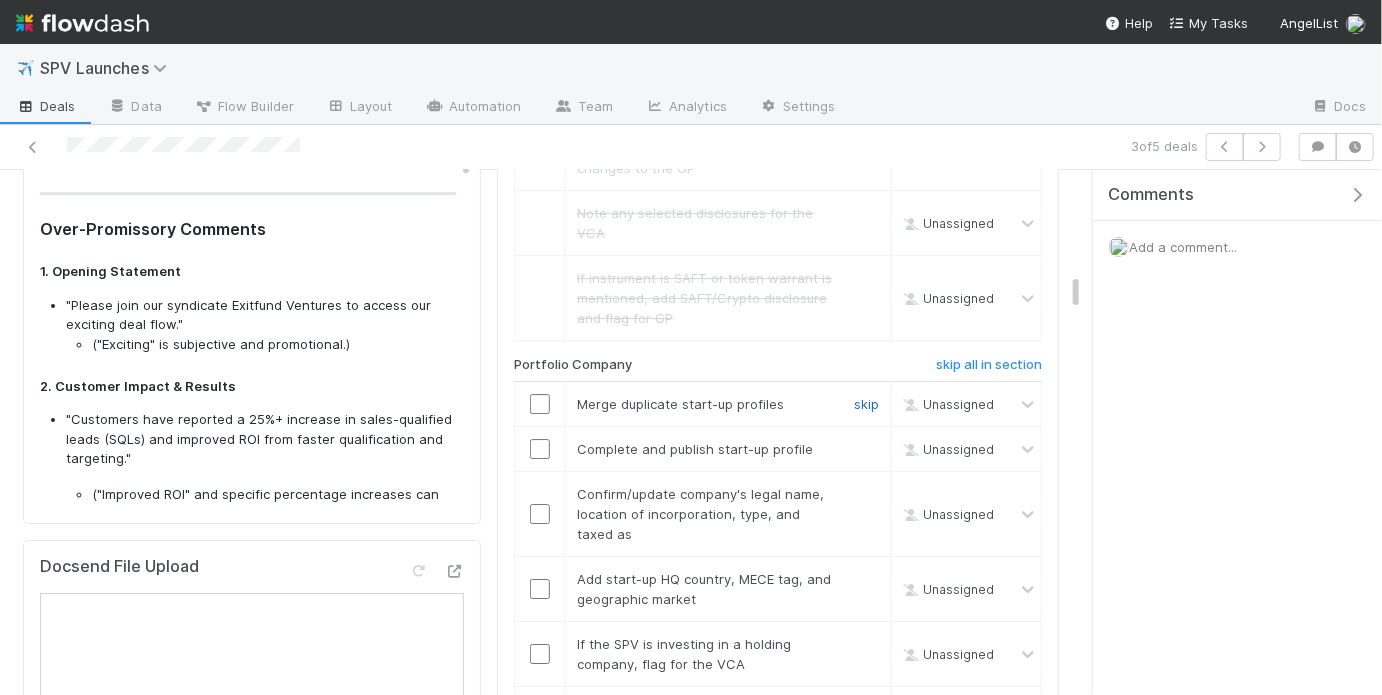 click on "skip" at bounding box center (866, 404) 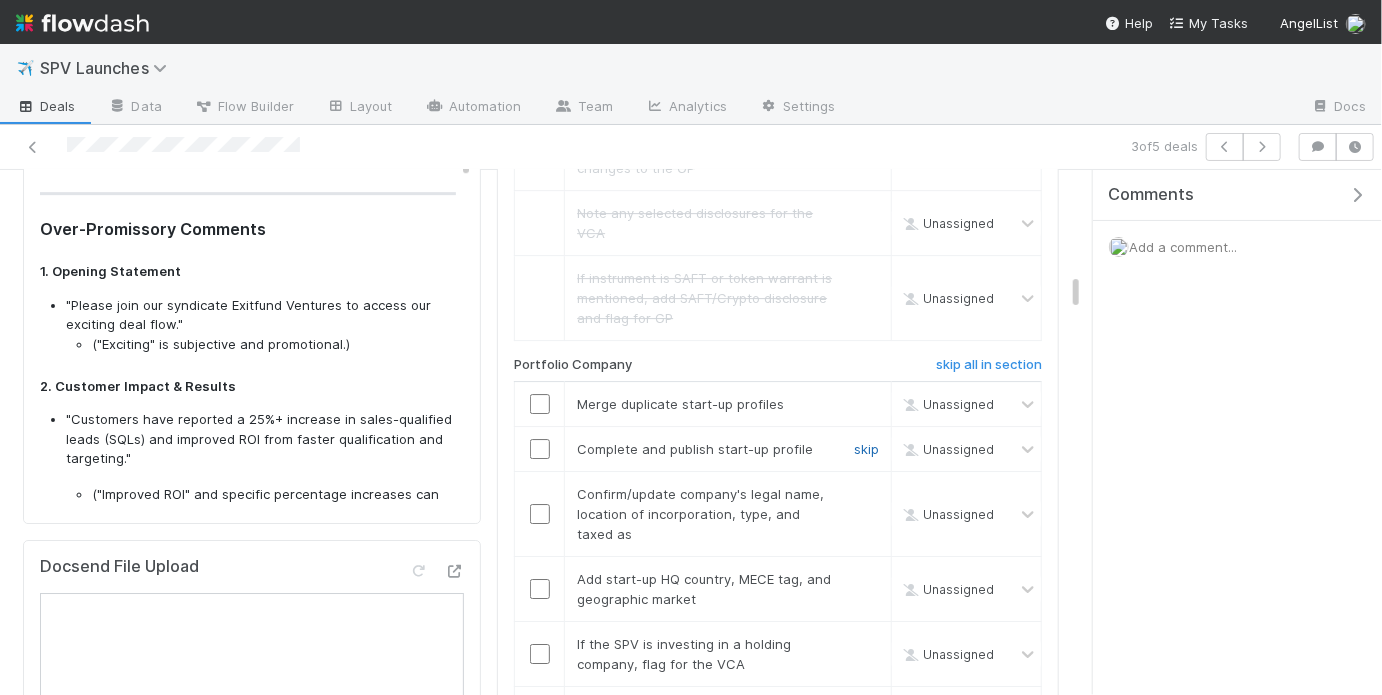 click on "skip" at bounding box center (866, 449) 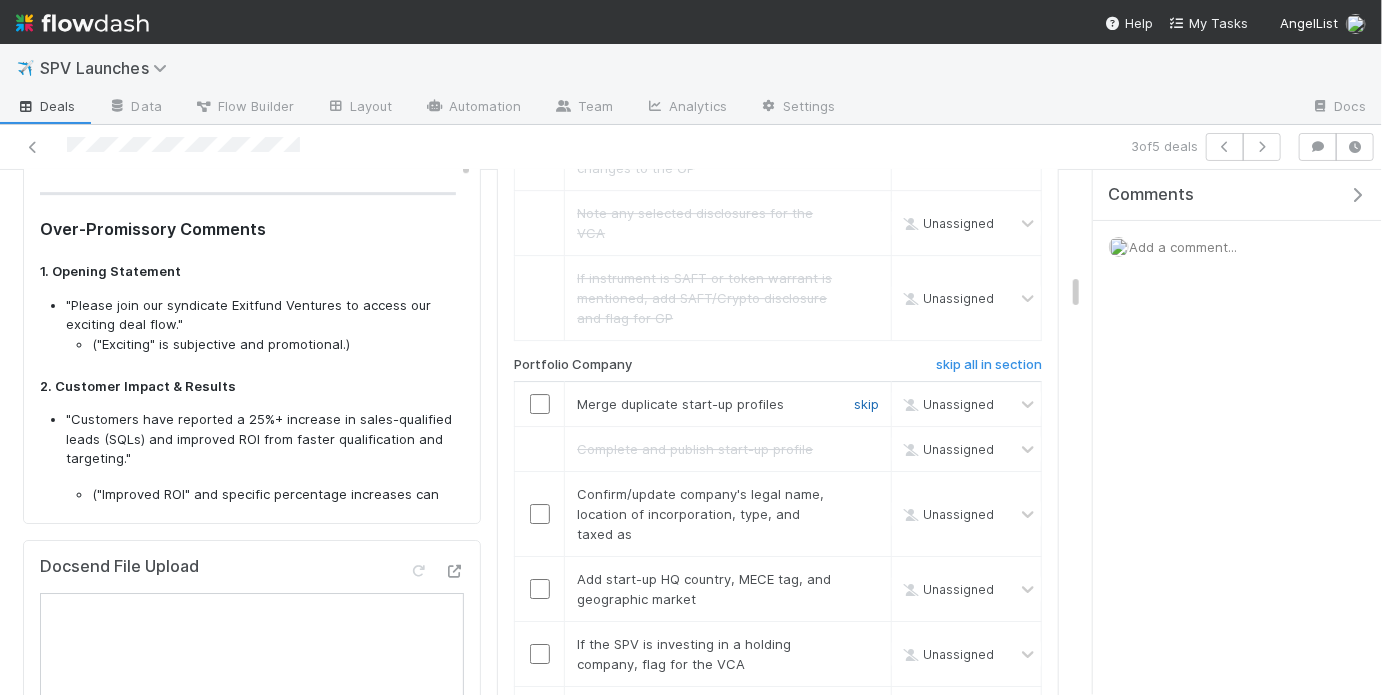 click on "skip" at bounding box center (866, 404) 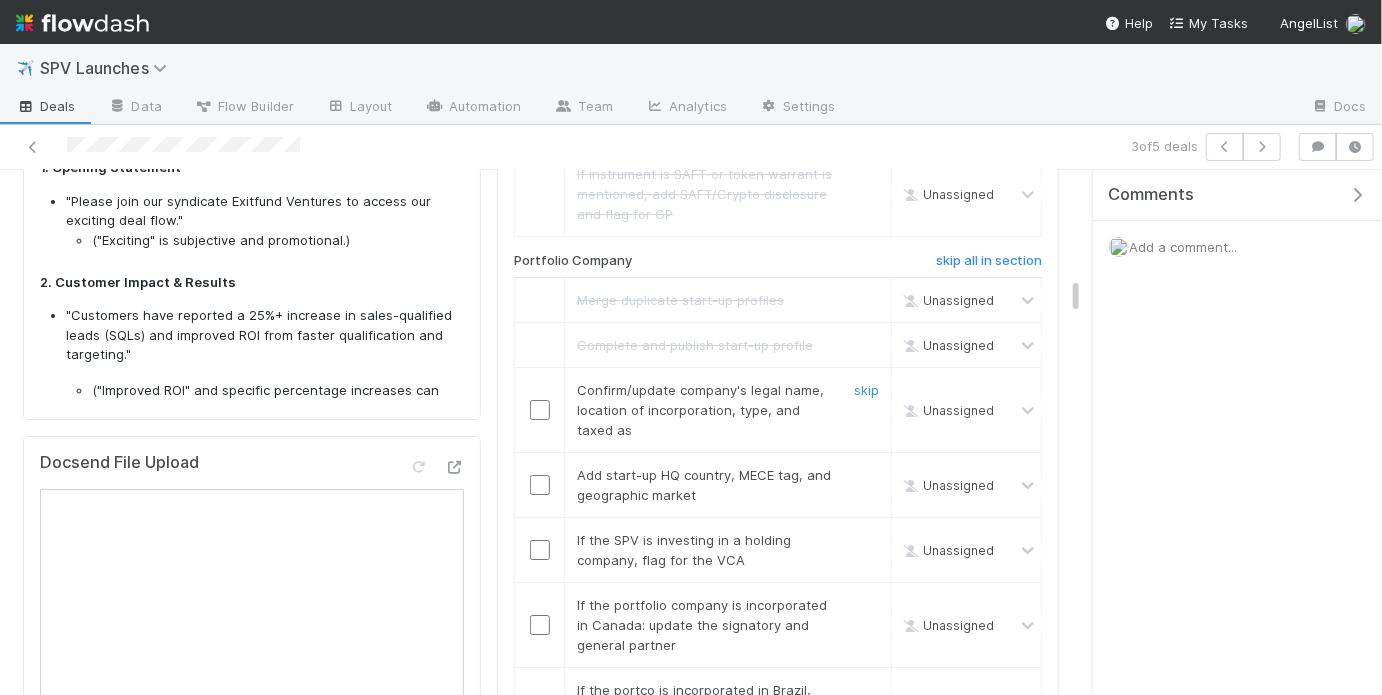 scroll, scrollTop: 3081, scrollLeft: 0, axis: vertical 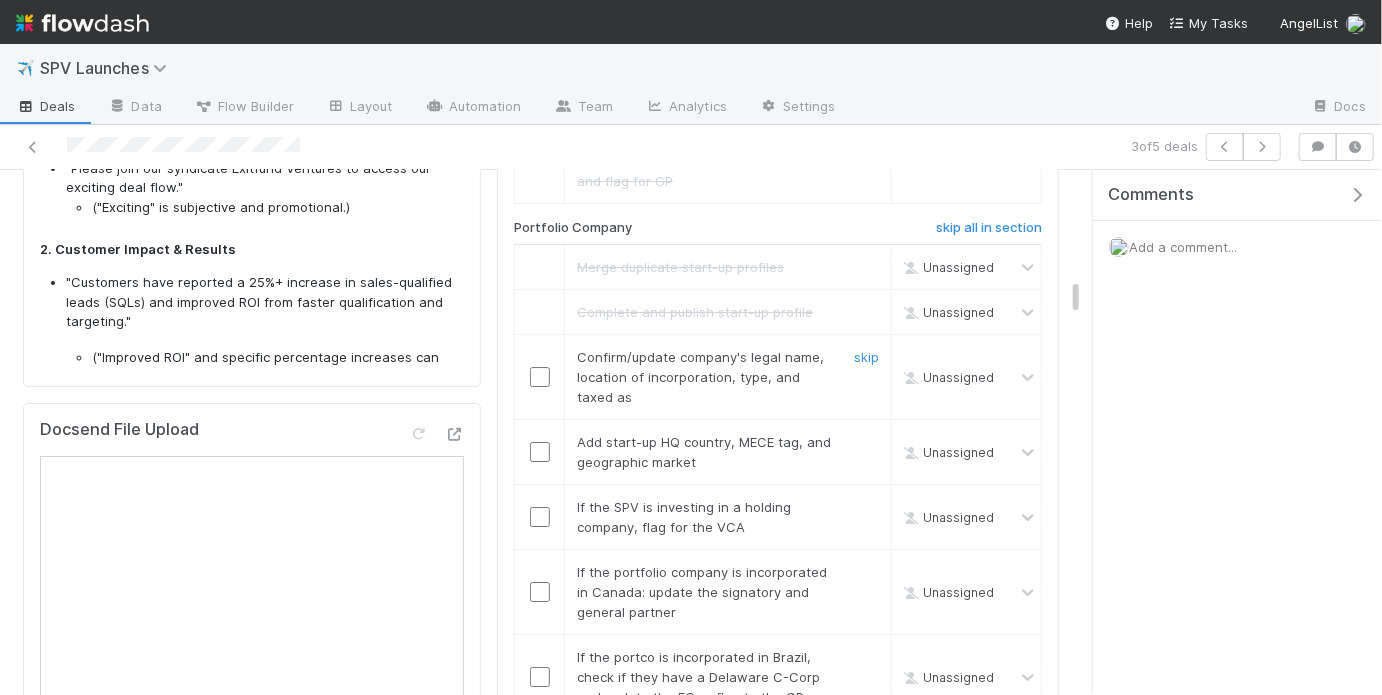 click at bounding box center (540, 377) 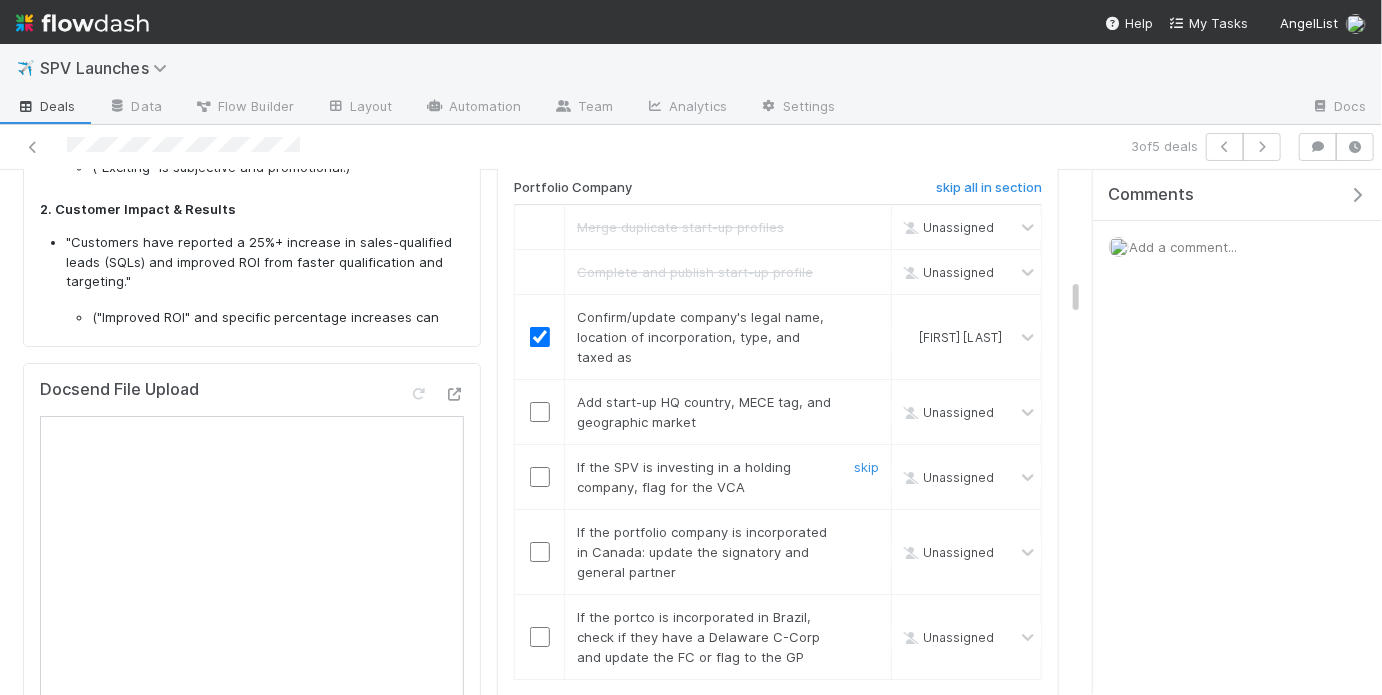 scroll, scrollTop: 3123, scrollLeft: 0, axis: vertical 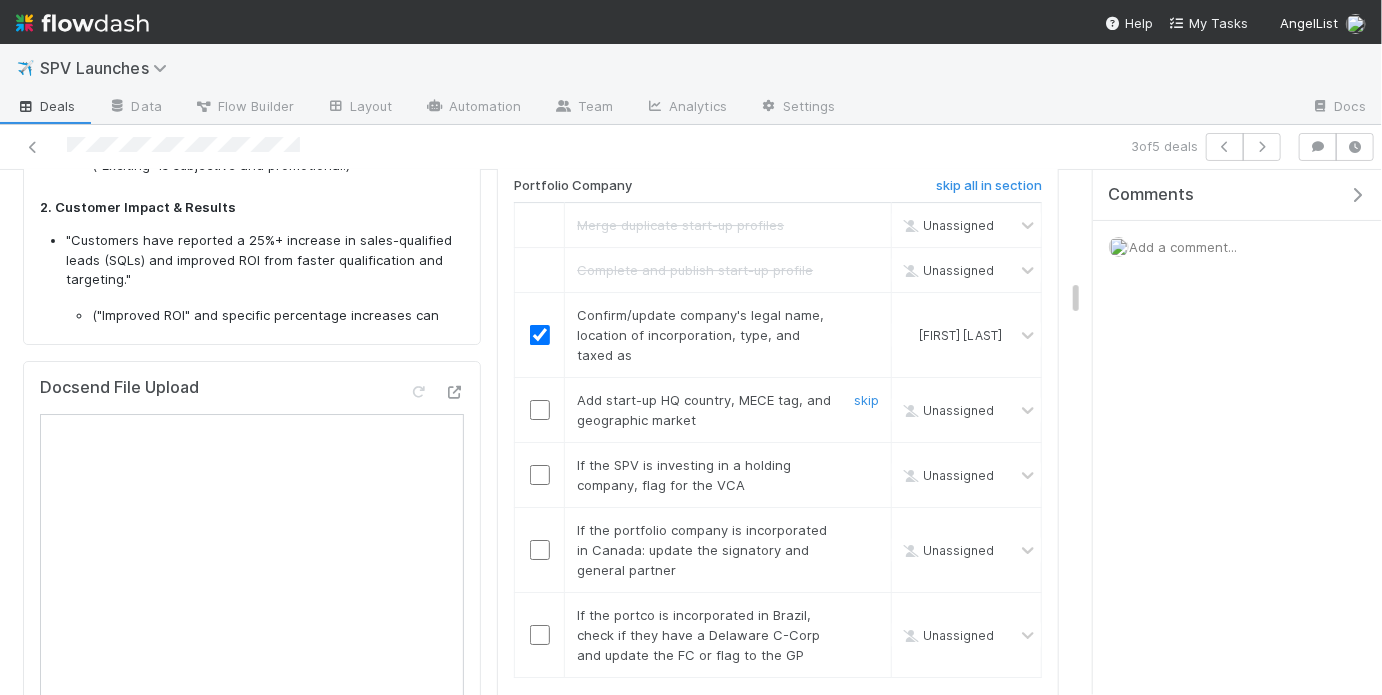 click at bounding box center (540, 410) 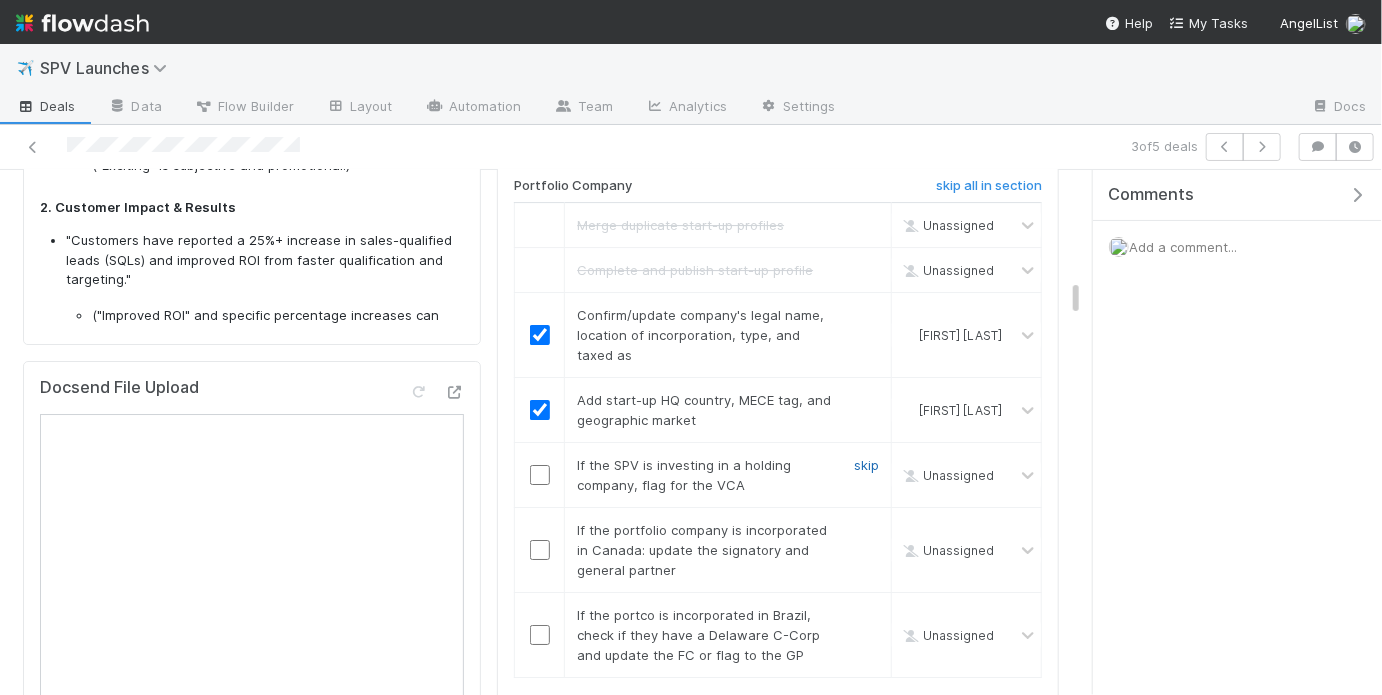 click on "skip" at bounding box center [866, 465] 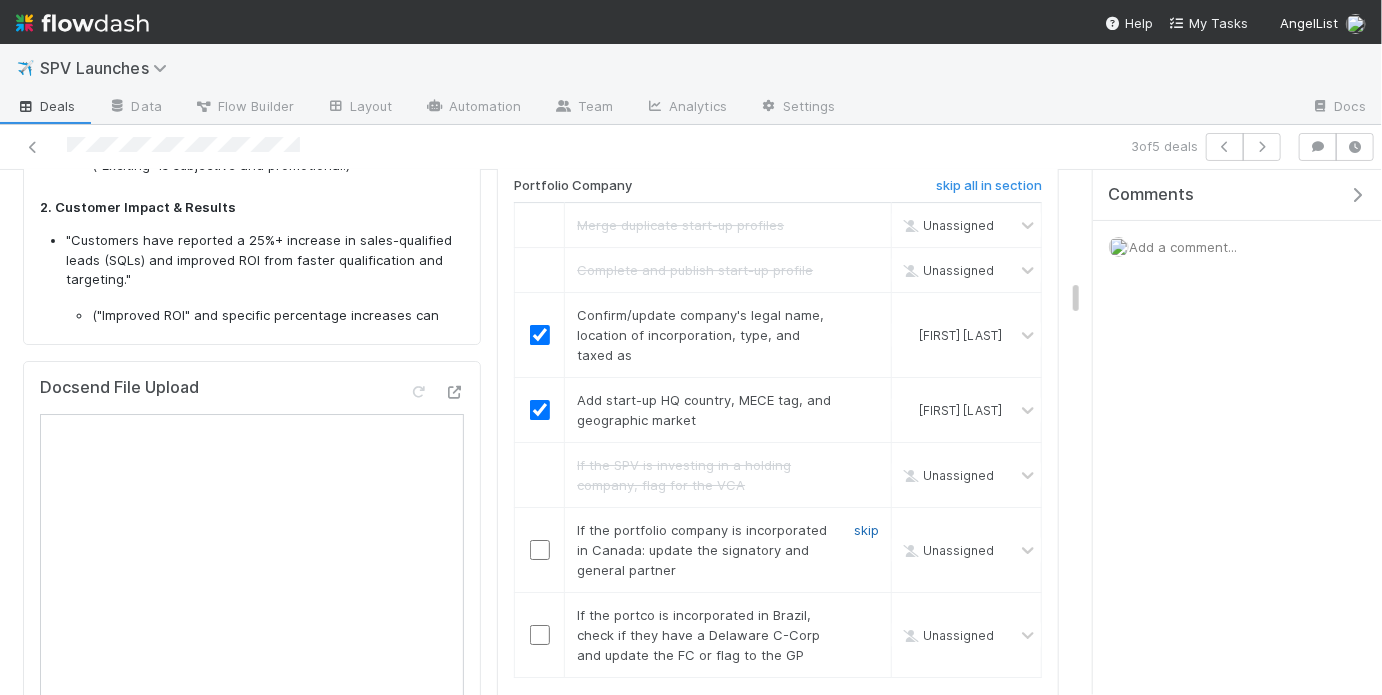 click on "skip" at bounding box center [866, 530] 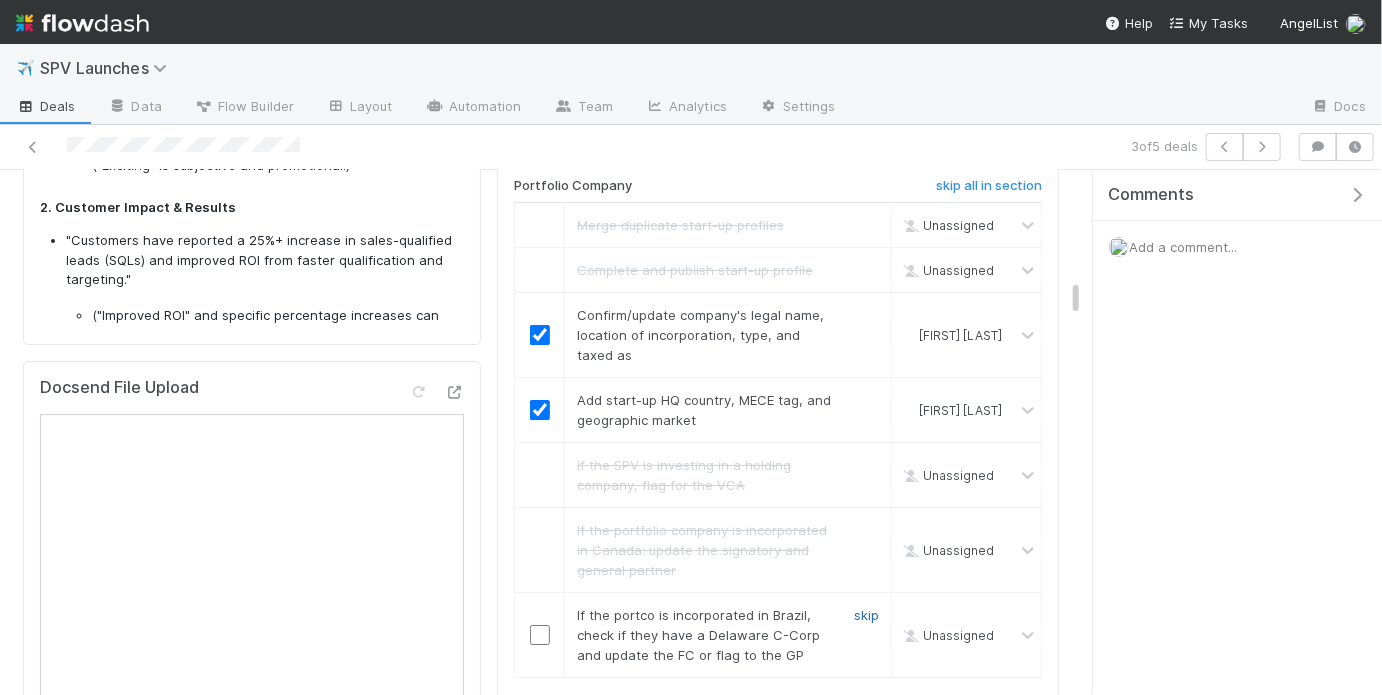 click on "skip" at bounding box center (866, 615) 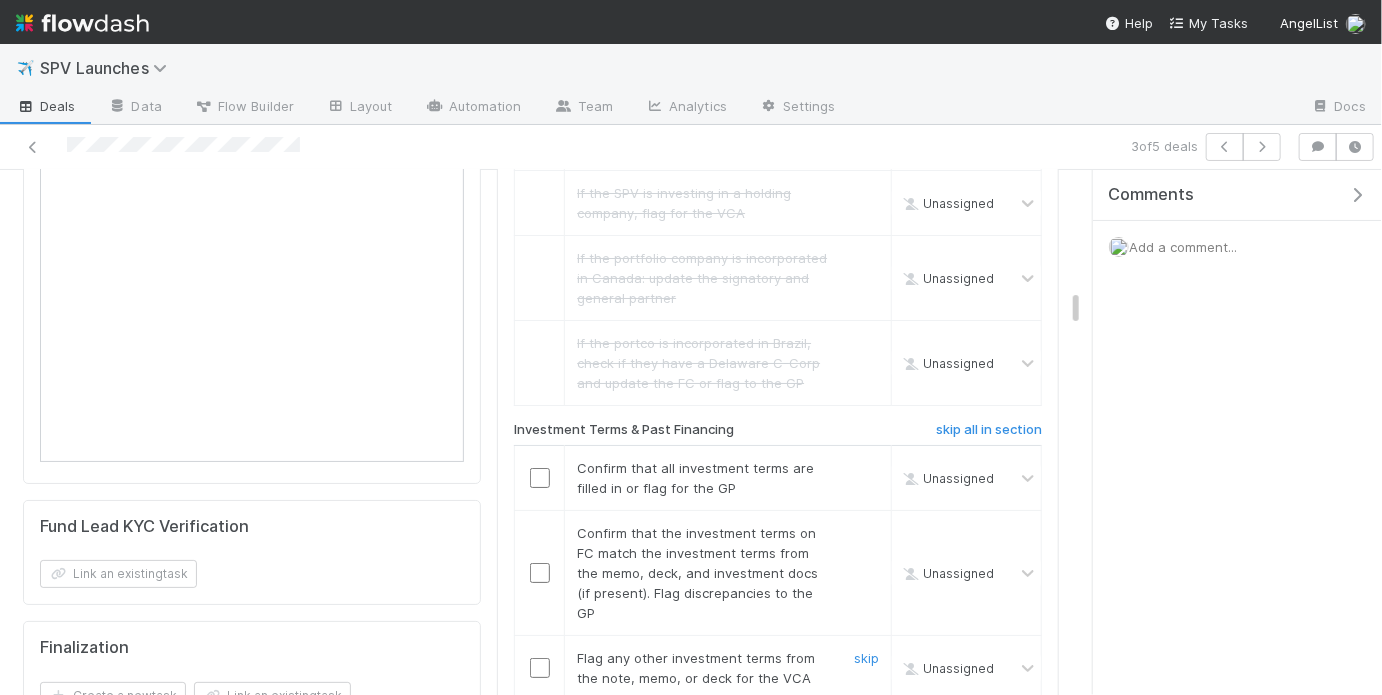 scroll, scrollTop: 3415, scrollLeft: 0, axis: vertical 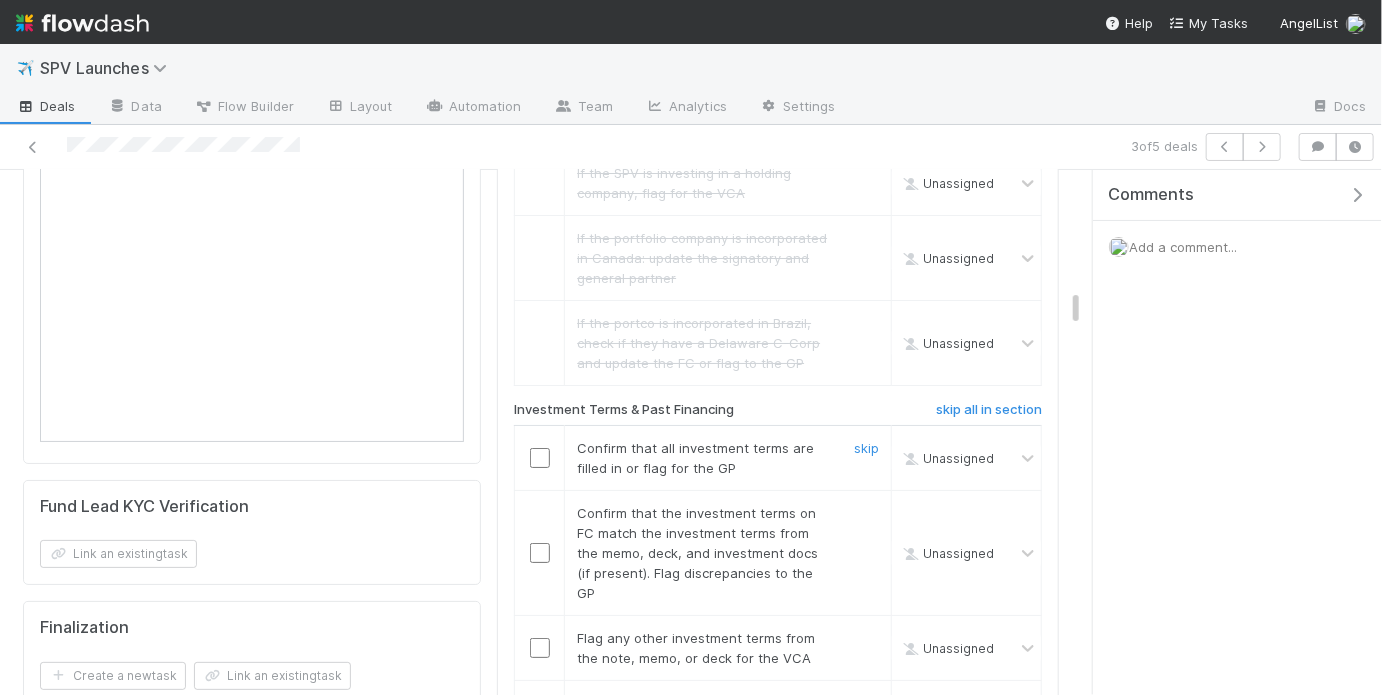 click at bounding box center (540, 458) 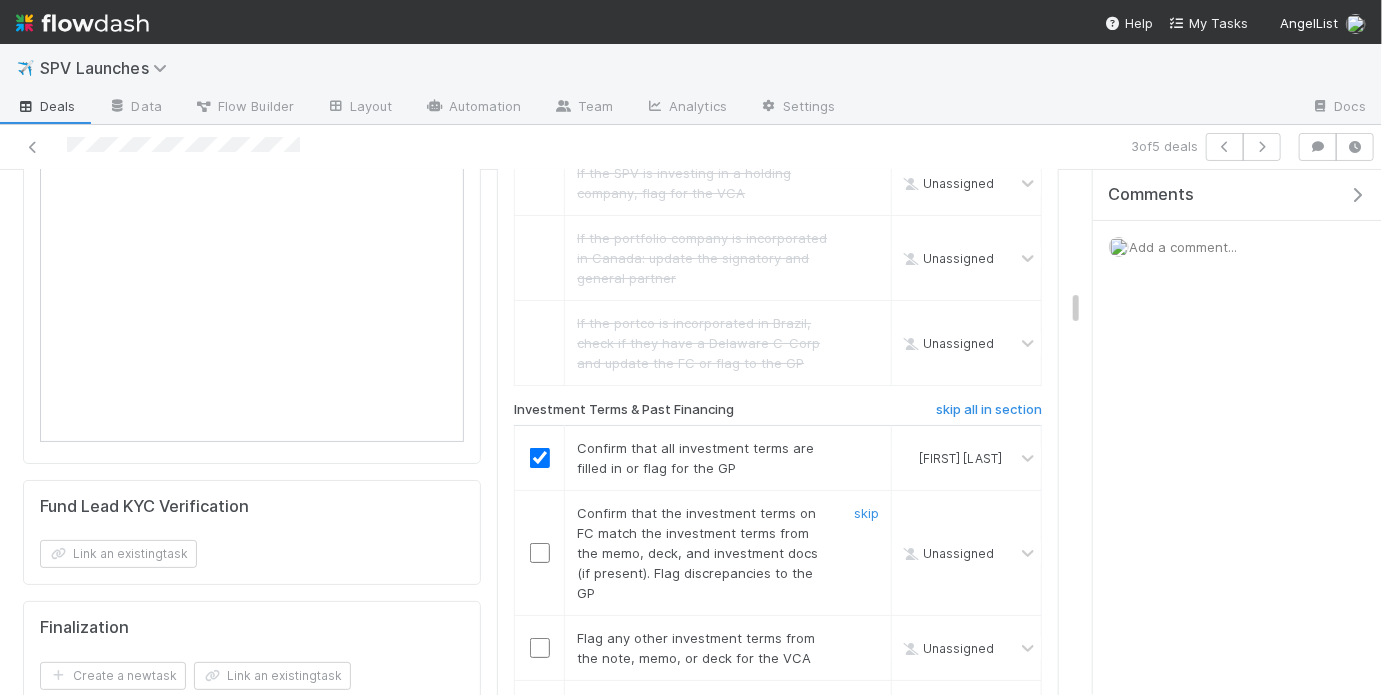 click at bounding box center (540, 553) 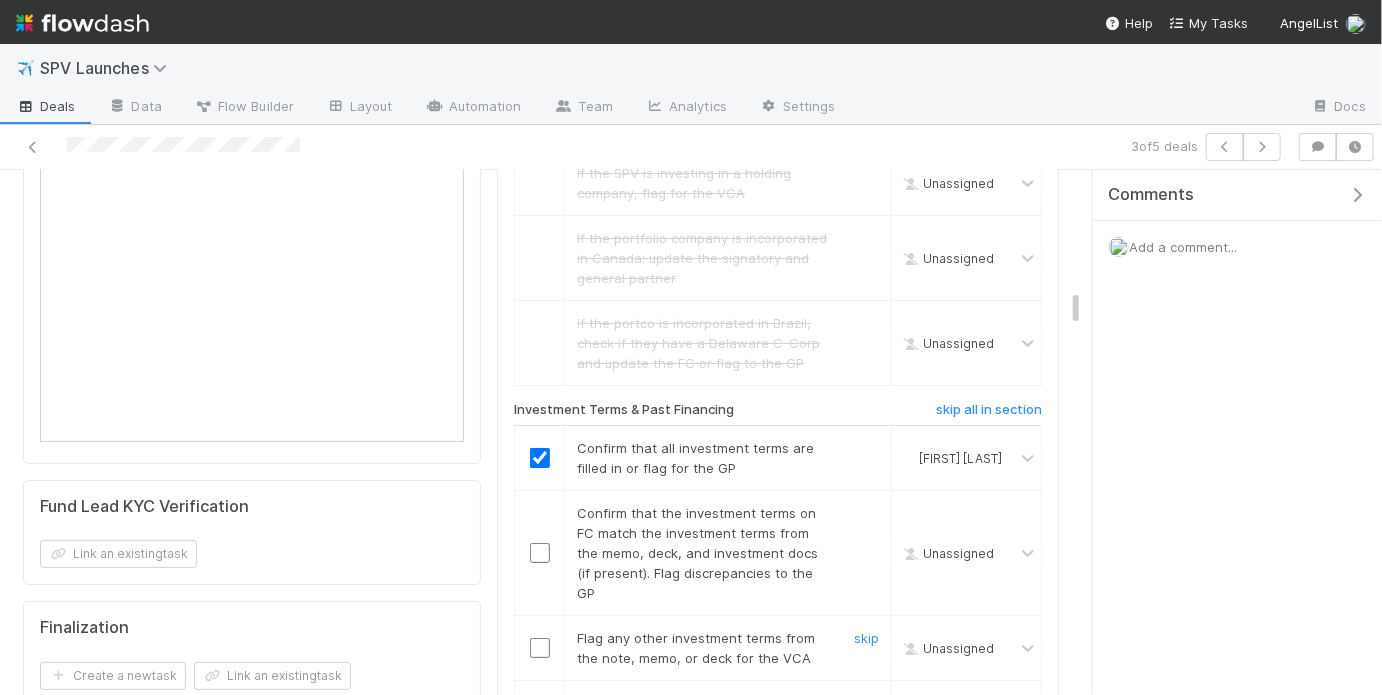 click on "skip" at bounding box center [864, 648] 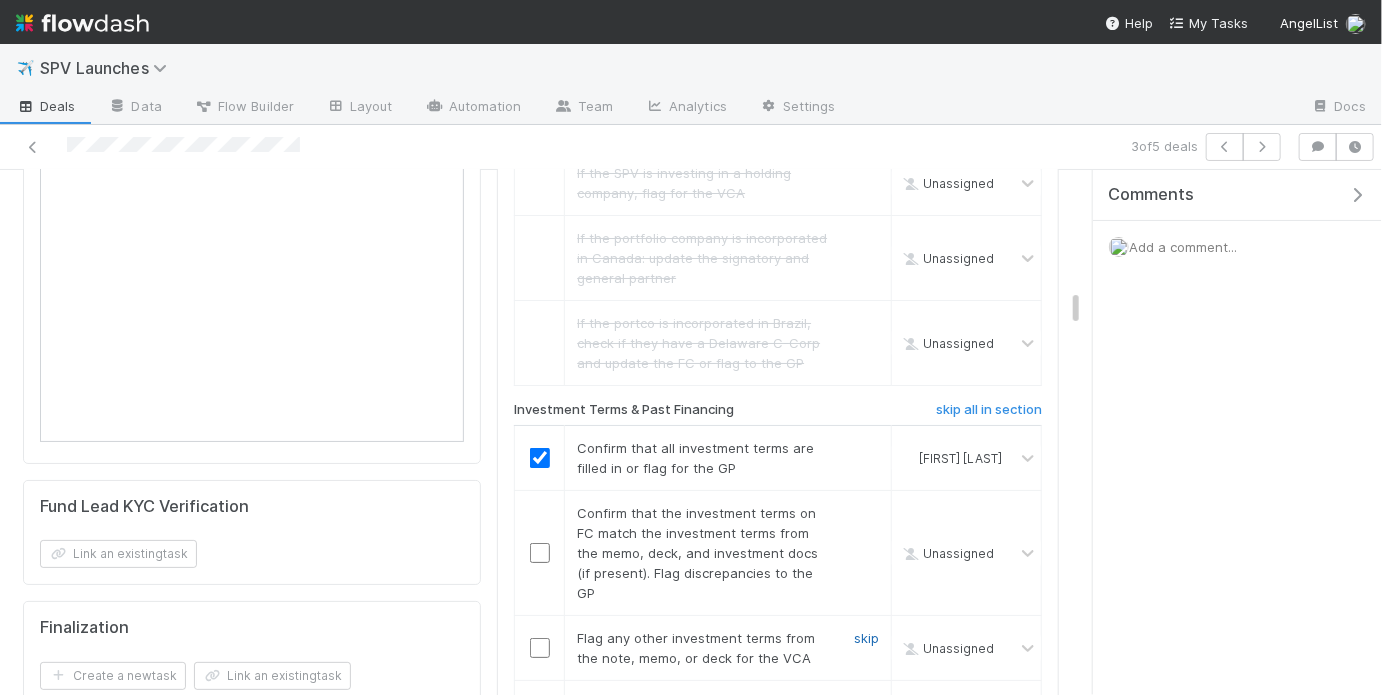 click on "skip" at bounding box center (866, 638) 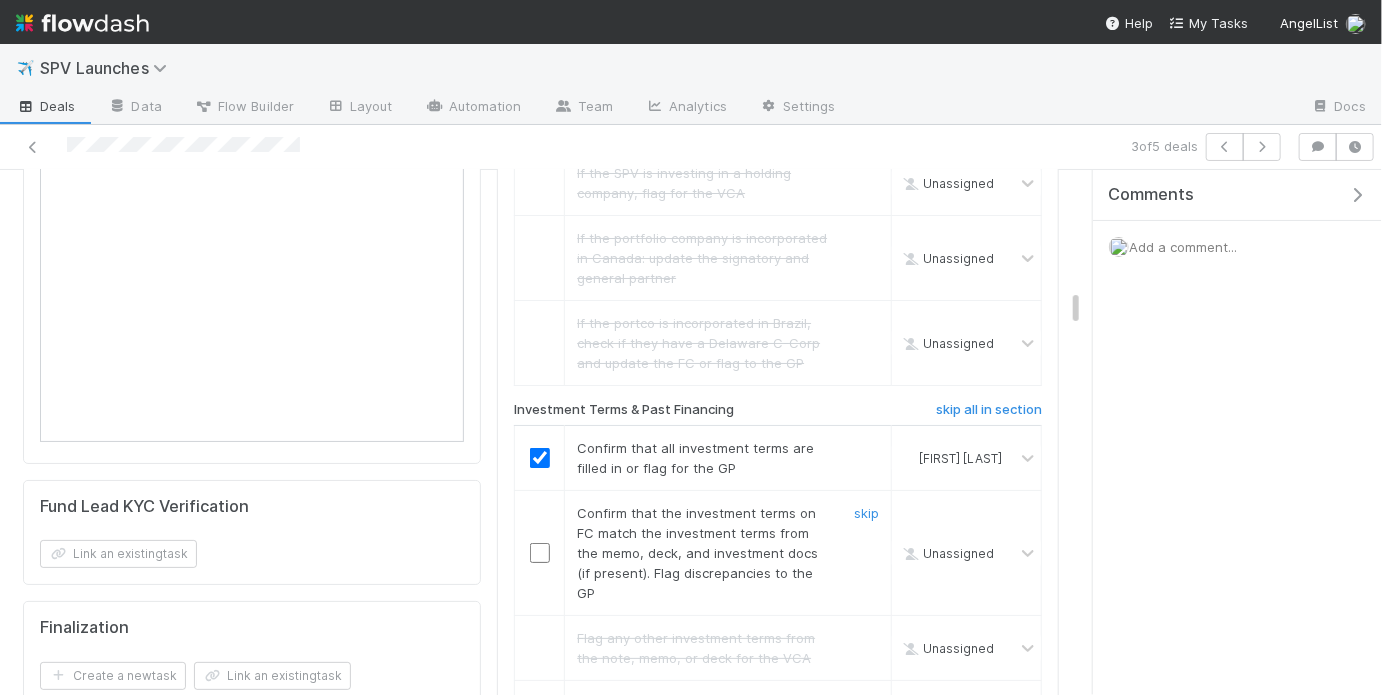 click at bounding box center (540, 553) 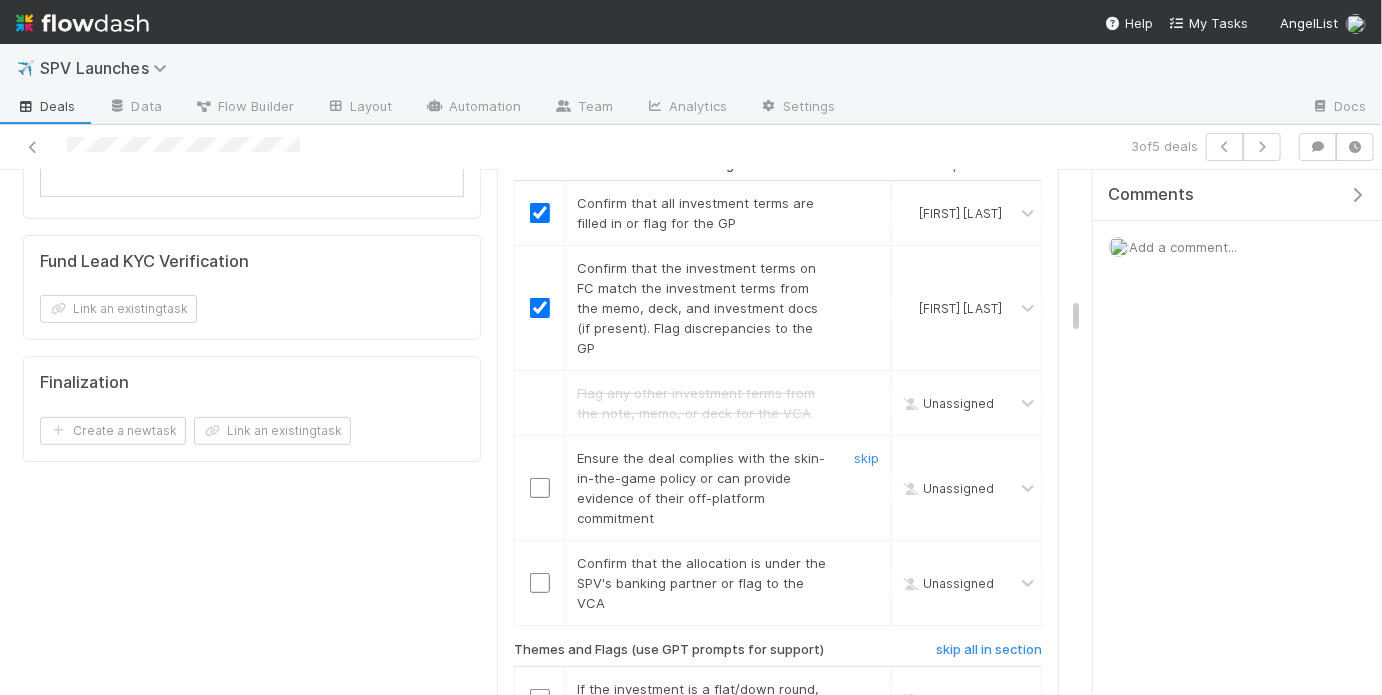 scroll, scrollTop: 3662, scrollLeft: 0, axis: vertical 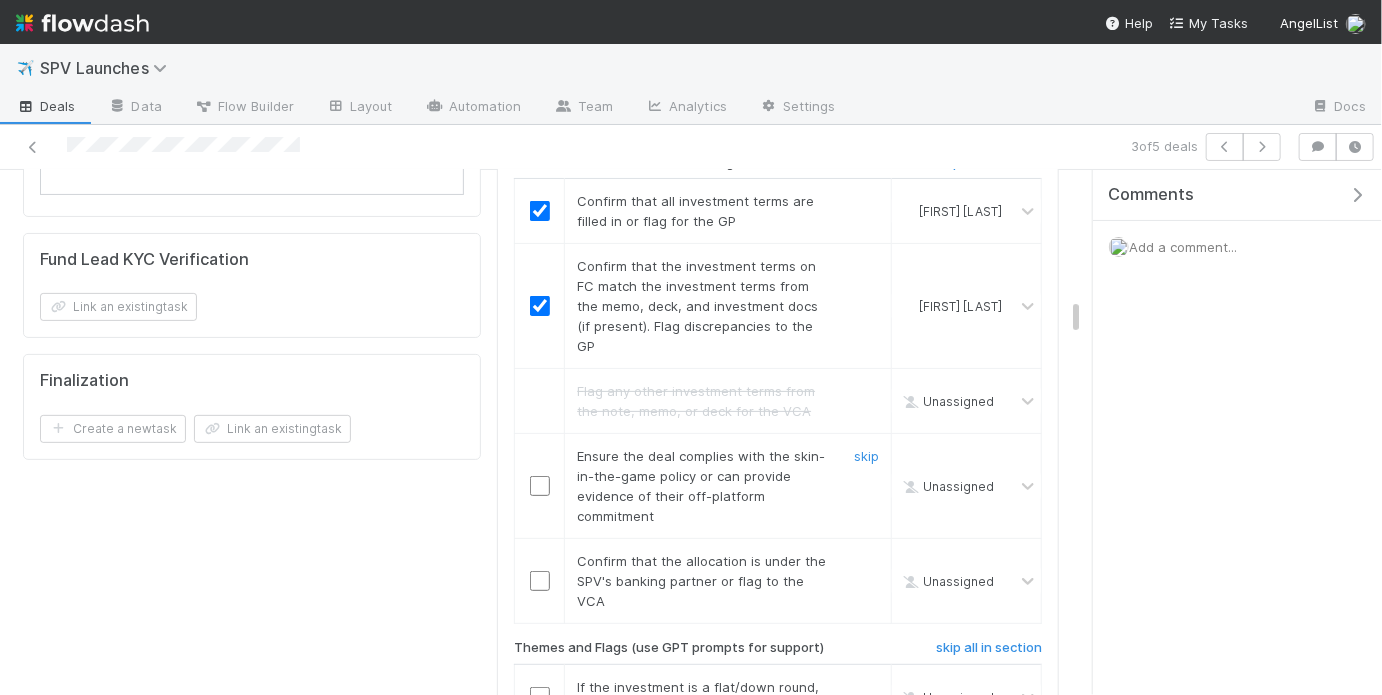 click at bounding box center (540, 486) 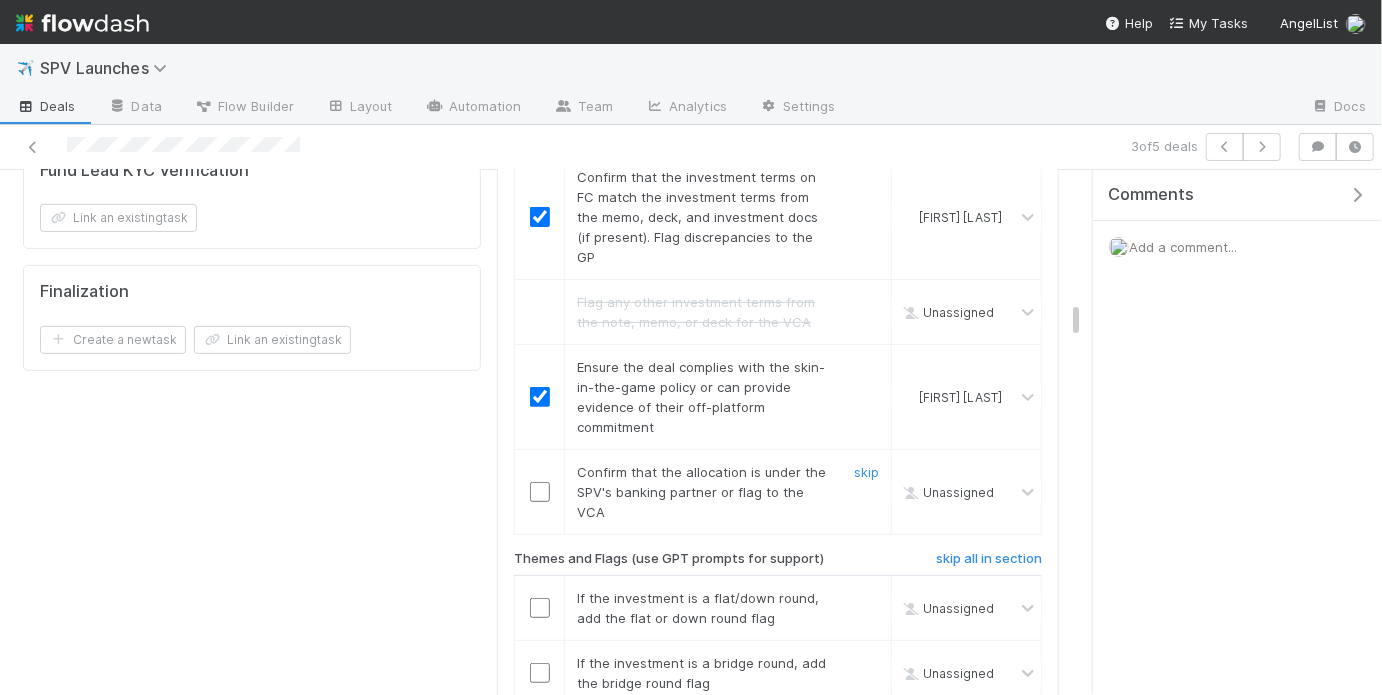 scroll, scrollTop: 3764, scrollLeft: 0, axis: vertical 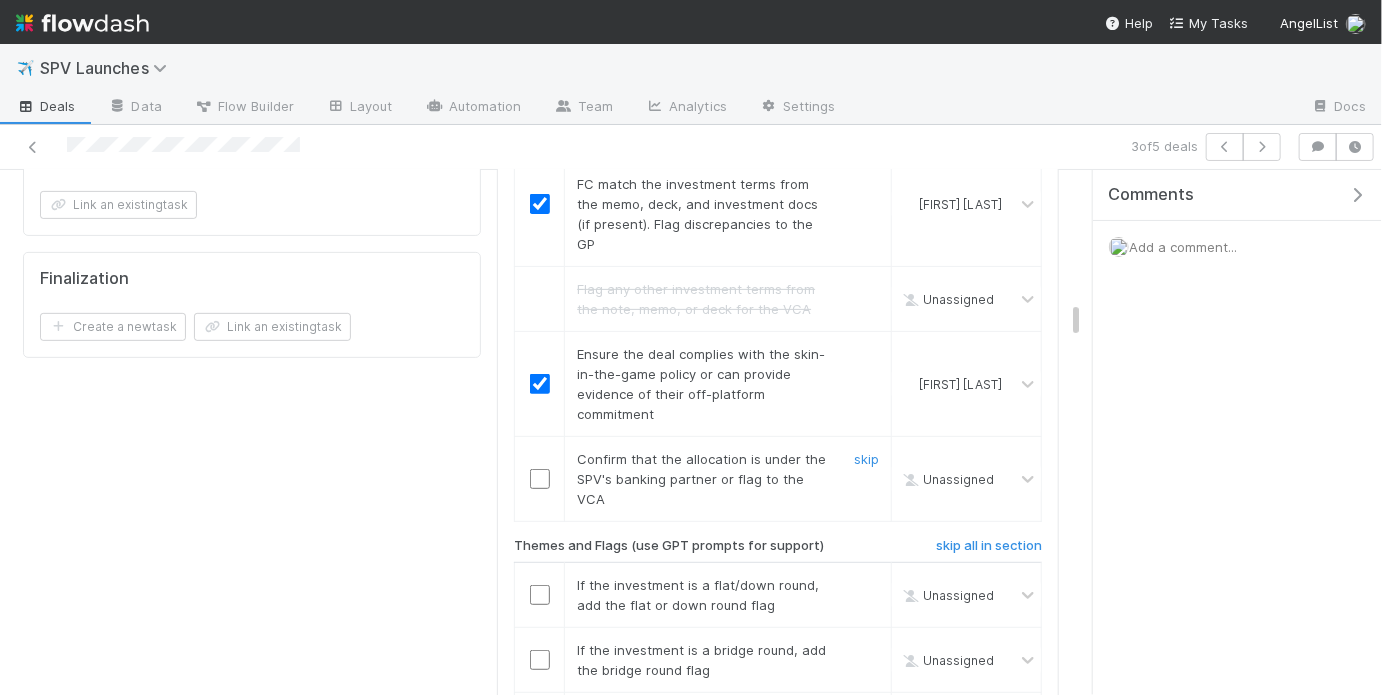 click at bounding box center (540, 479) 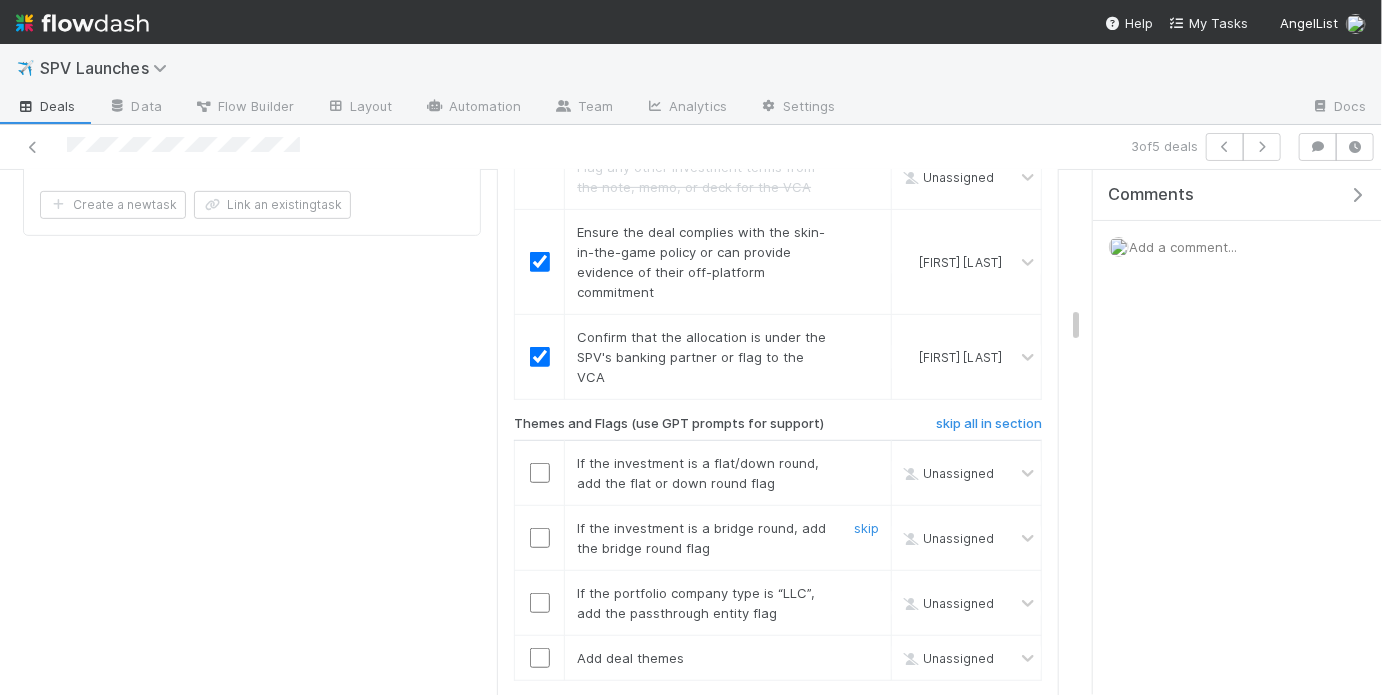scroll, scrollTop: 3888, scrollLeft: 0, axis: vertical 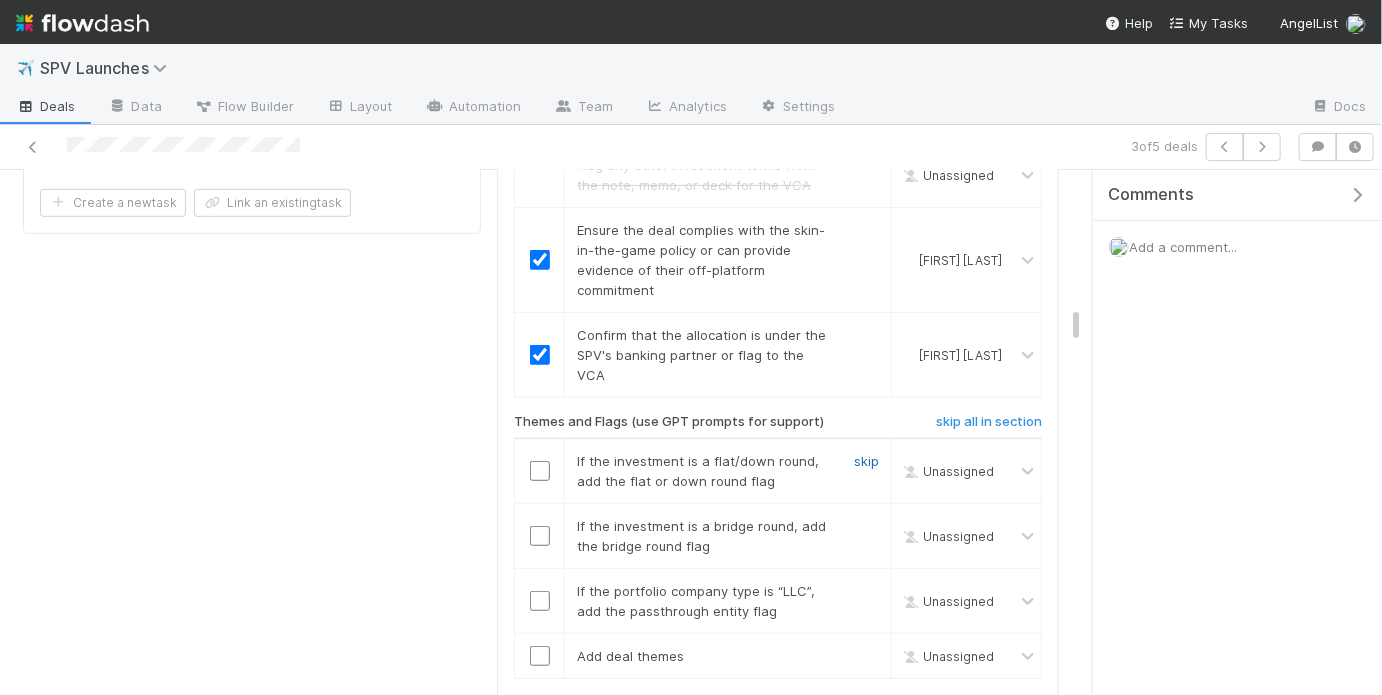 click on "skip" at bounding box center (866, 461) 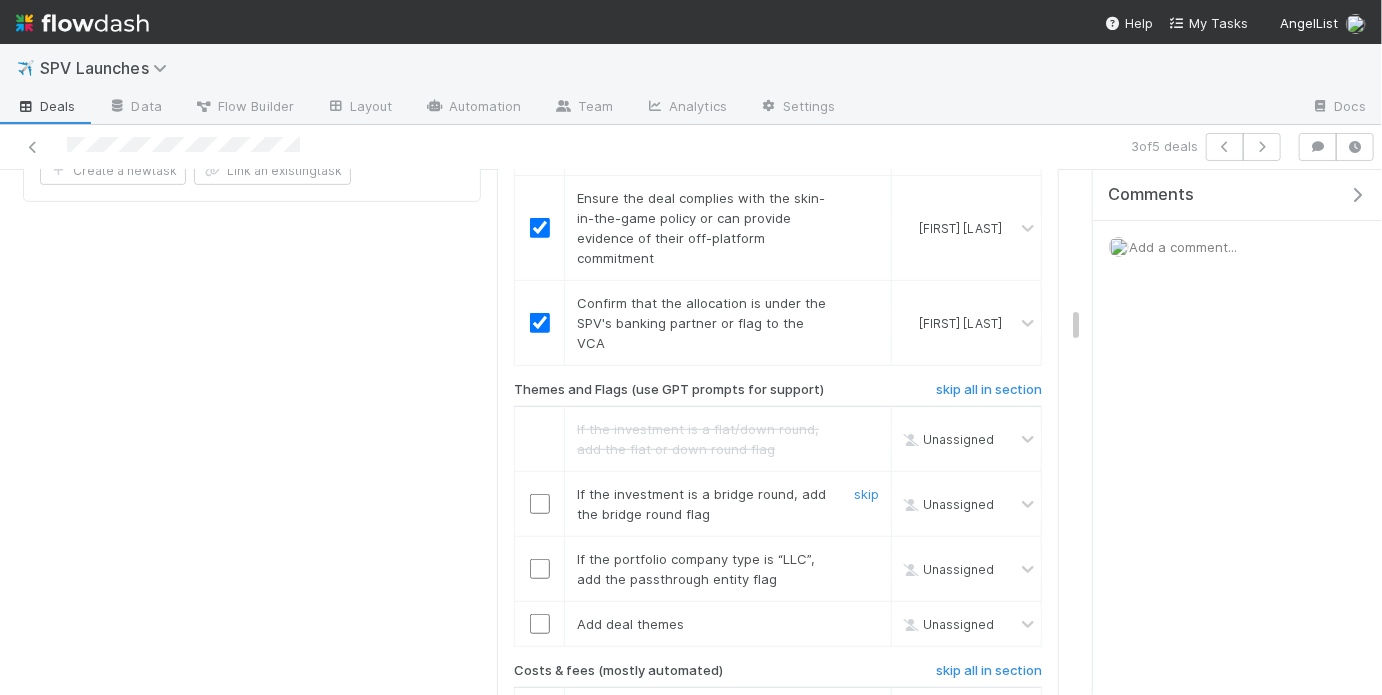 scroll, scrollTop: 3924, scrollLeft: 0, axis: vertical 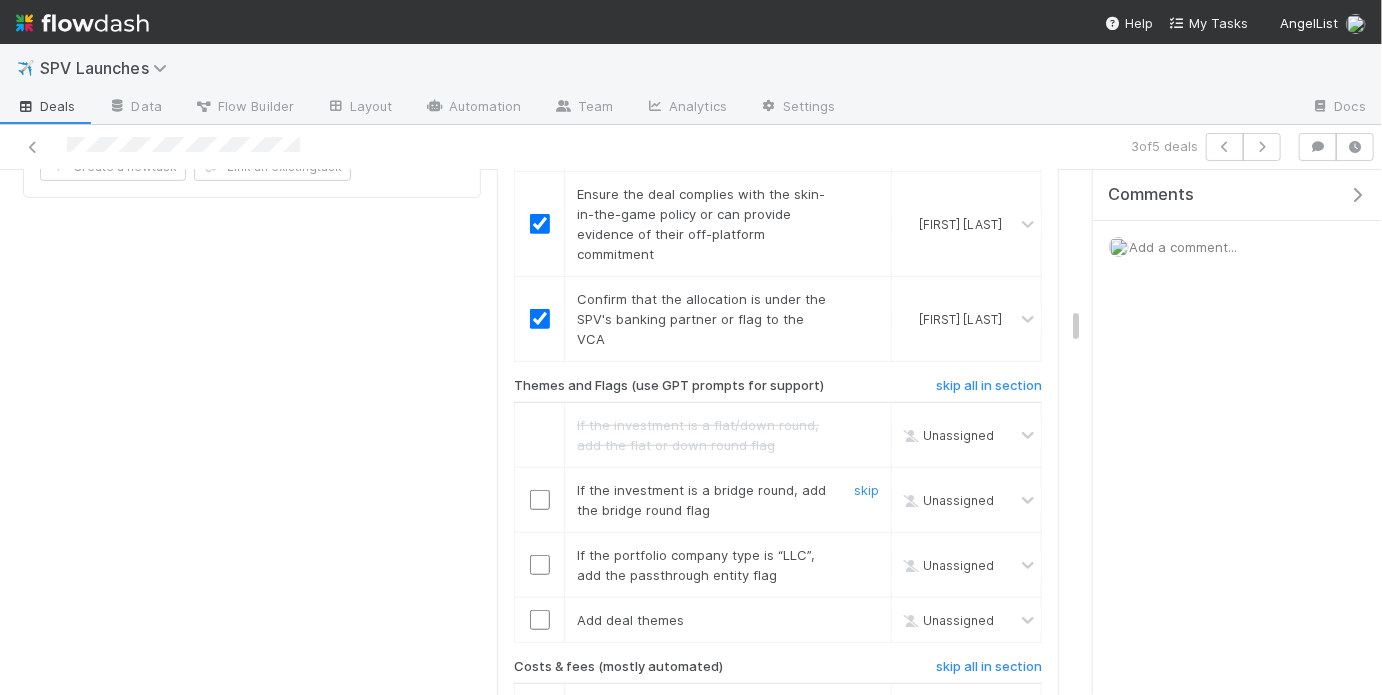 click at bounding box center (540, 500) 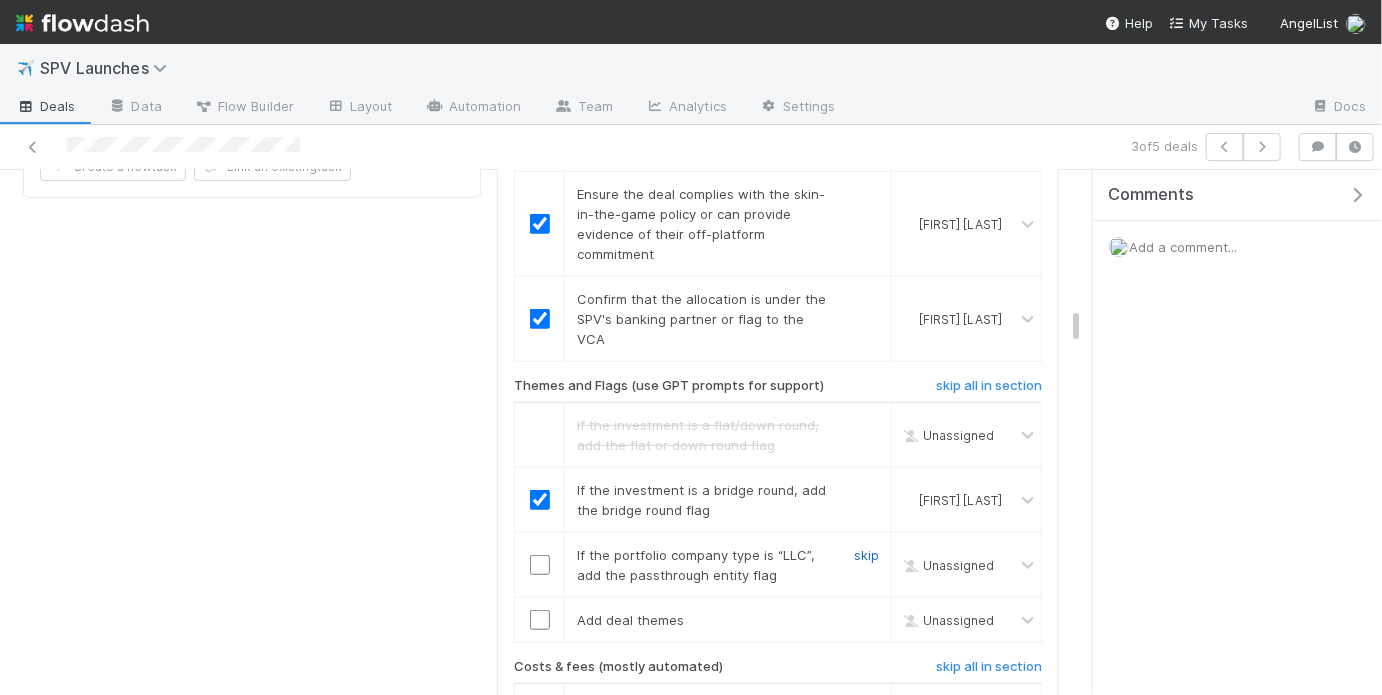 click on "skip" at bounding box center (866, 555) 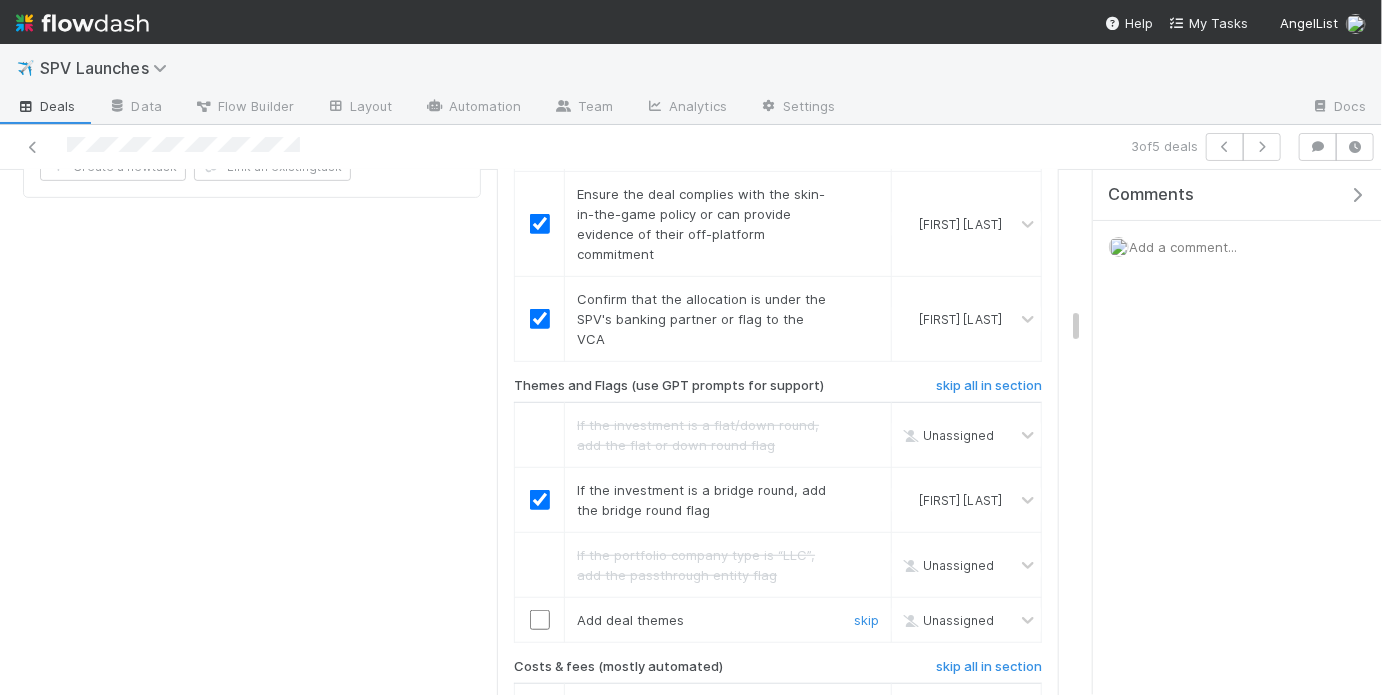 click at bounding box center (540, 620) 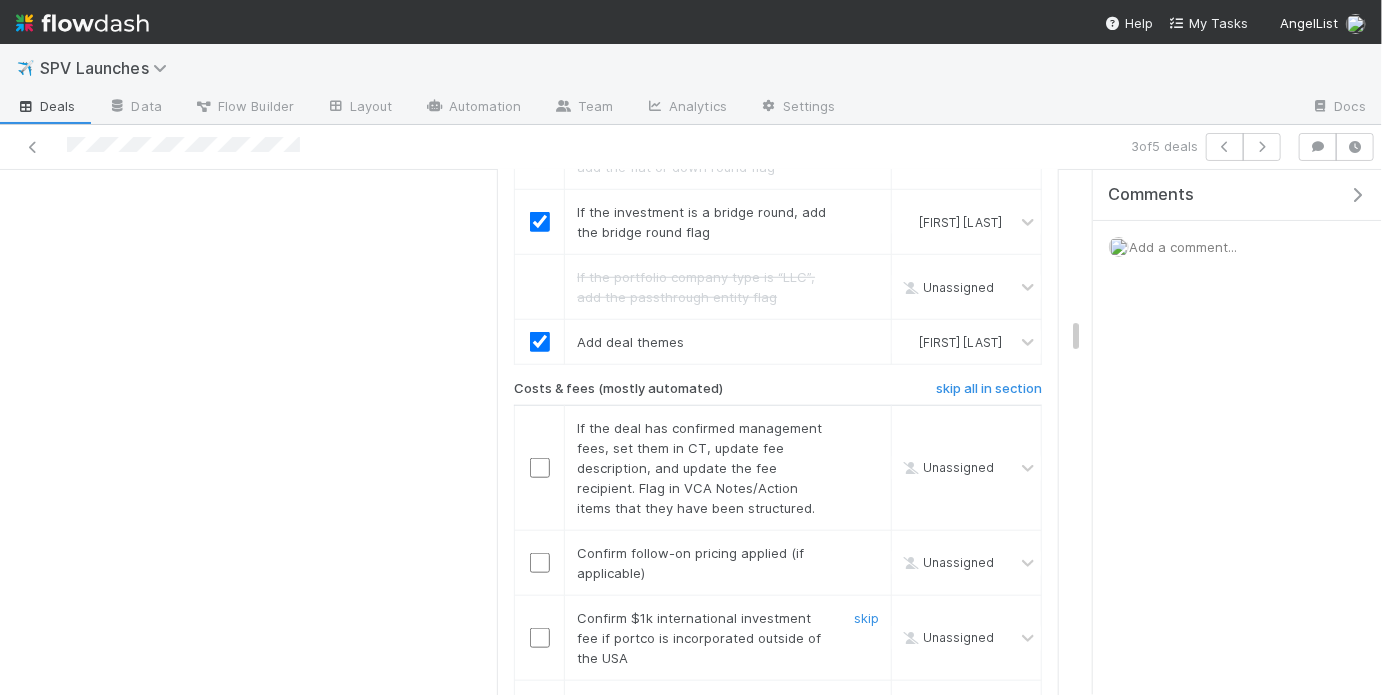 scroll, scrollTop: 4210, scrollLeft: 0, axis: vertical 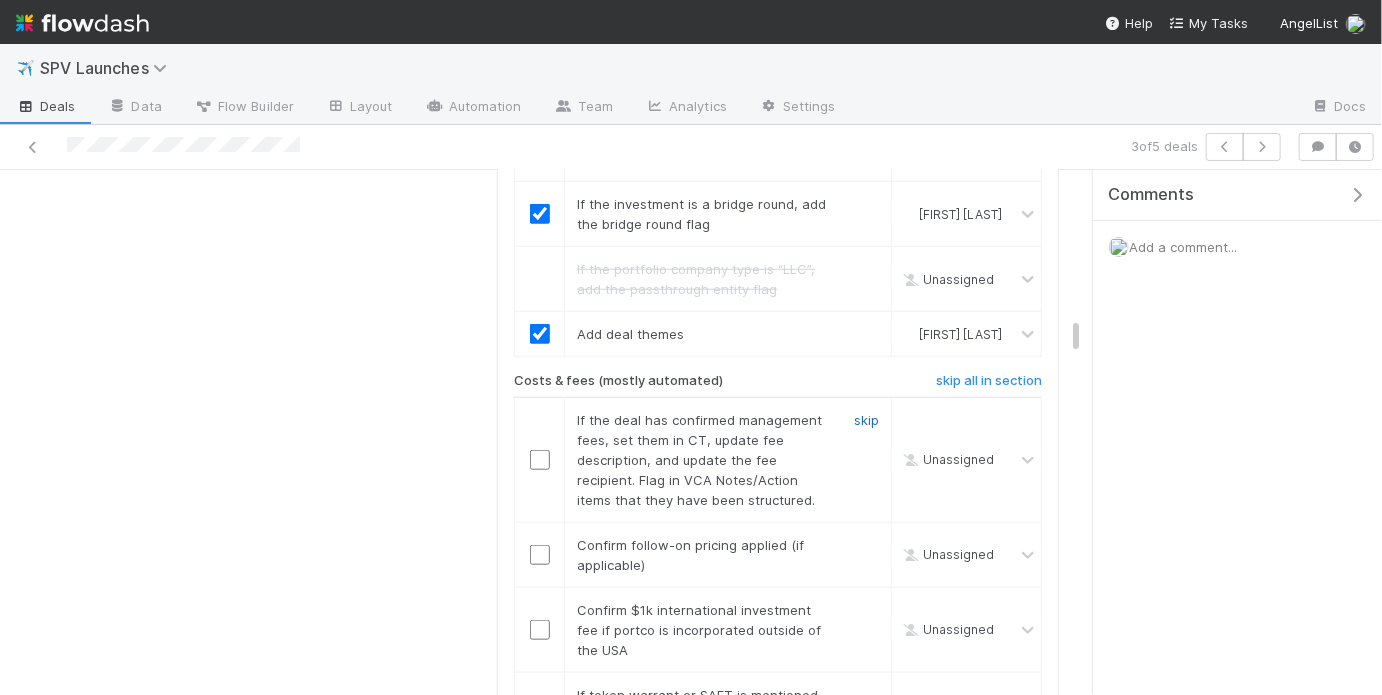 click on "skip" at bounding box center [866, 420] 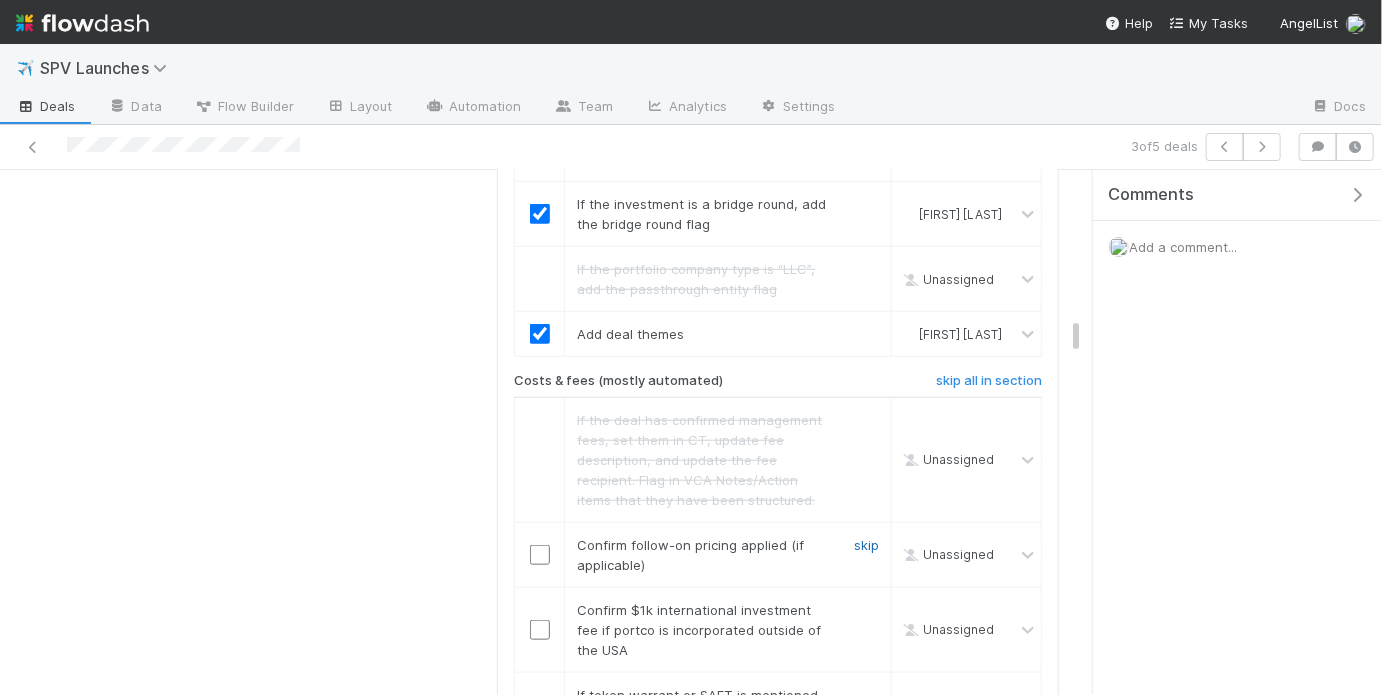 click on "skip" at bounding box center [866, 545] 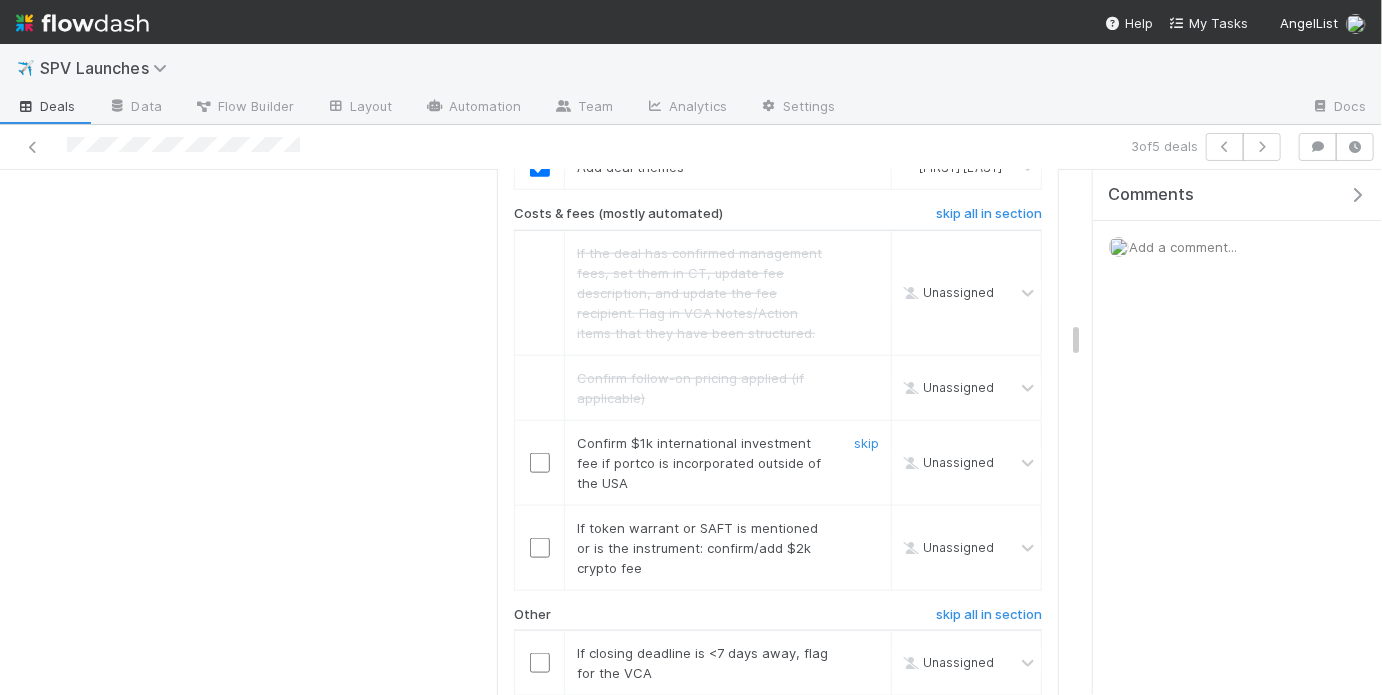 scroll, scrollTop: 4400, scrollLeft: 0, axis: vertical 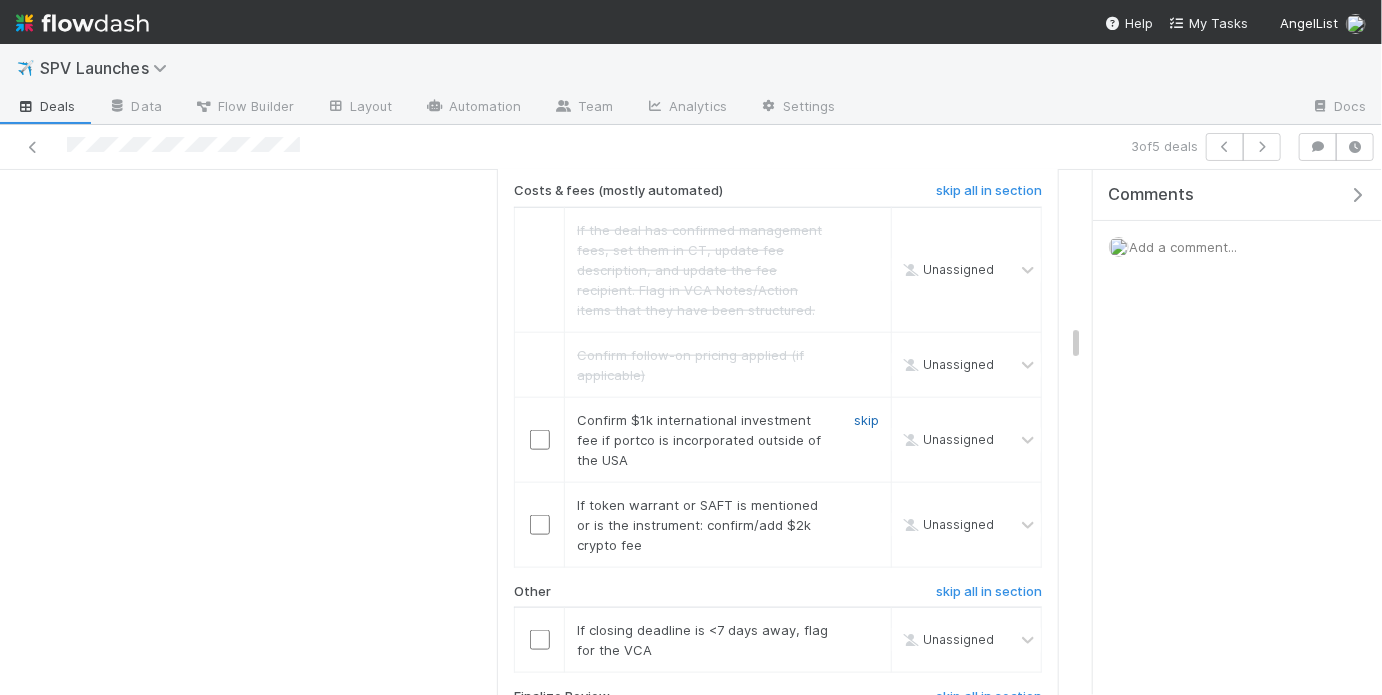 click on "skip" at bounding box center [866, 420] 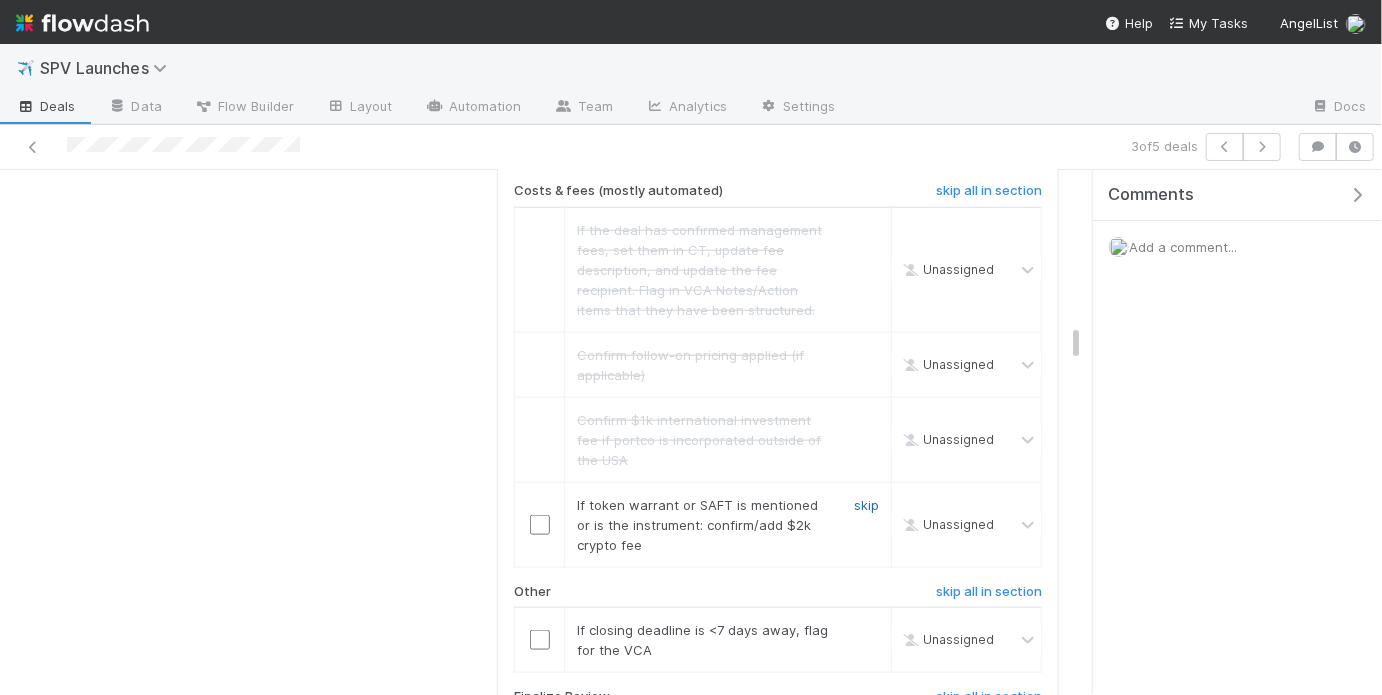 click on "skip" at bounding box center (866, 505) 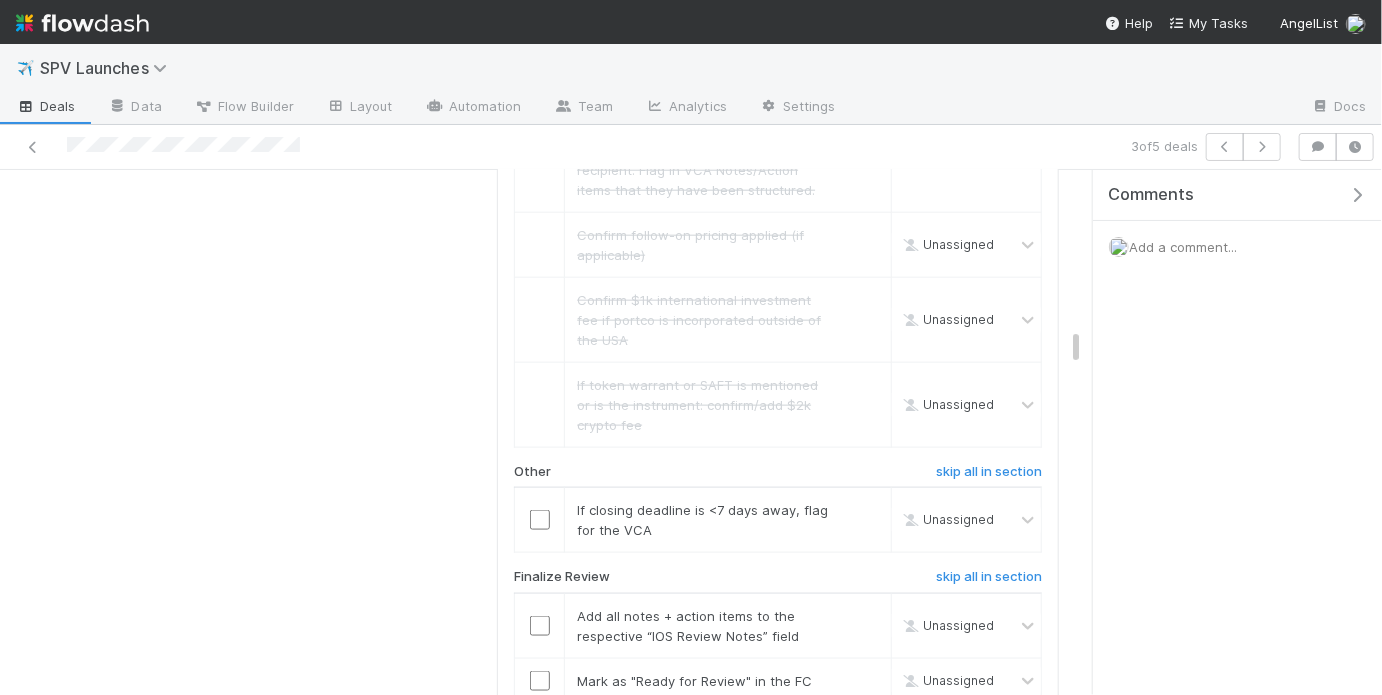 scroll, scrollTop: 4541, scrollLeft: 0, axis: vertical 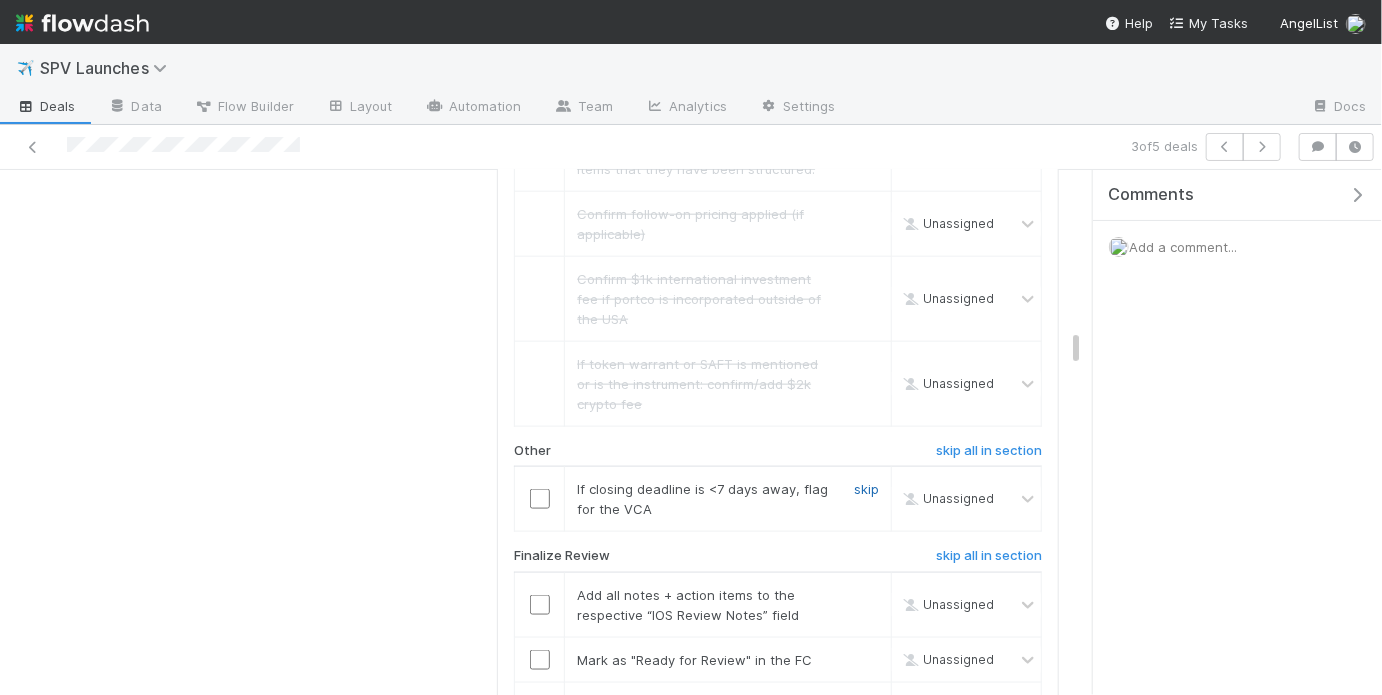click on "skip" at bounding box center (866, 489) 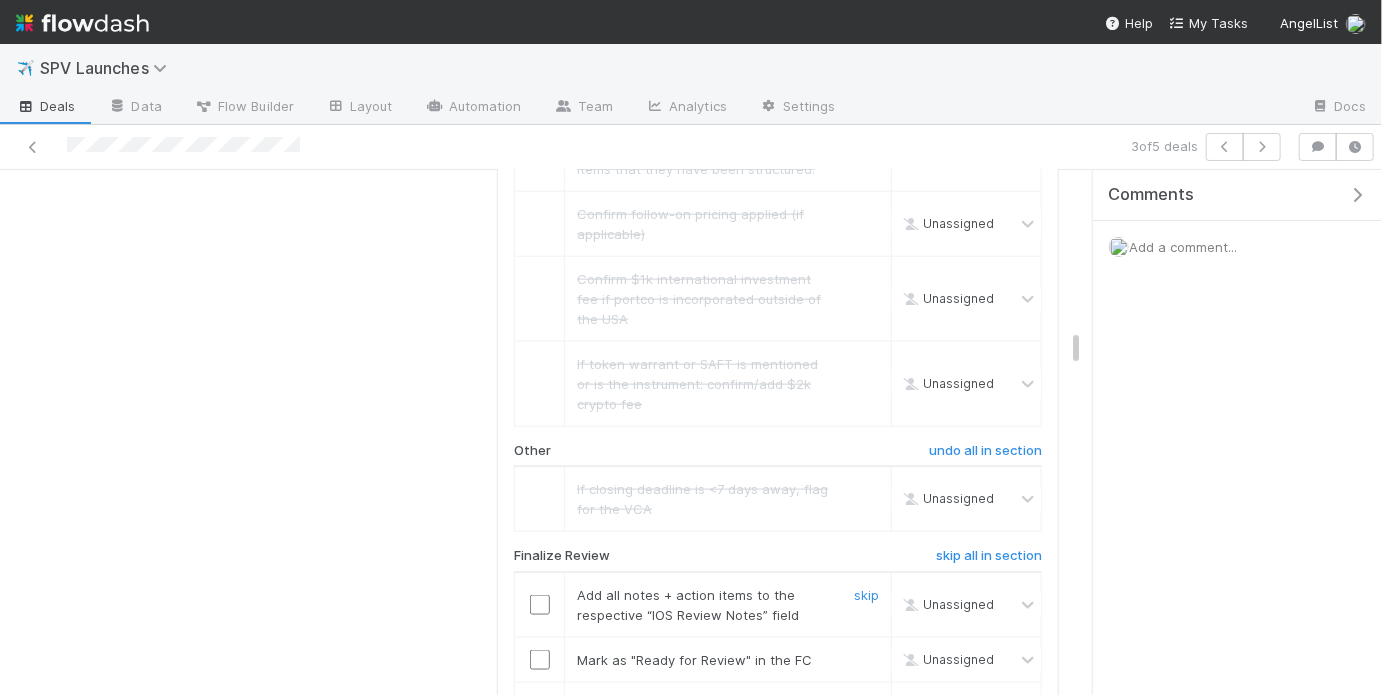 click at bounding box center [540, 605] 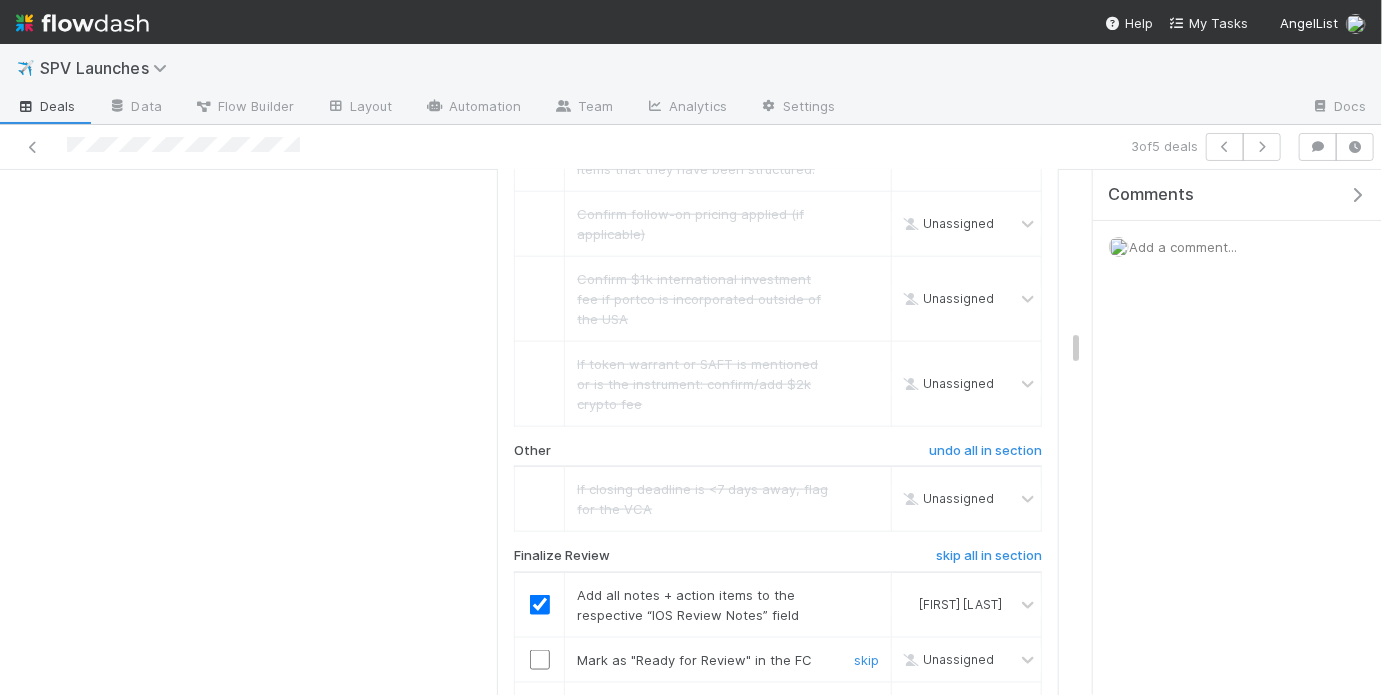 click at bounding box center [540, 660] 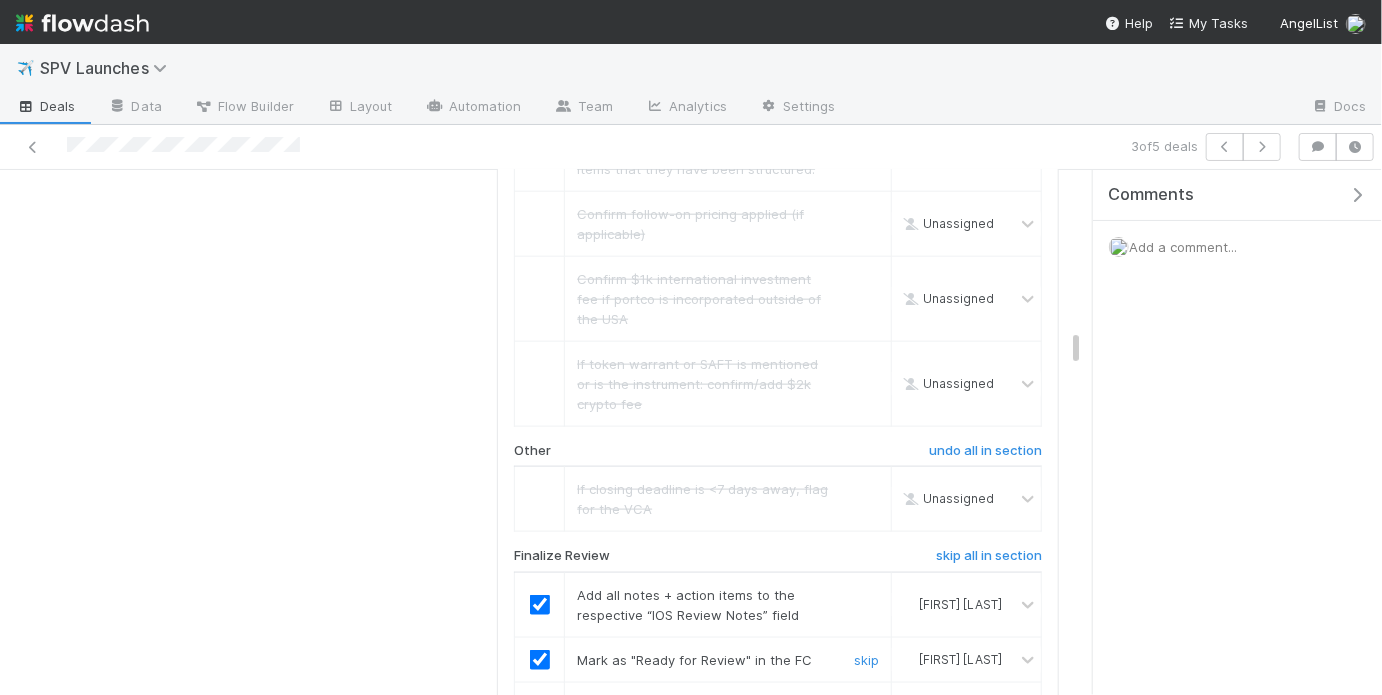 click at bounding box center (540, 715) 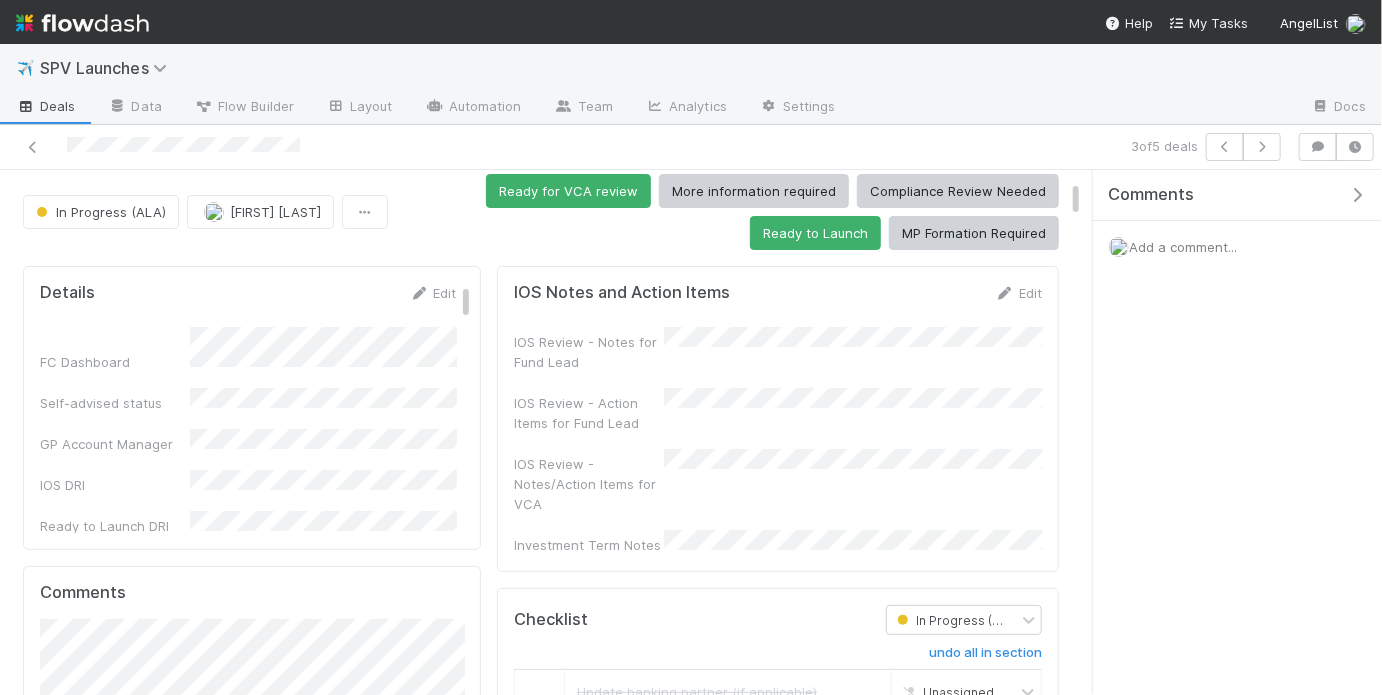 scroll, scrollTop: 0, scrollLeft: 0, axis: both 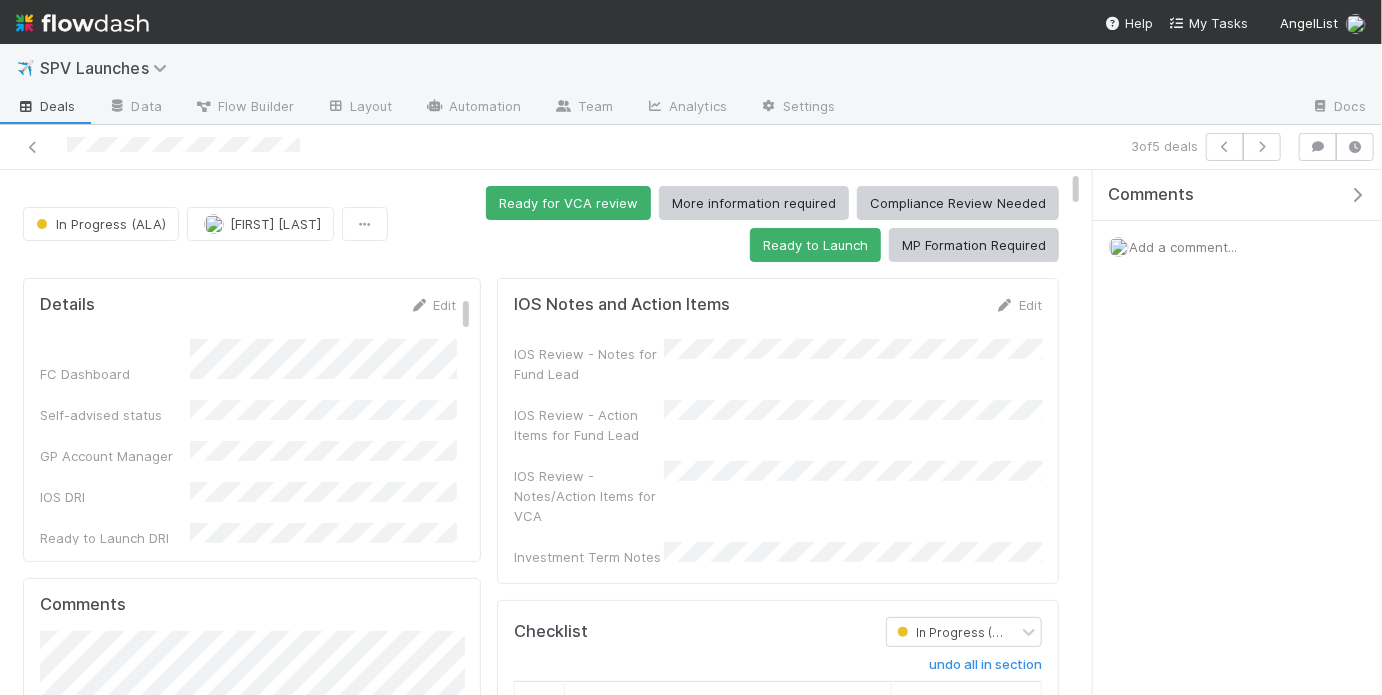 click on "IOS Review - Notes for Fund Lead  IOS Review - Action Items for Fund Lead  IOS Review - Notes/Action Items for VCA  Investment Term Notes" at bounding box center [778, 453] 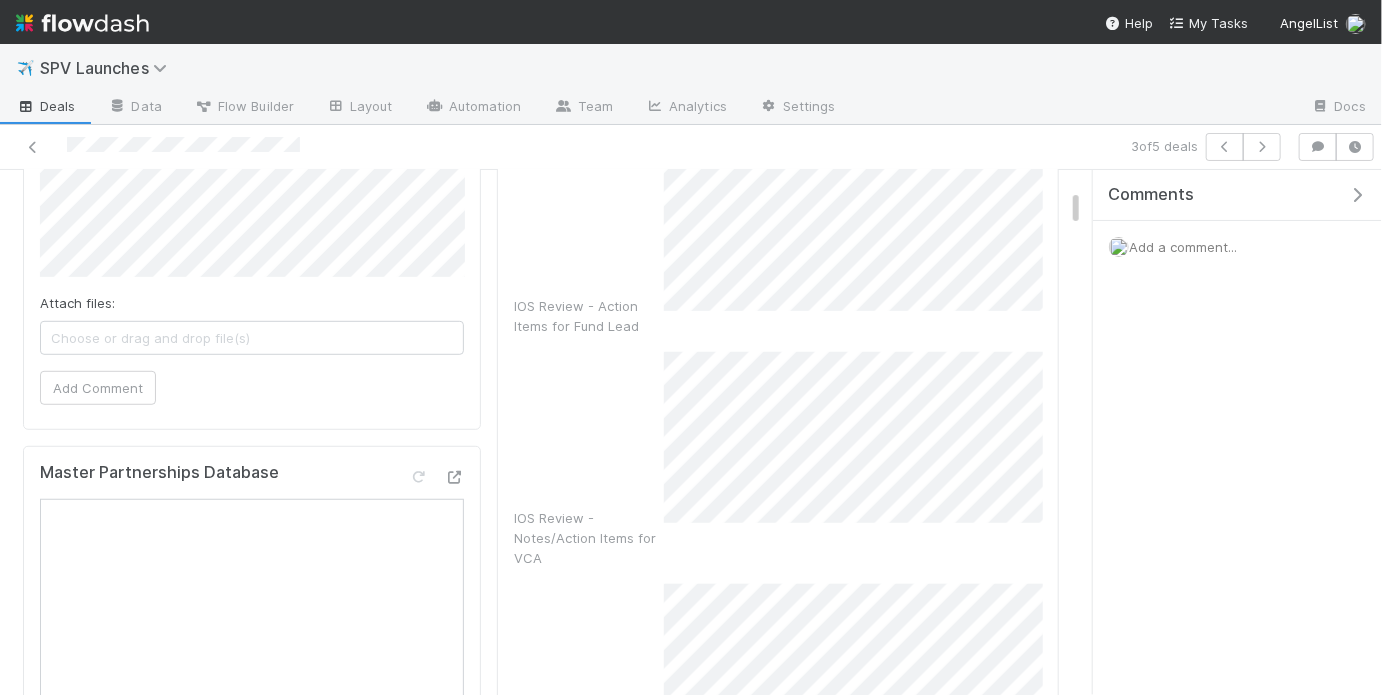 scroll, scrollTop: 562, scrollLeft: 0, axis: vertical 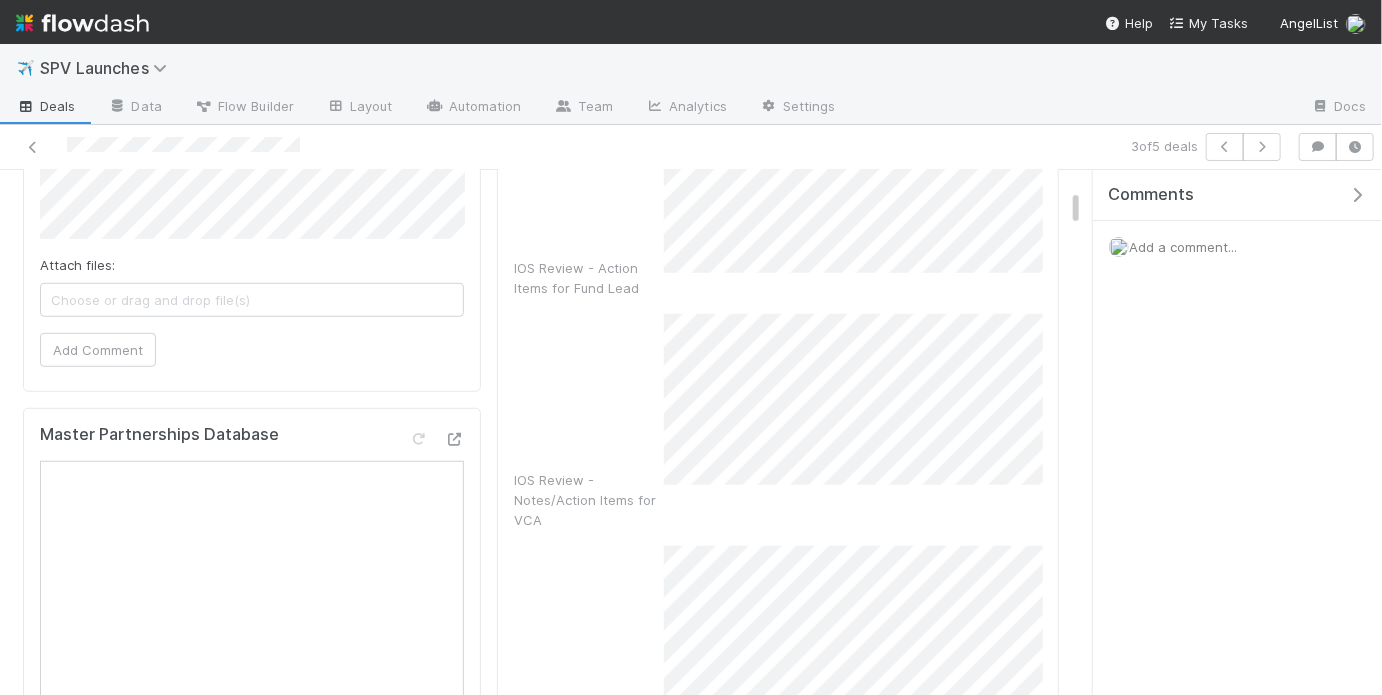 click on "Investment Term Notes" at bounding box center (778, 673) 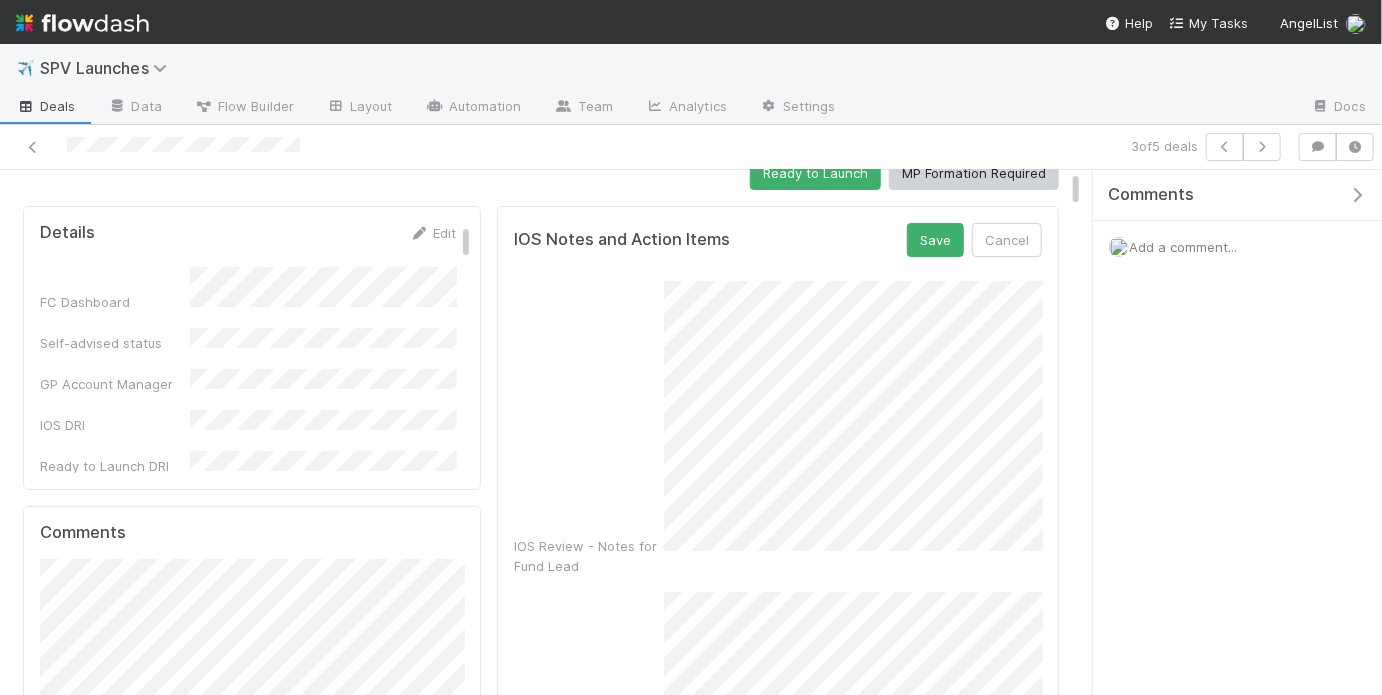 scroll, scrollTop: 0, scrollLeft: 0, axis: both 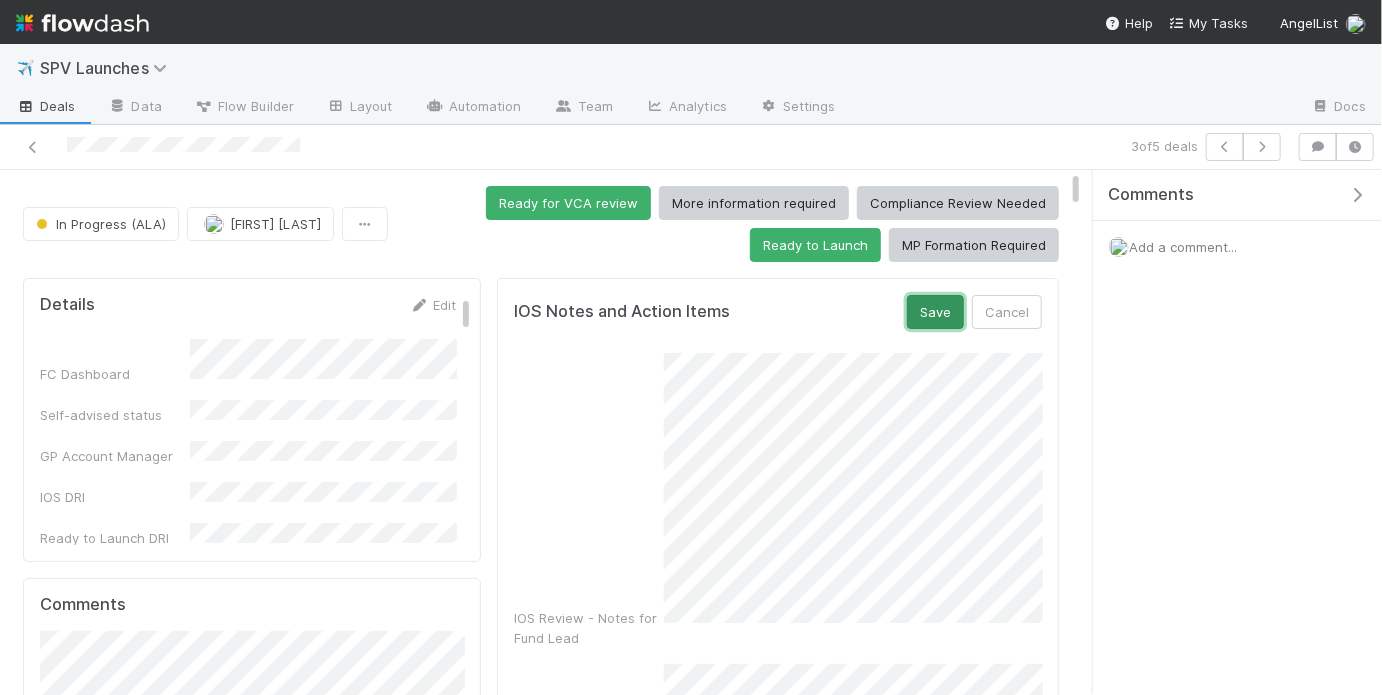 click on "Save" at bounding box center (935, 312) 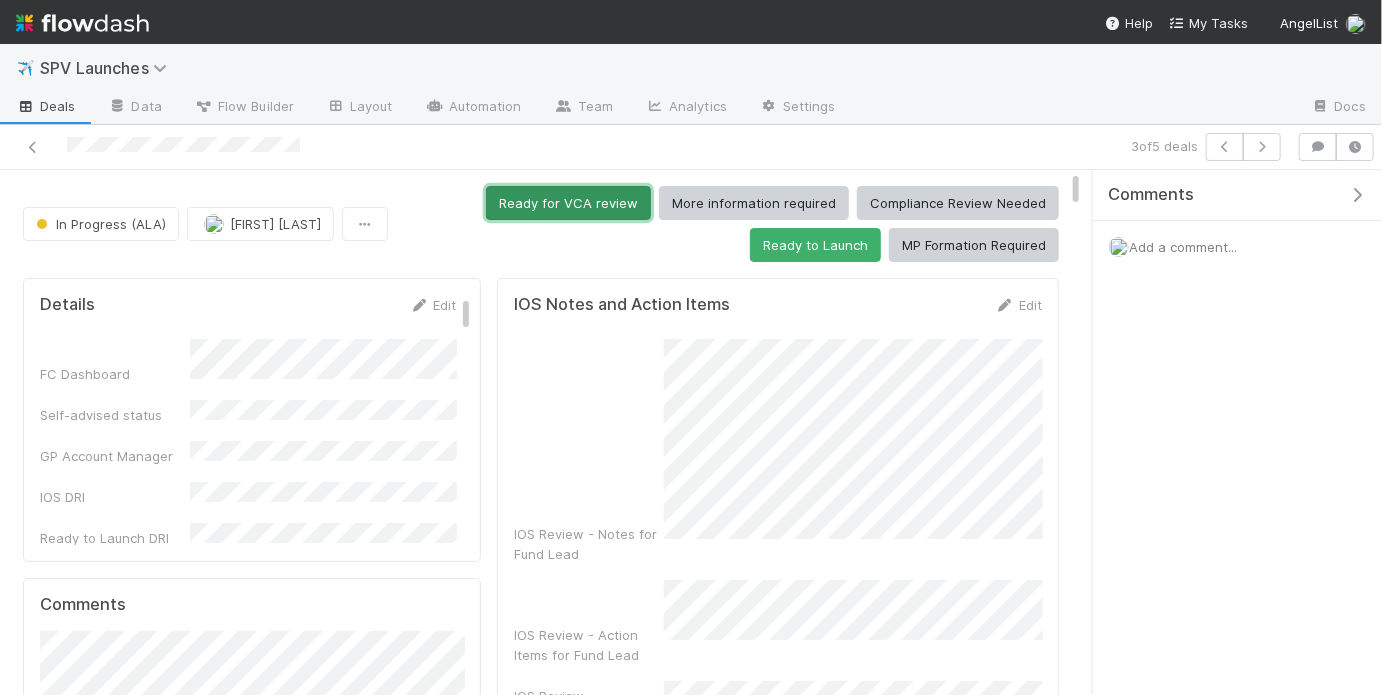 click on "Ready for VCA review" at bounding box center [568, 203] 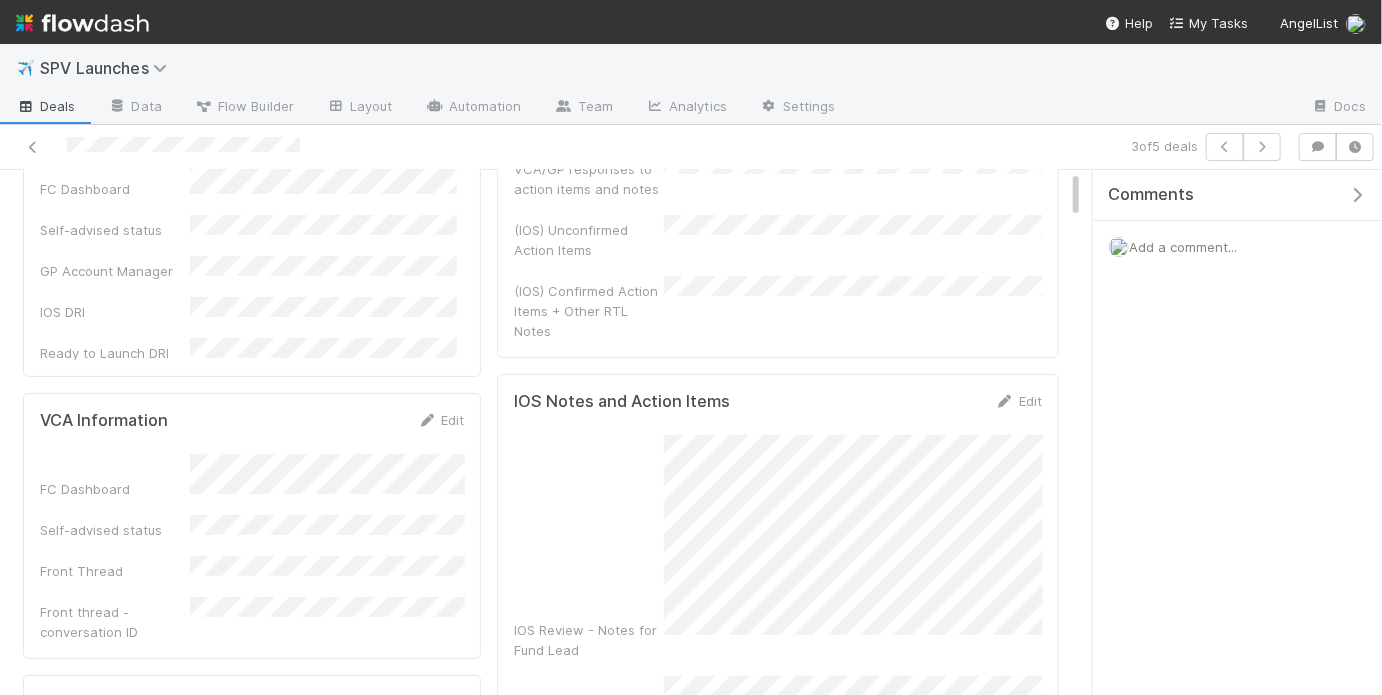 scroll, scrollTop: 0, scrollLeft: 0, axis: both 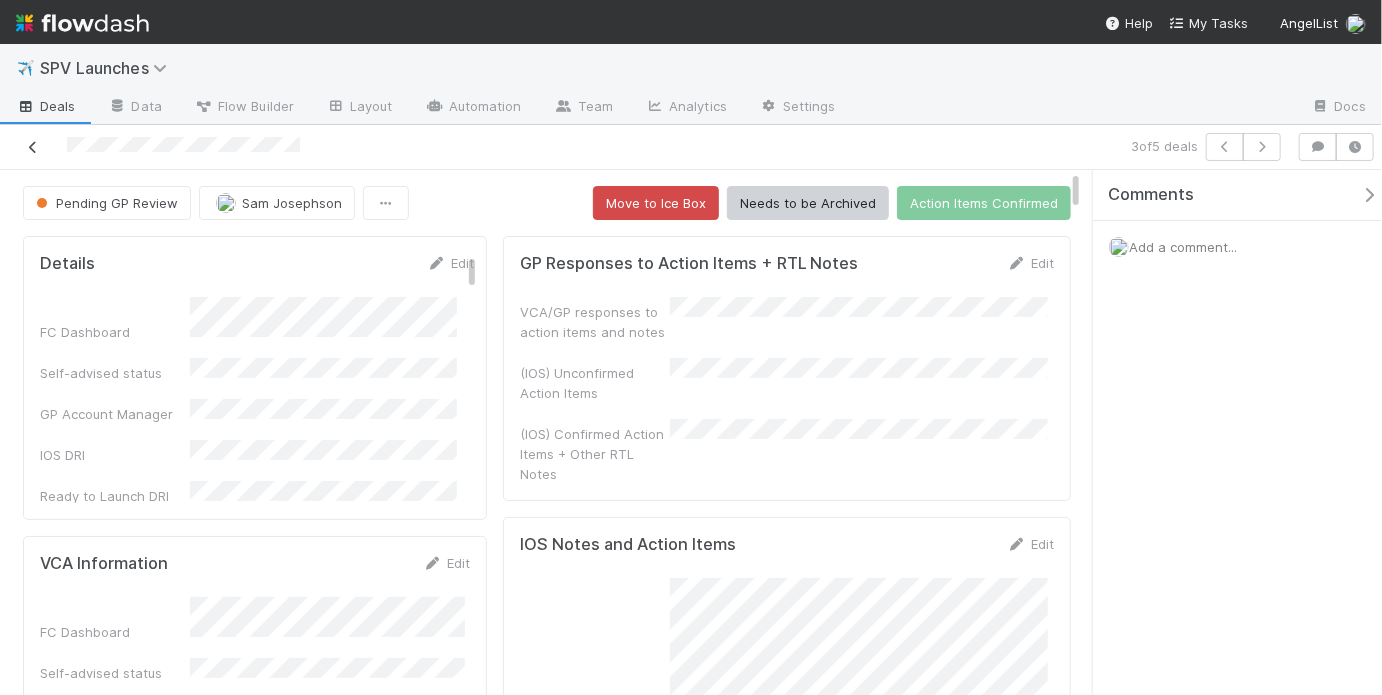 click at bounding box center (33, 147) 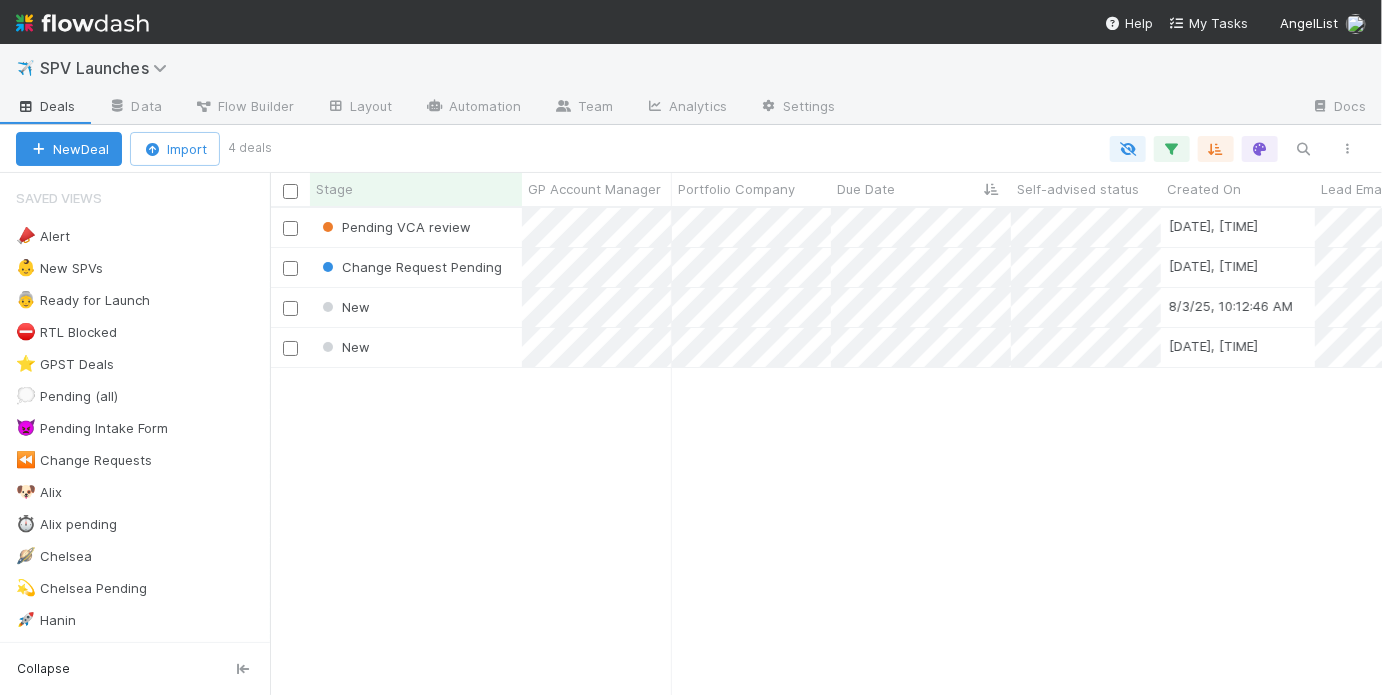 scroll, scrollTop: 13, scrollLeft: 12, axis: both 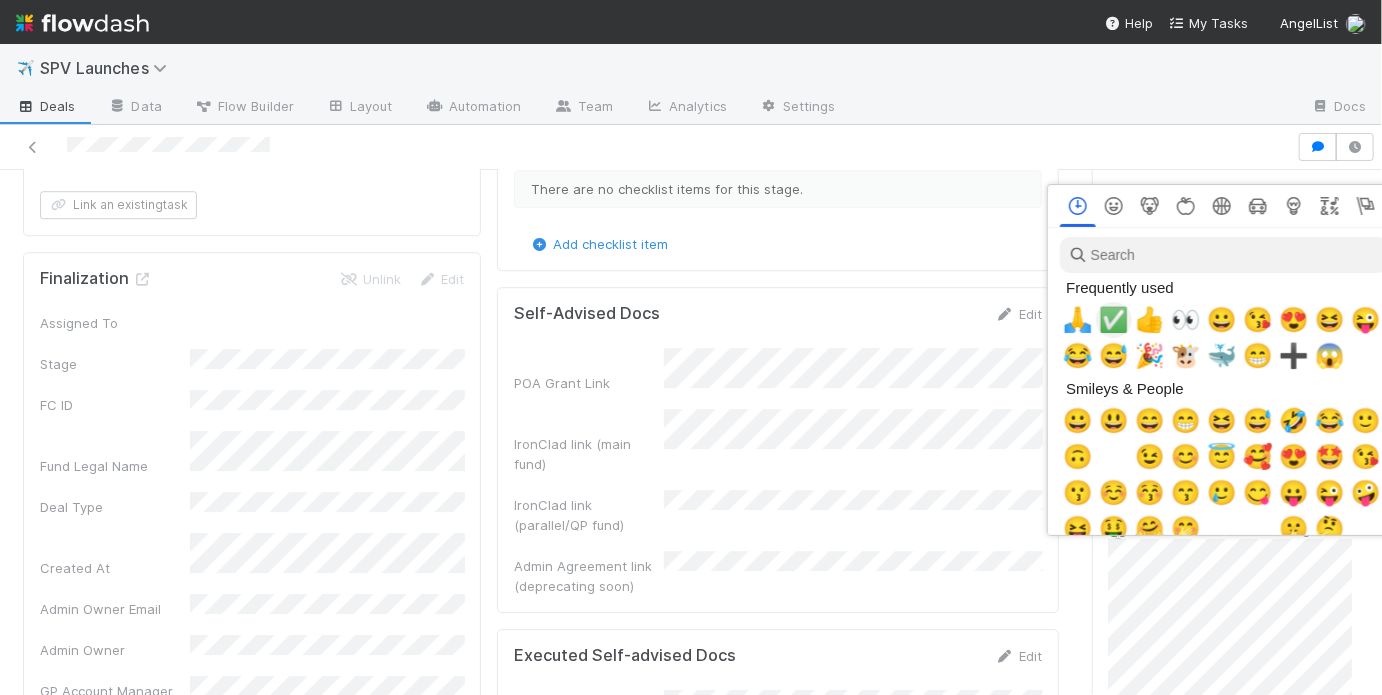 click on "✅" at bounding box center (1114, 320) 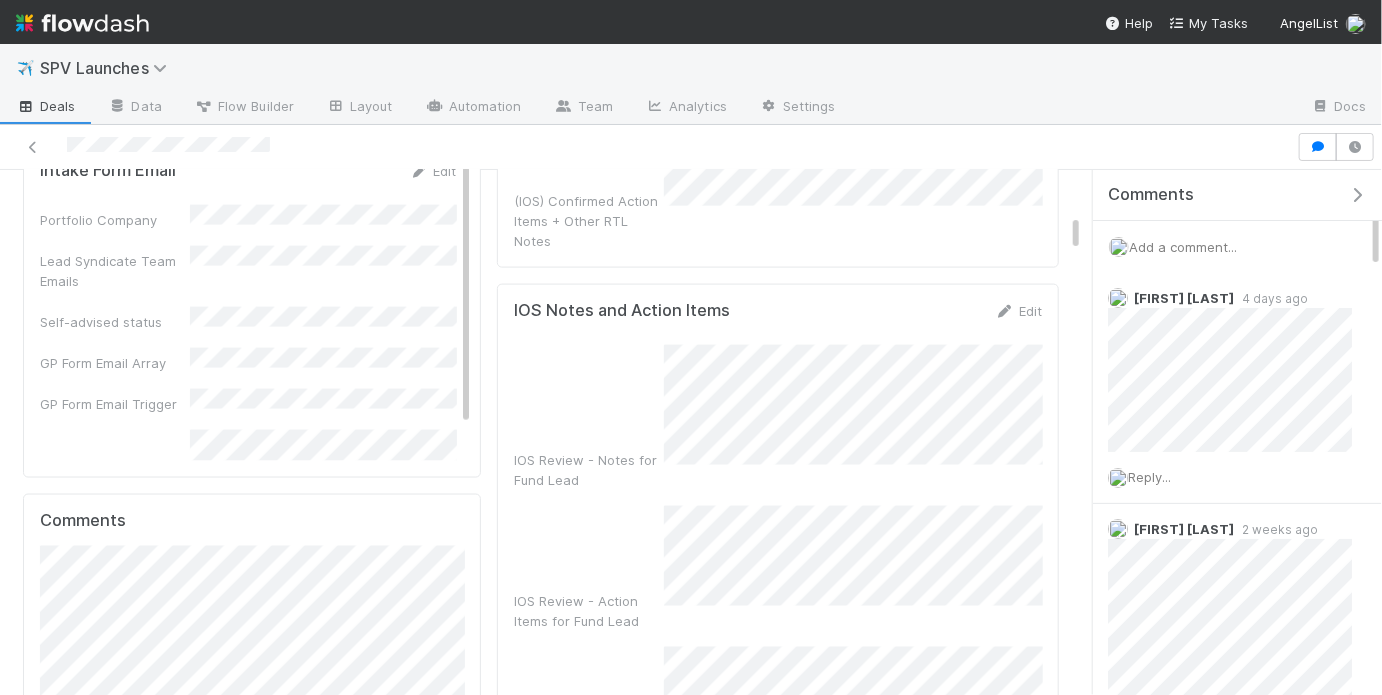 scroll, scrollTop: 1216, scrollLeft: 0, axis: vertical 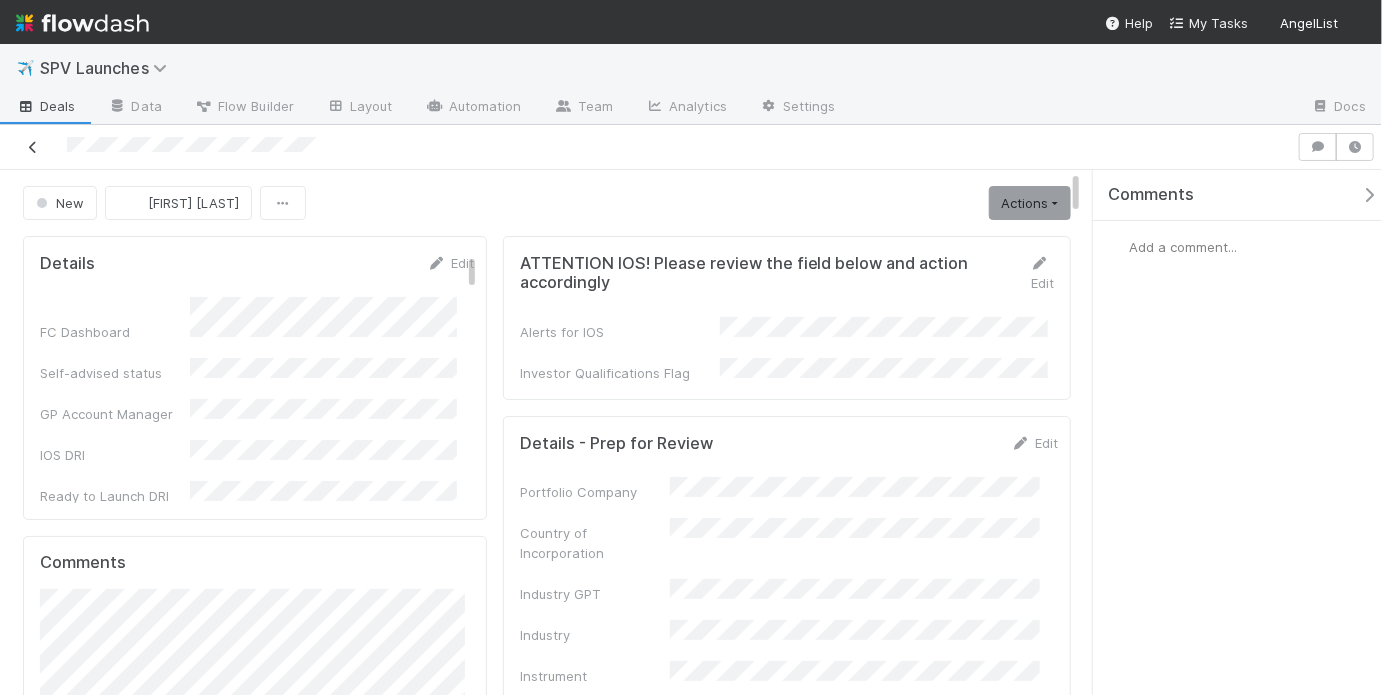 click at bounding box center [33, 147] 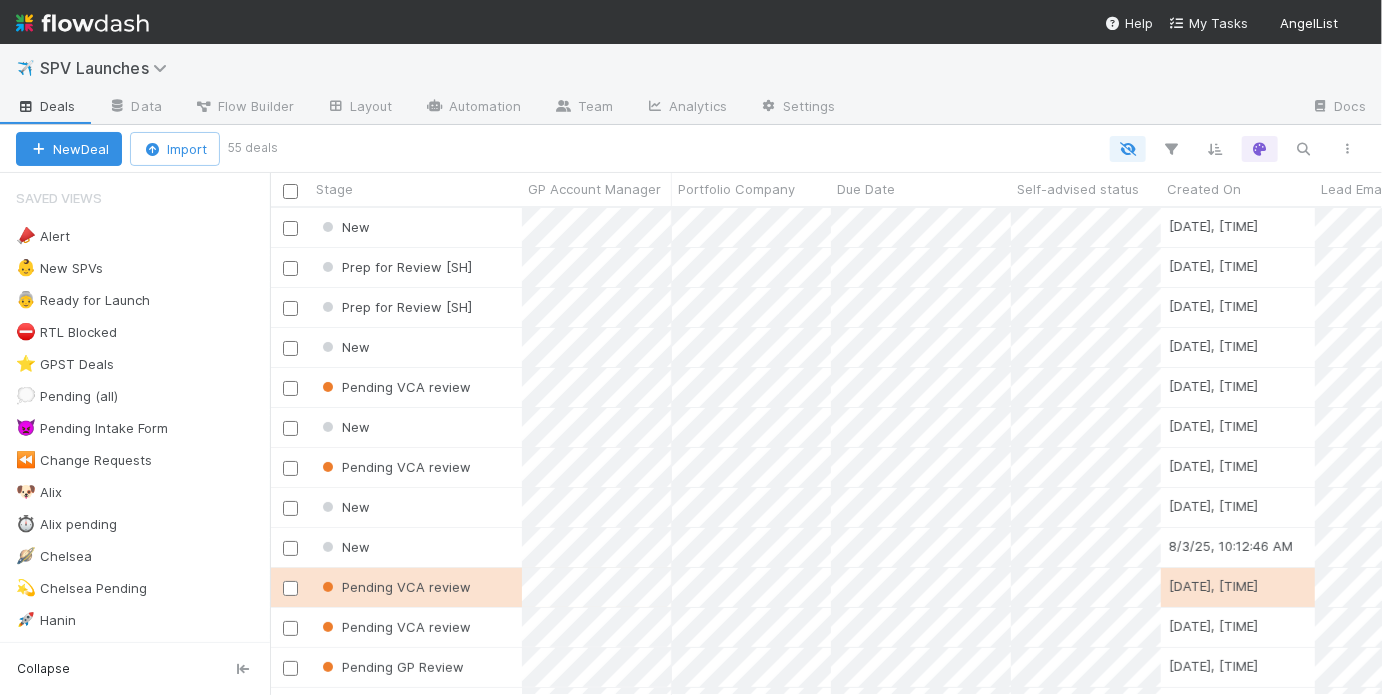 scroll, scrollTop: 13, scrollLeft: 12, axis: both 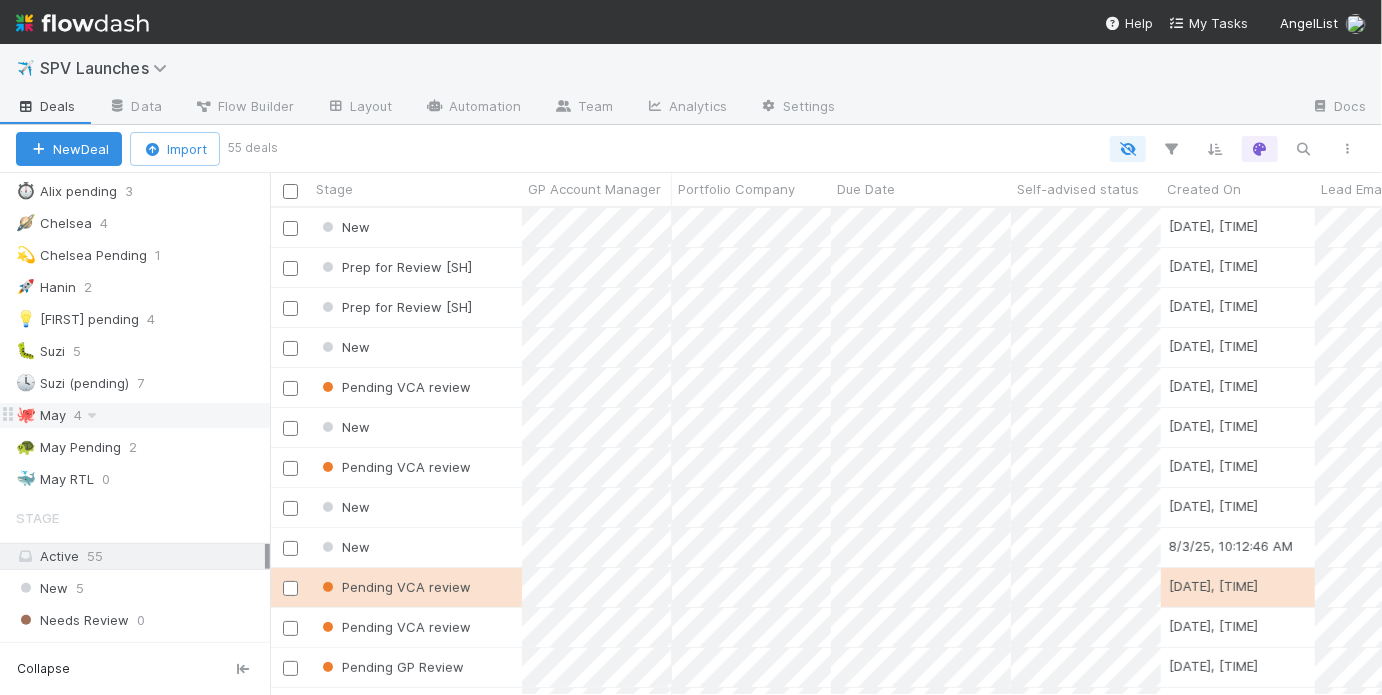 click on "🐙 May 4" at bounding box center (143, 415) 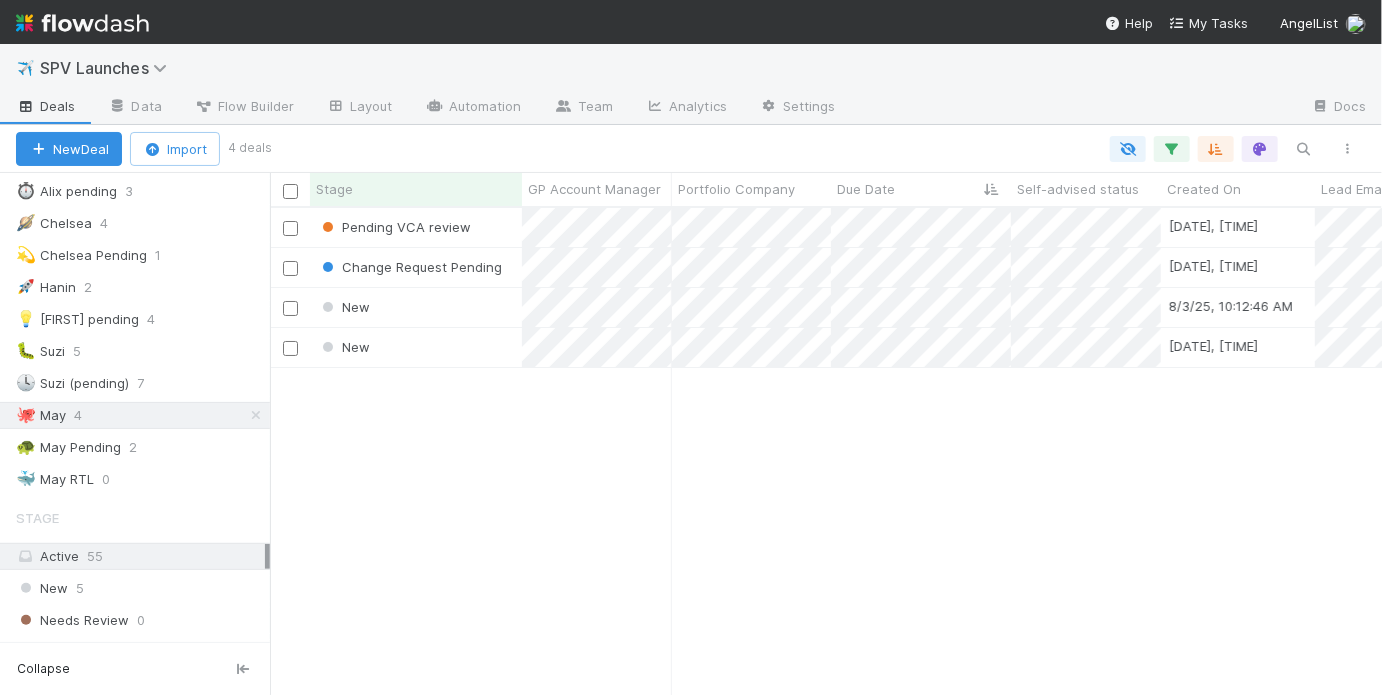 scroll, scrollTop: 13, scrollLeft: 12, axis: both 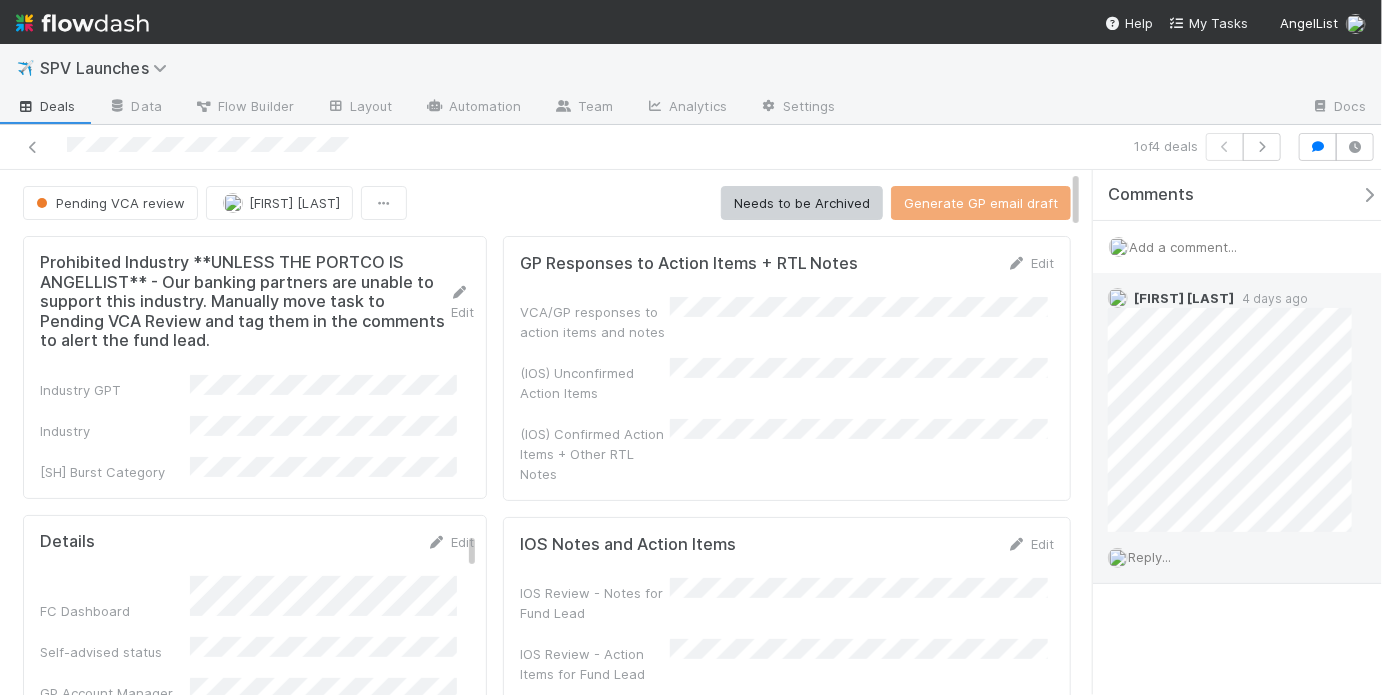 click on "Reply..." at bounding box center (1149, 557) 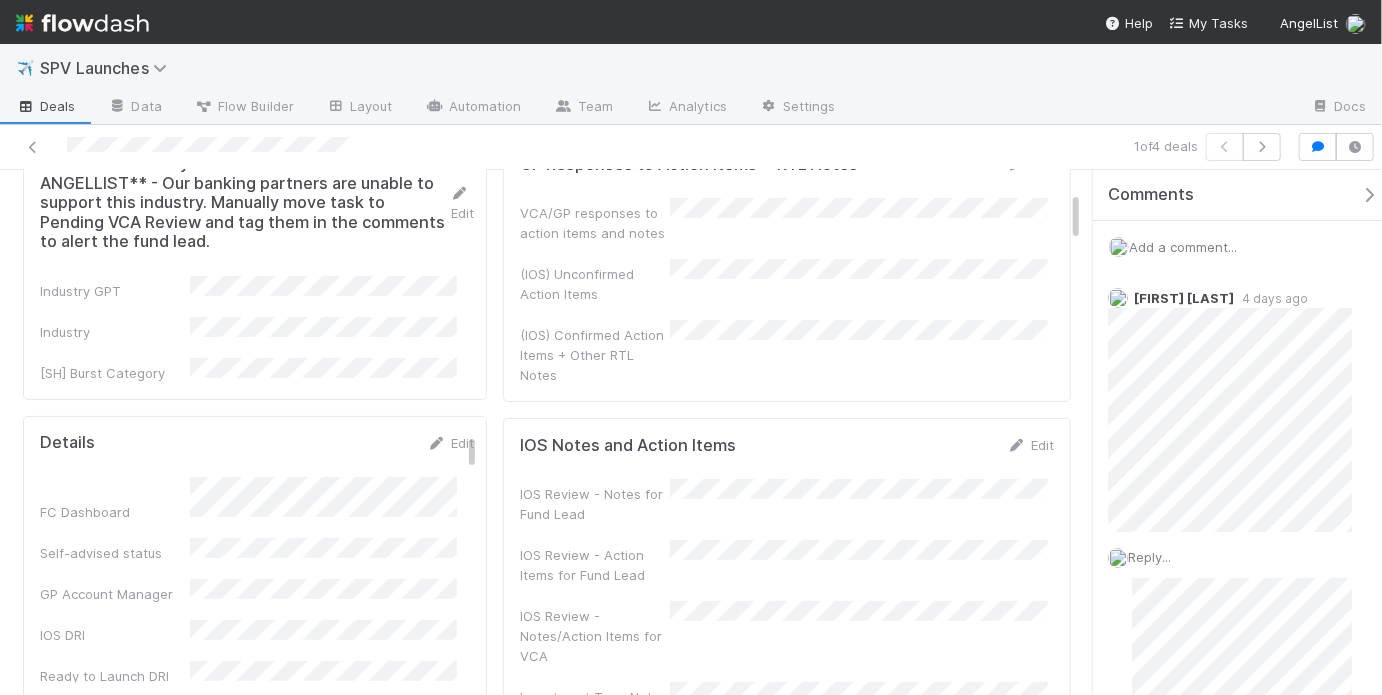 scroll, scrollTop: 0, scrollLeft: 0, axis: both 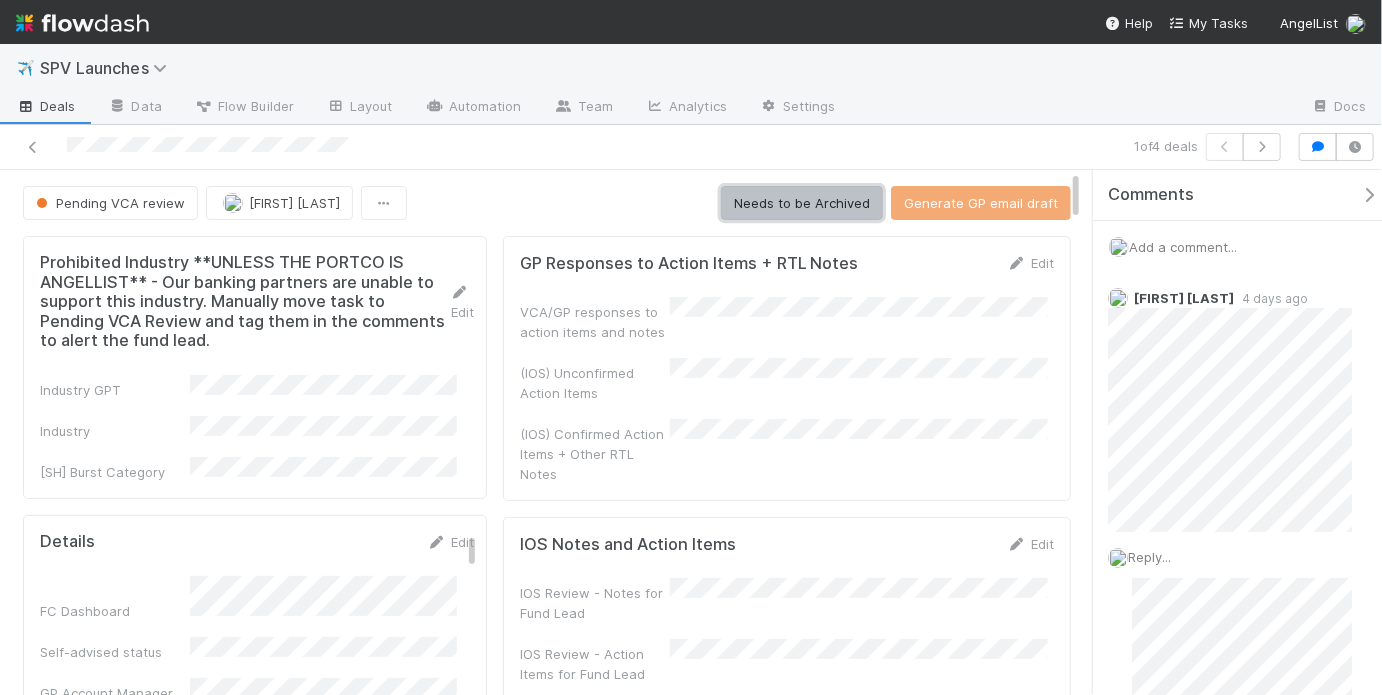 click on "Needs to be Archived" at bounding box center (802, 203) 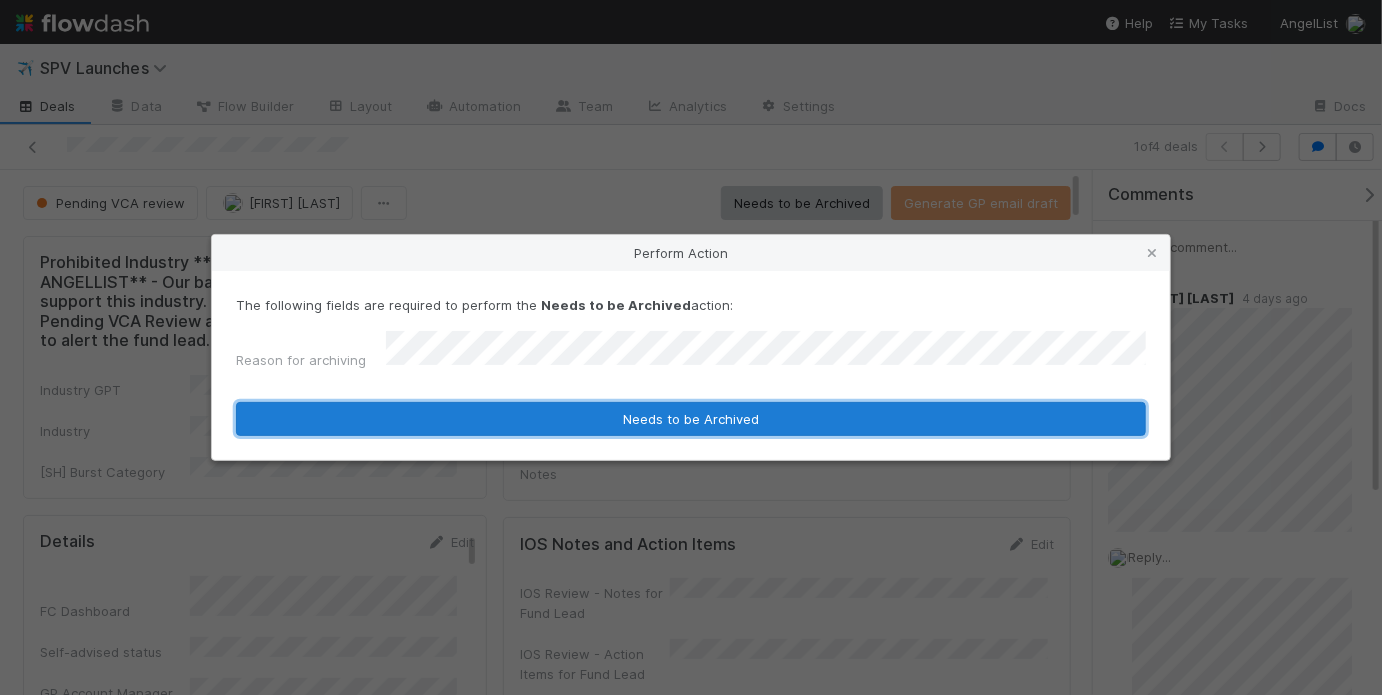 click on "Needs to be Archived" at bounding box center (691, 419) 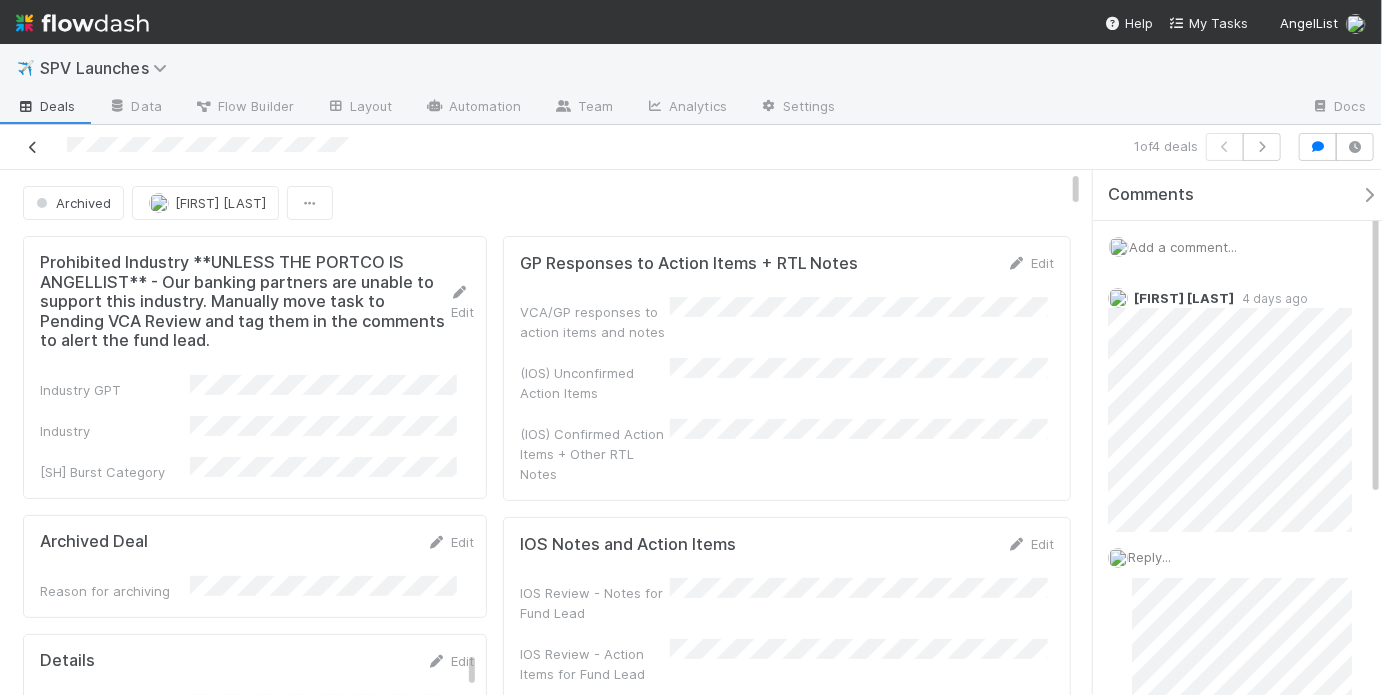 click at bounding box center [33, 147] 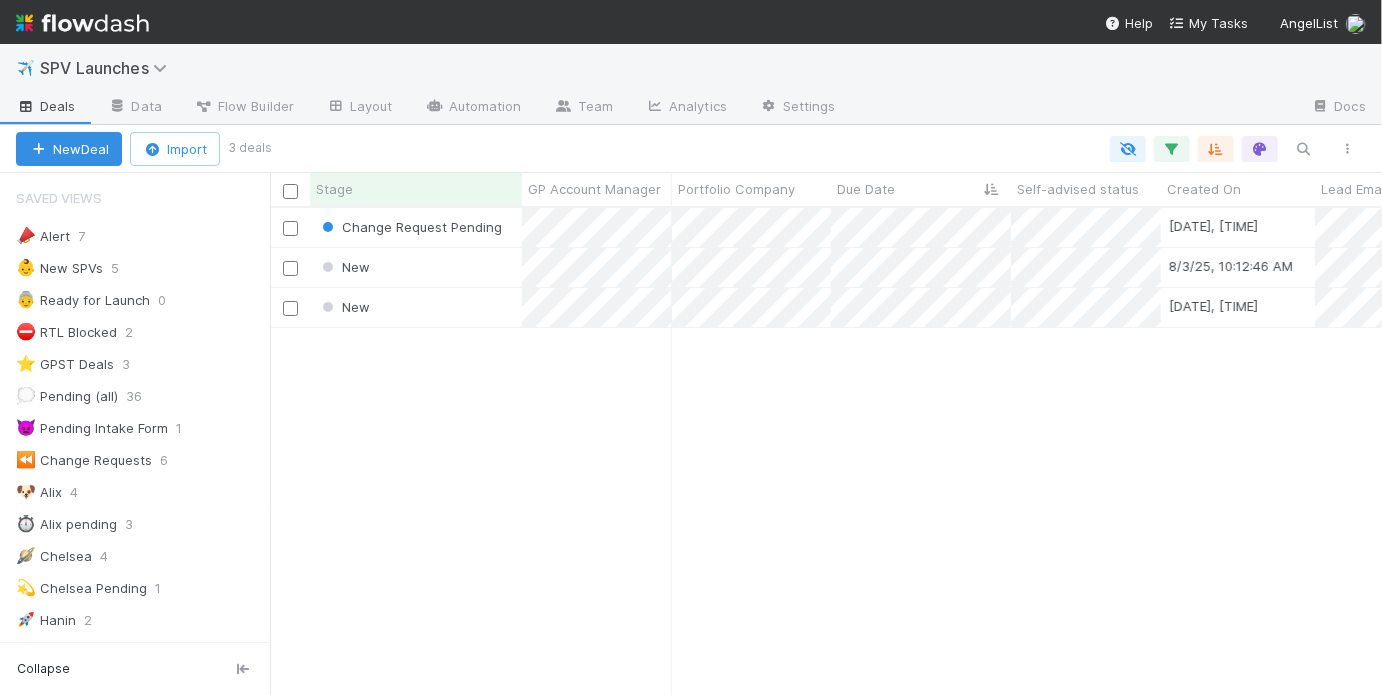 scroll, scrollTop: 474, scrollLeft: 1100, axis: both 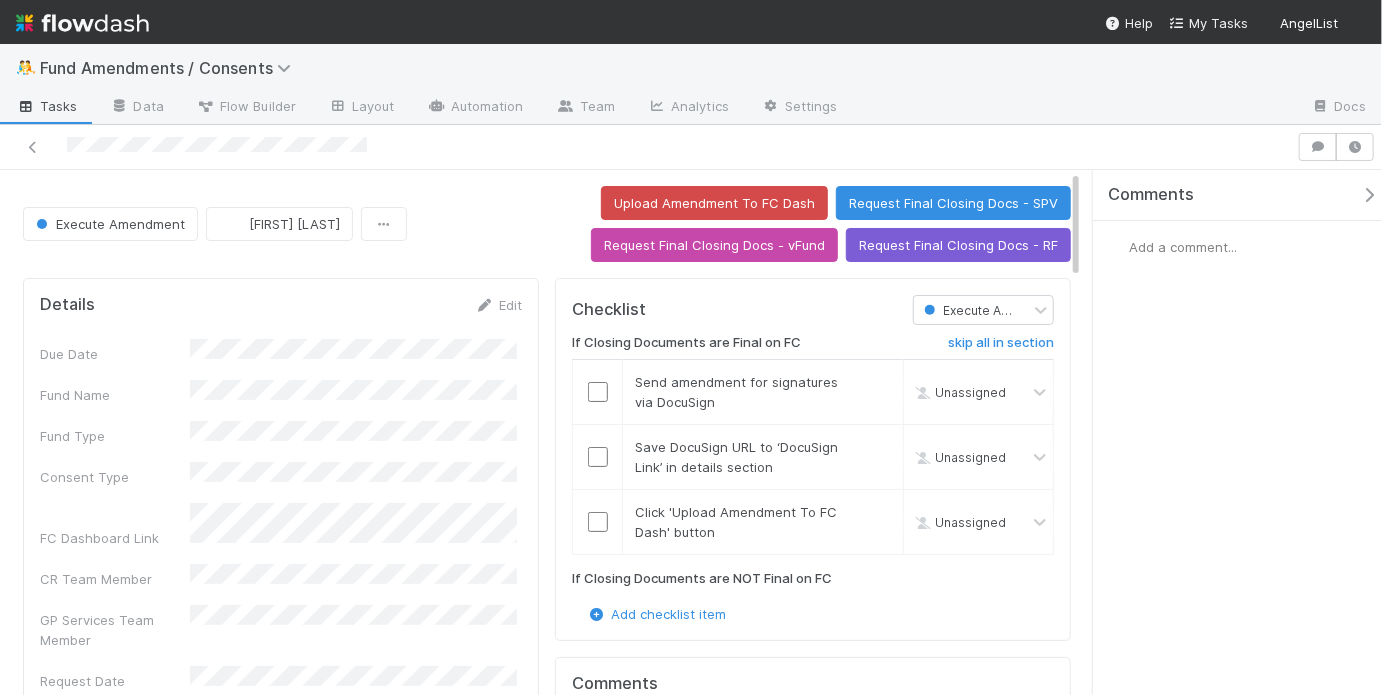 click on "Add a comment..." at bounding box center [1183, 247] 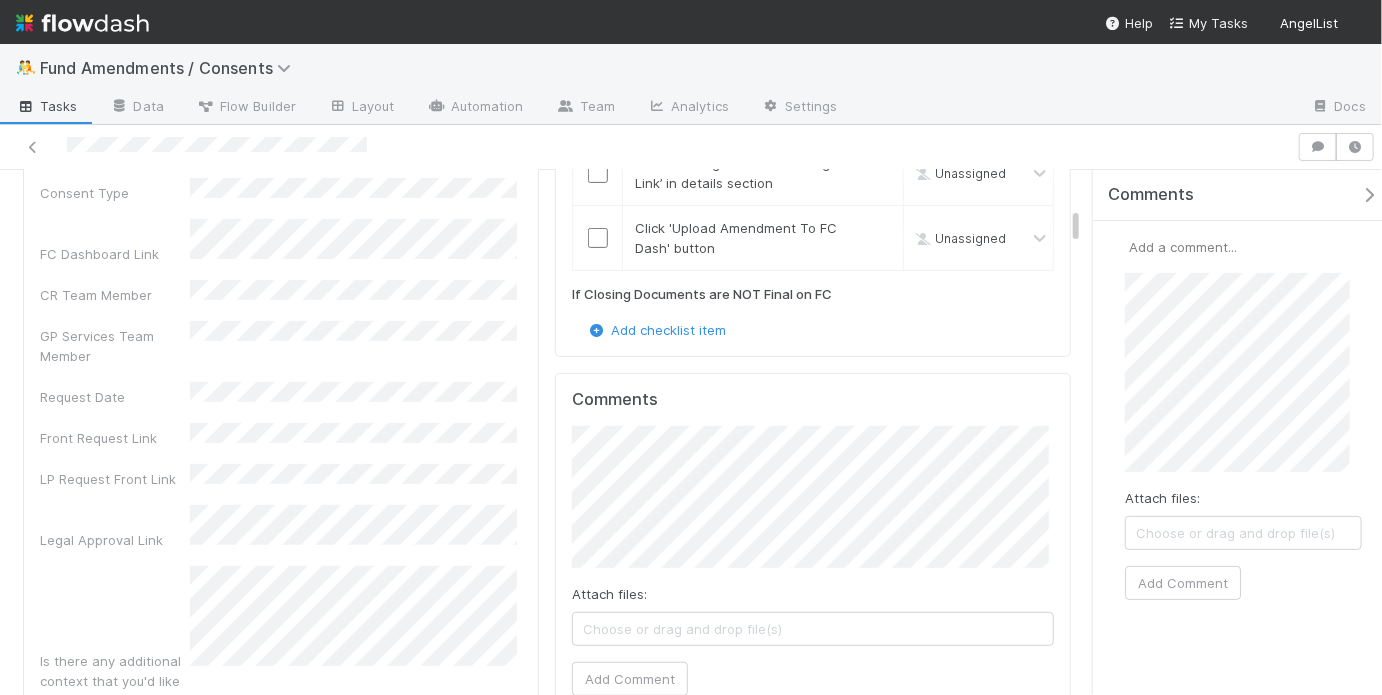 scroll, scrollTop: 550, scrollLeft: 0, axis: vertical 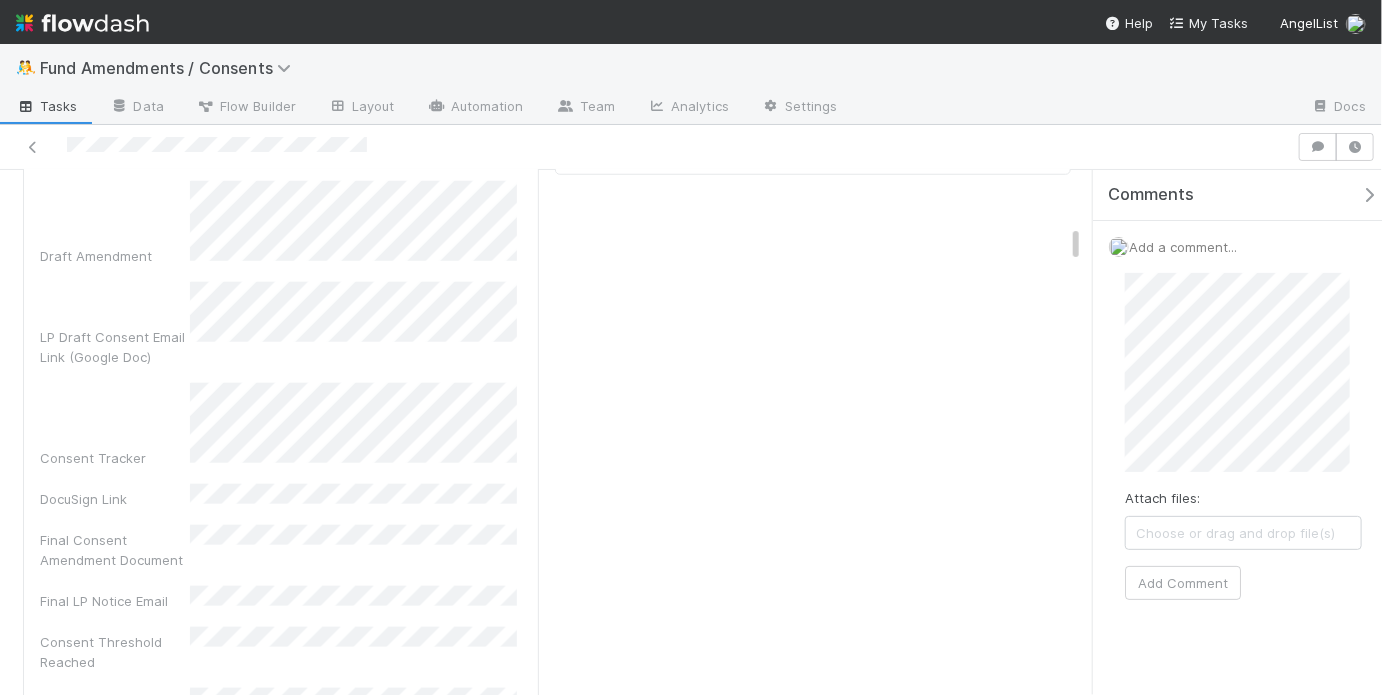 click on "Final Consent Amendment Document" at bounding box center [281, 547] 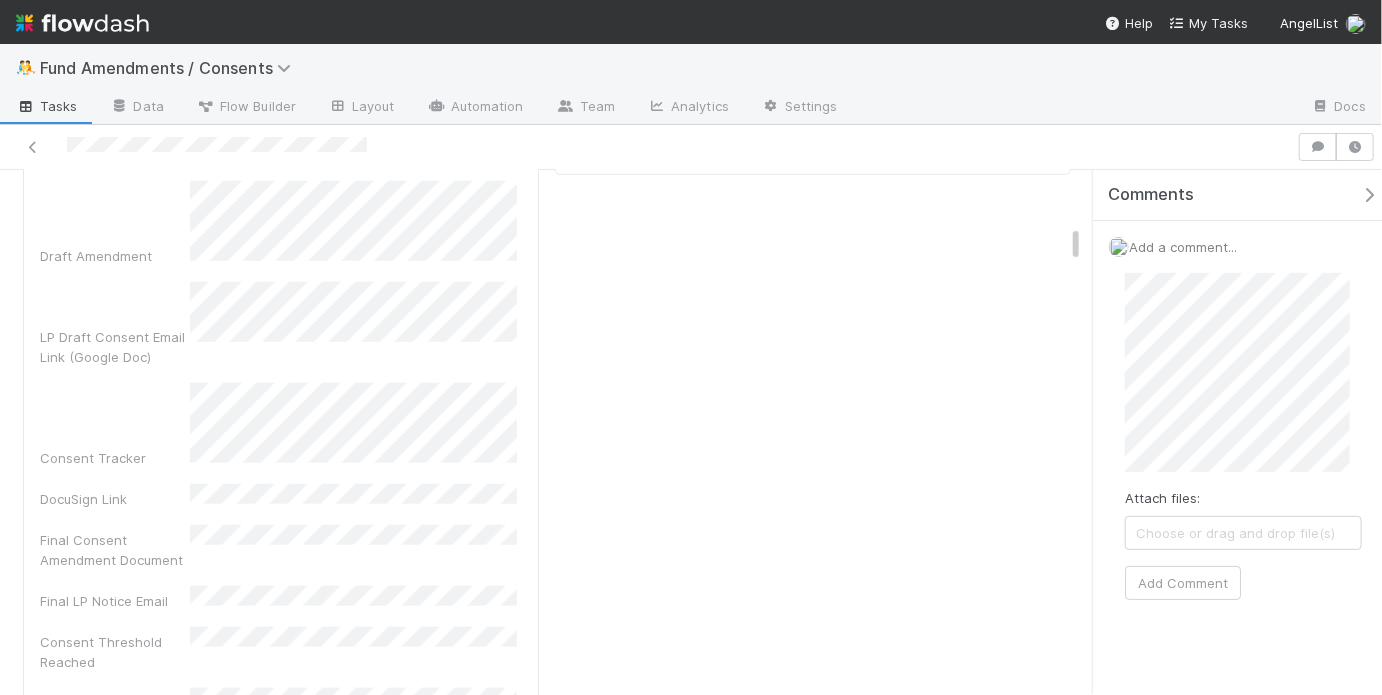 click on "Final Consent Amendment Document" at bounding box center [281, 547] 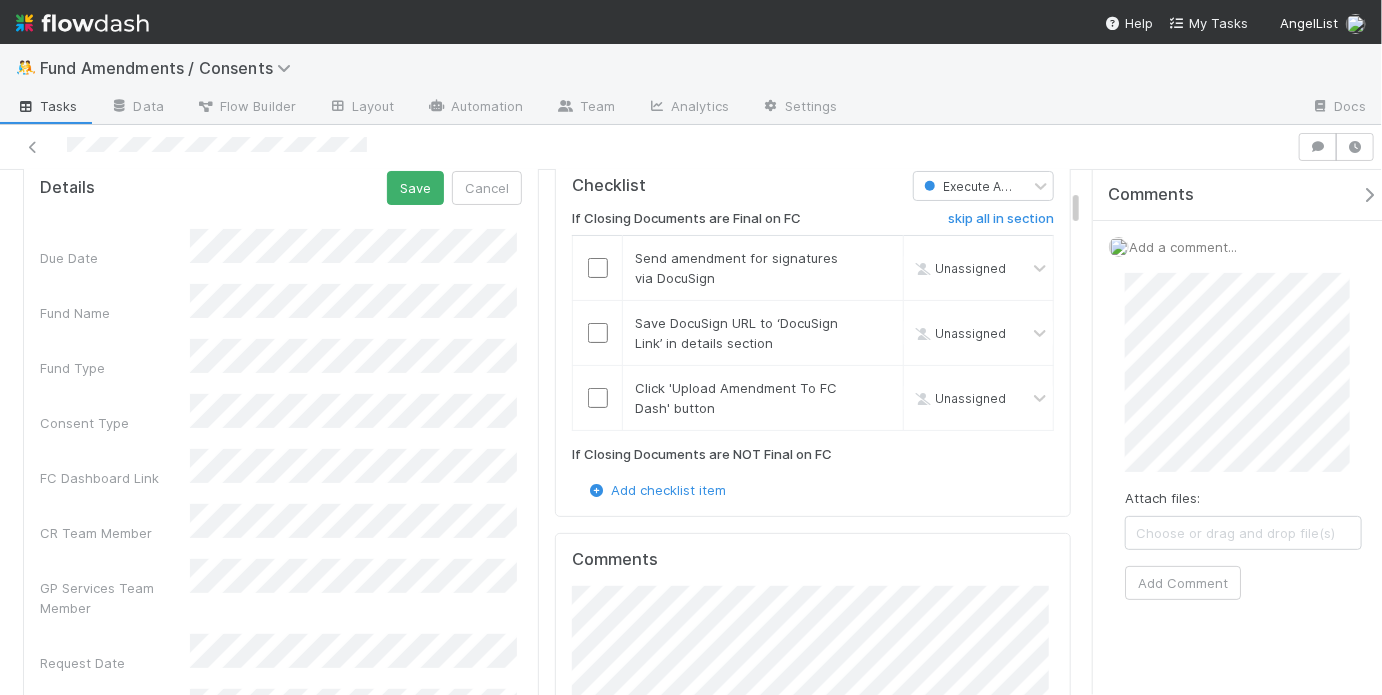 scroll, scrollTop: 0, scrollLeft: 0, axis: both 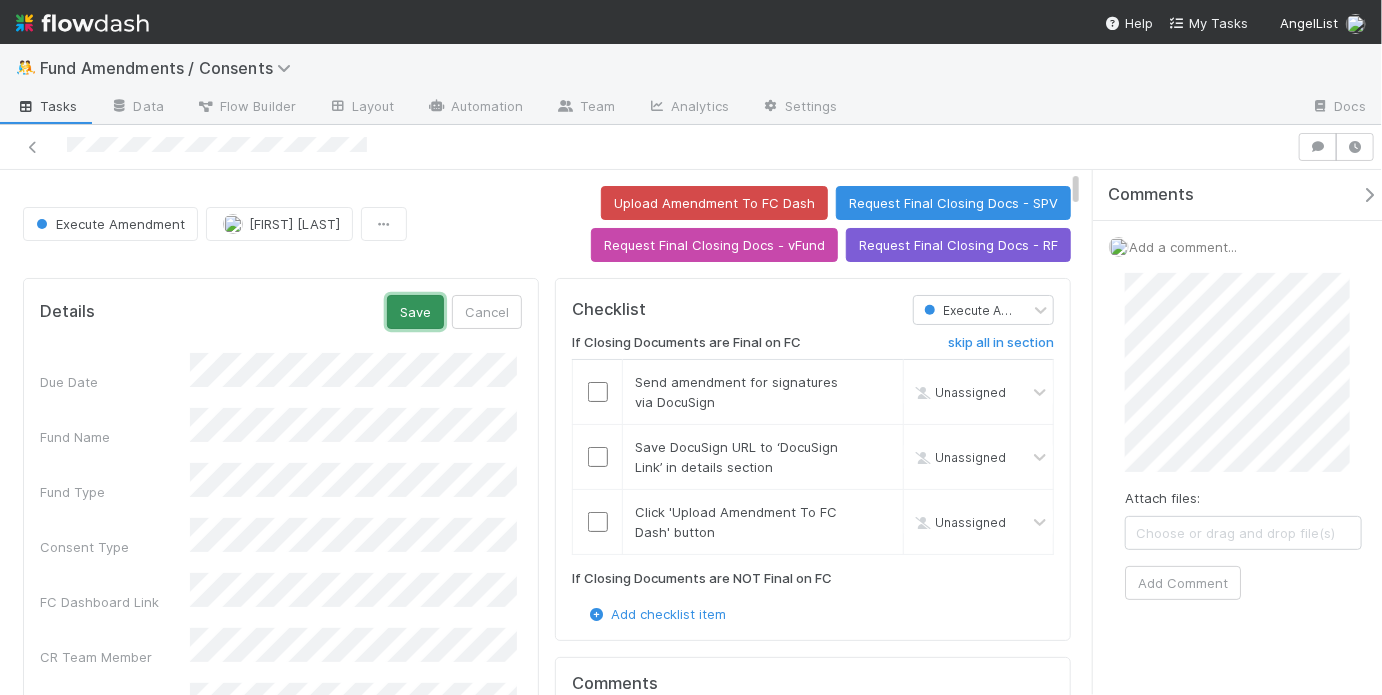 click on "Save" at bounding box center [415, 312] 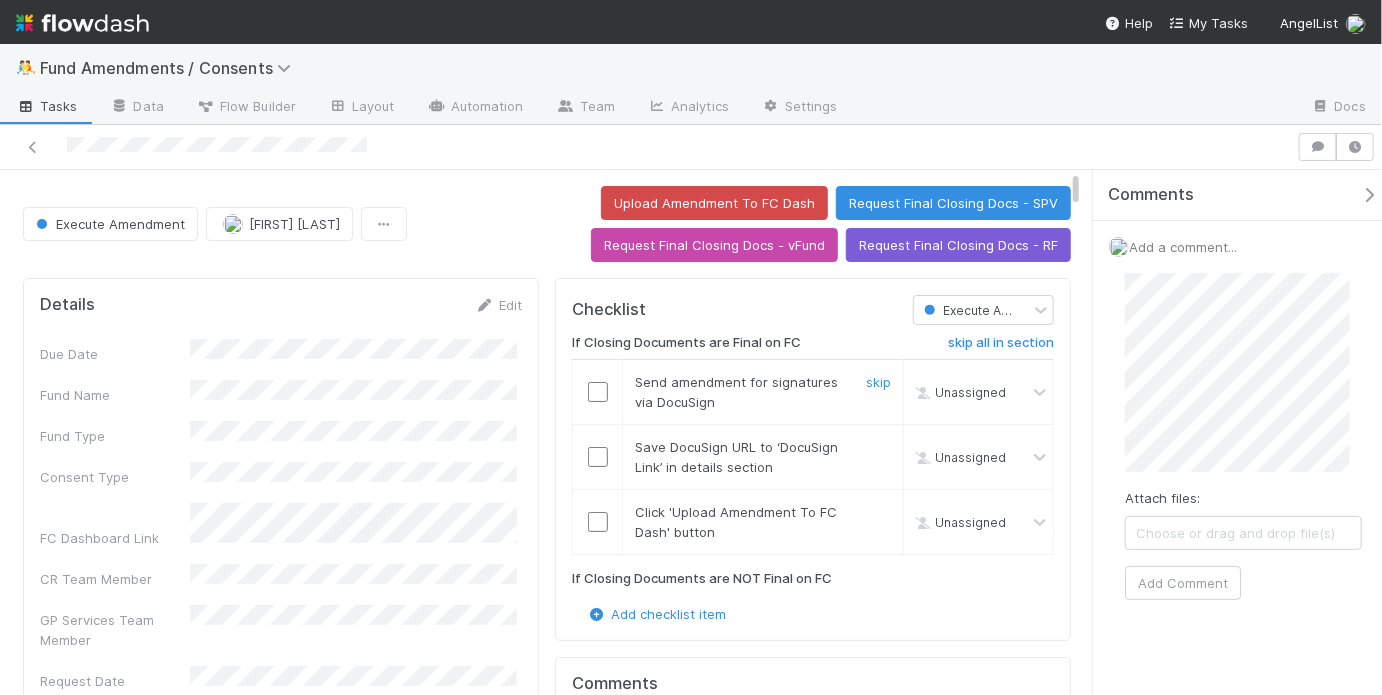 click at bounding box center [598, 392] 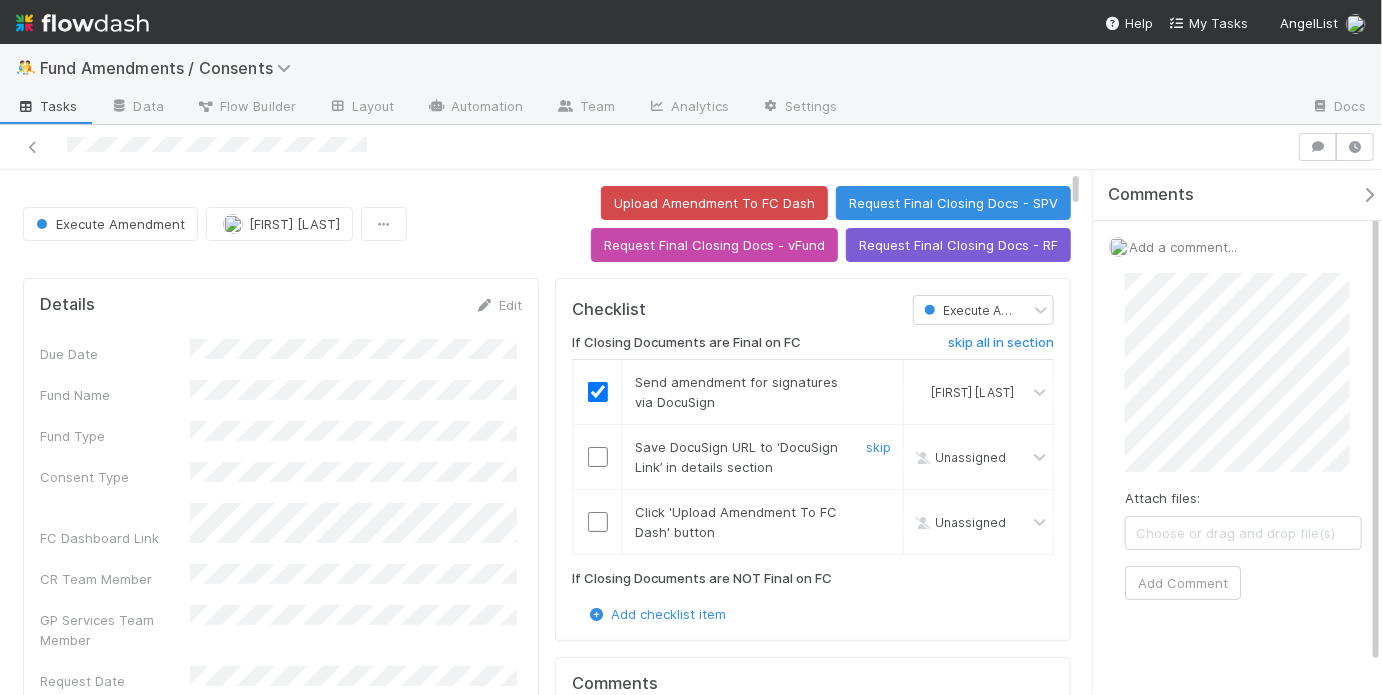 click at bounding box center [598, 457] 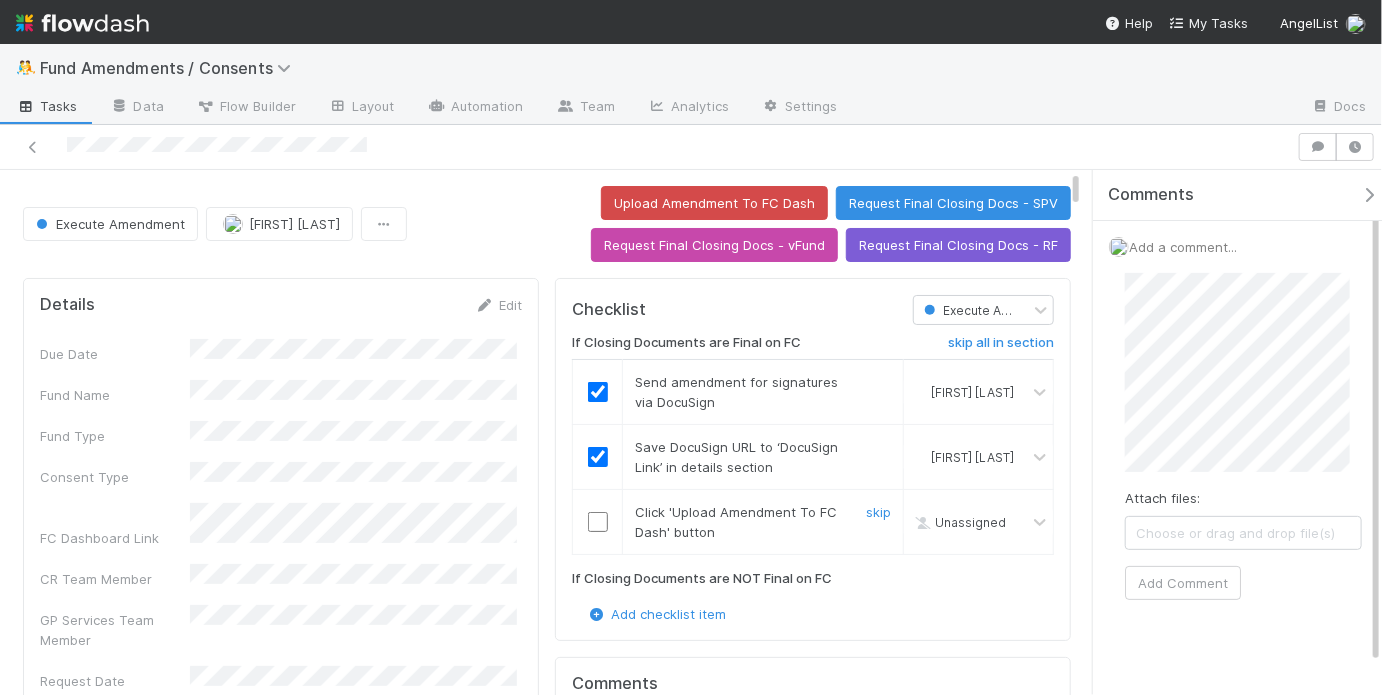click at bounding box center (598, 522) 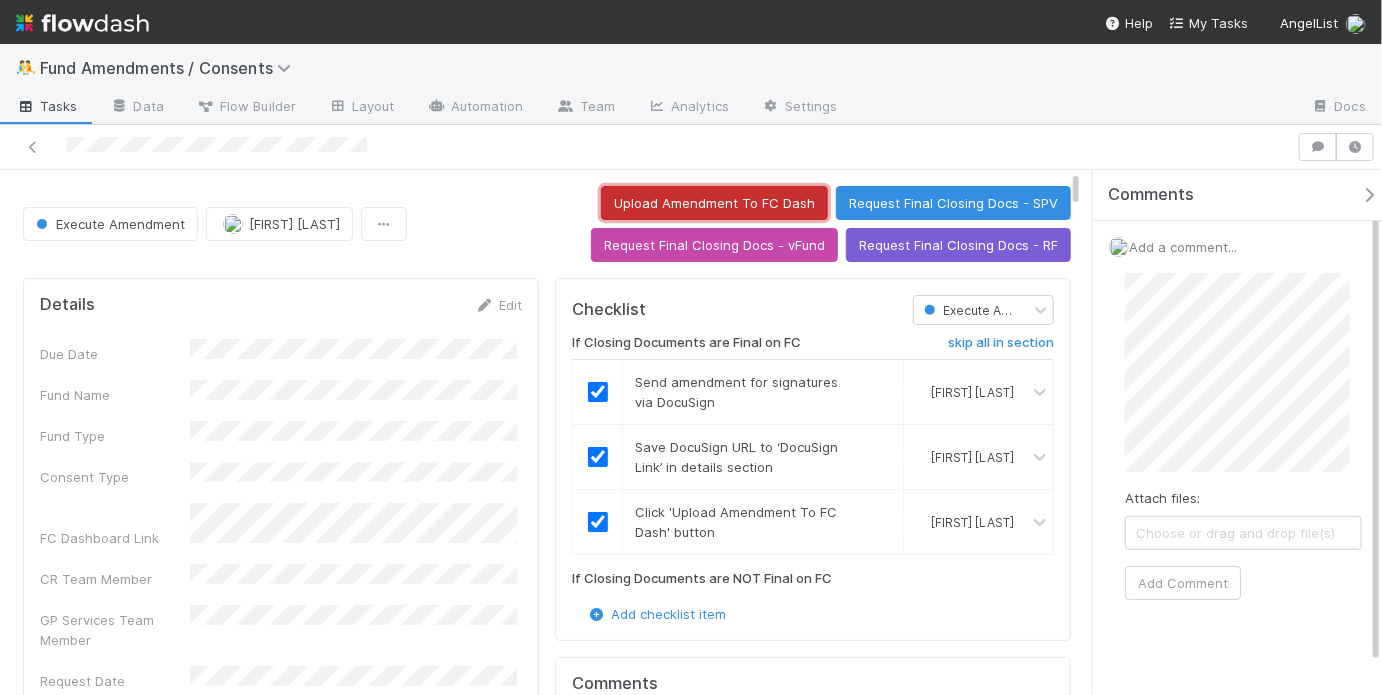 click on "Upload Amendment To FC Dash" at bounding box center [714, 203] 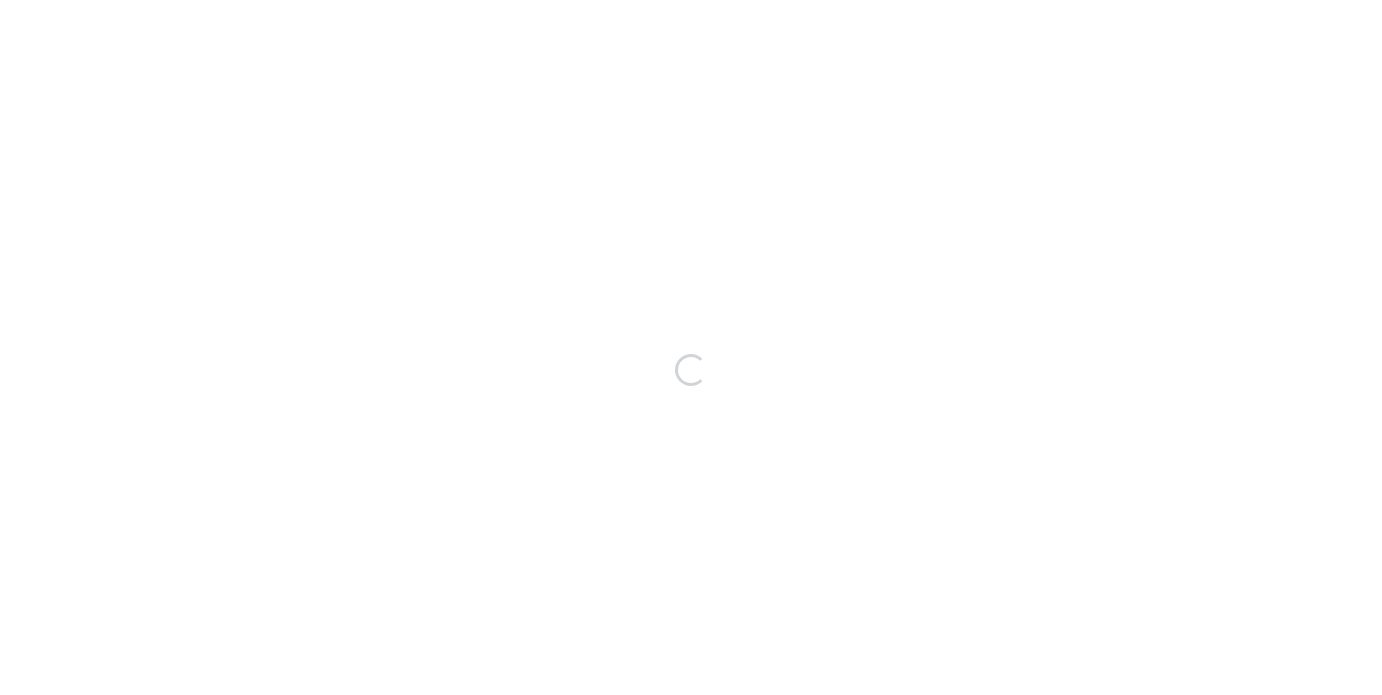 scroll, scrollTop: 0, scrollLeft: 0, axis: both 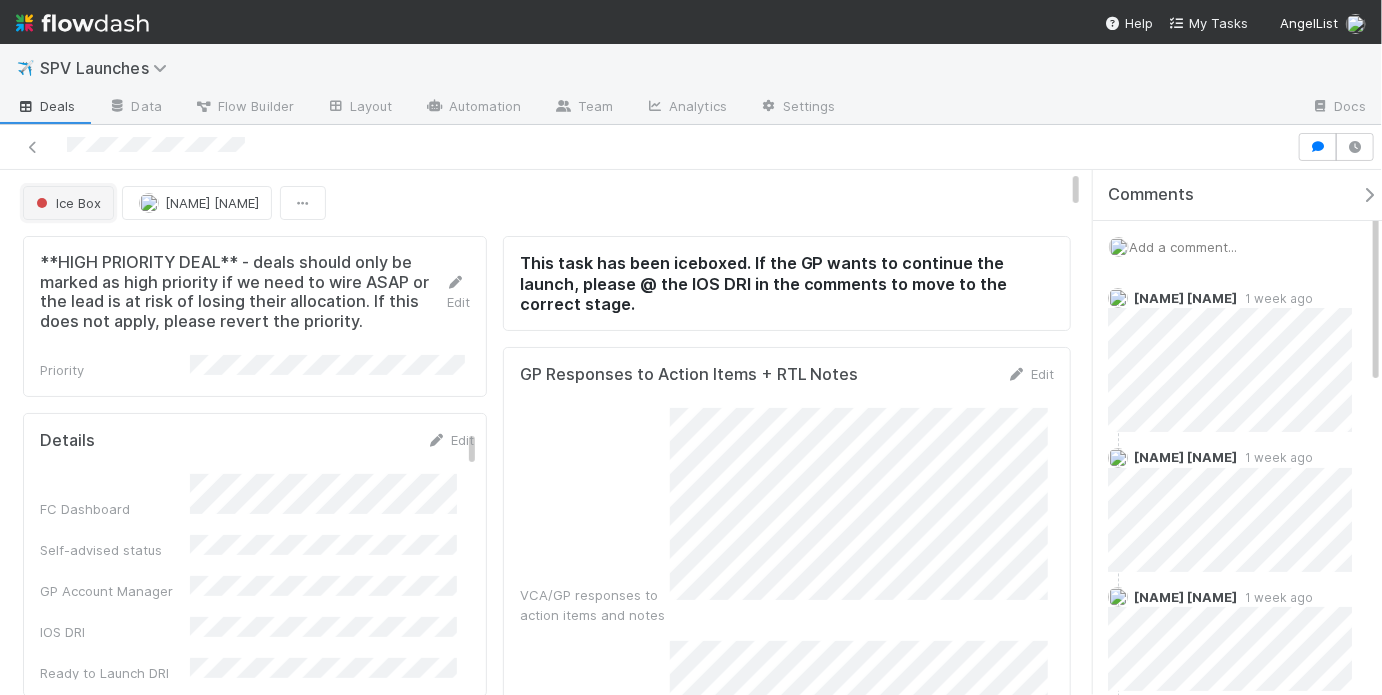 click on "Ice Box" at bounding box center [68, 203] 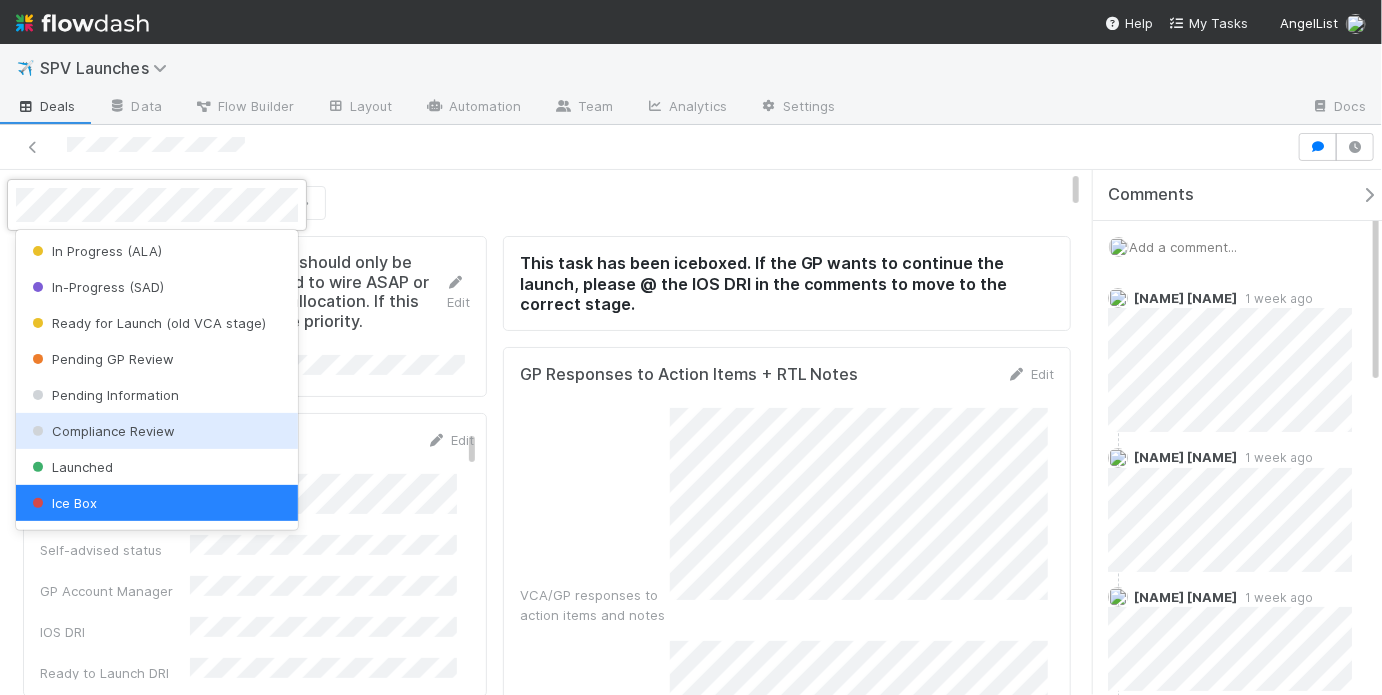 scroll, scrollTop: 0, scrollLeft: 0, axis: both 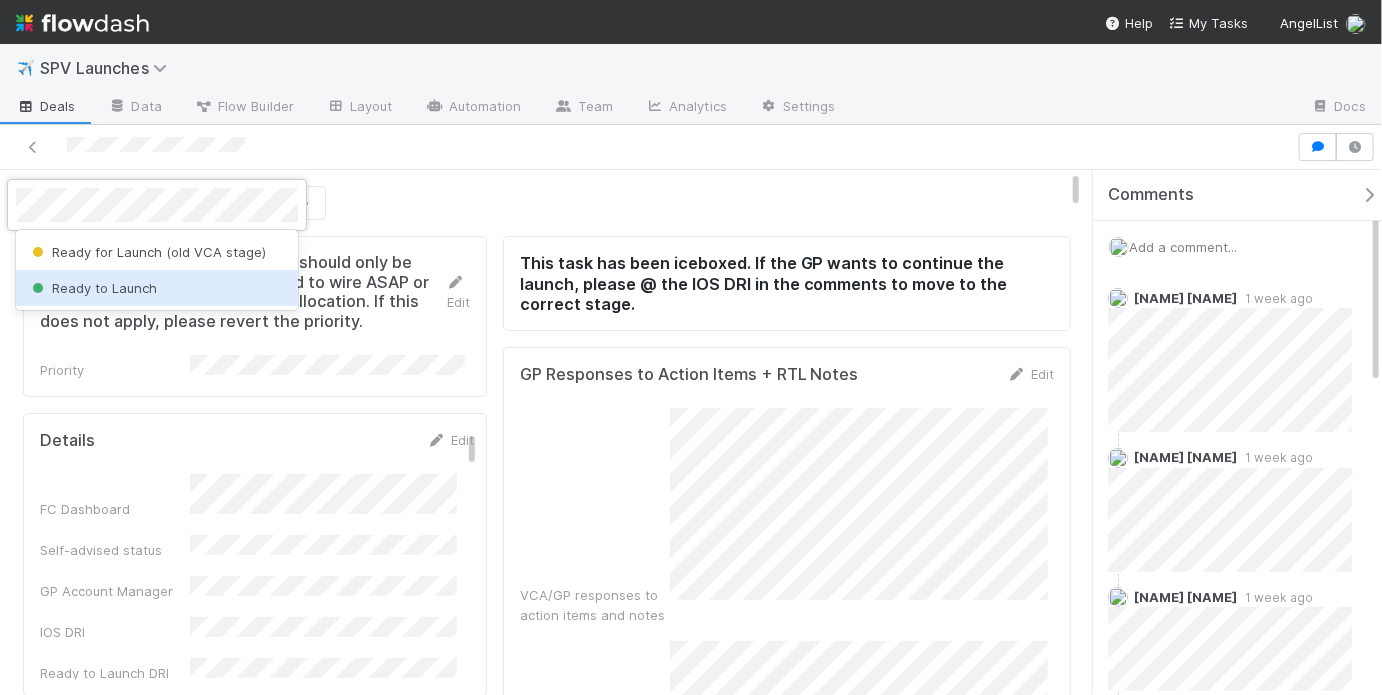 click on "Ready to Launch" at bounding box center [157, 288] 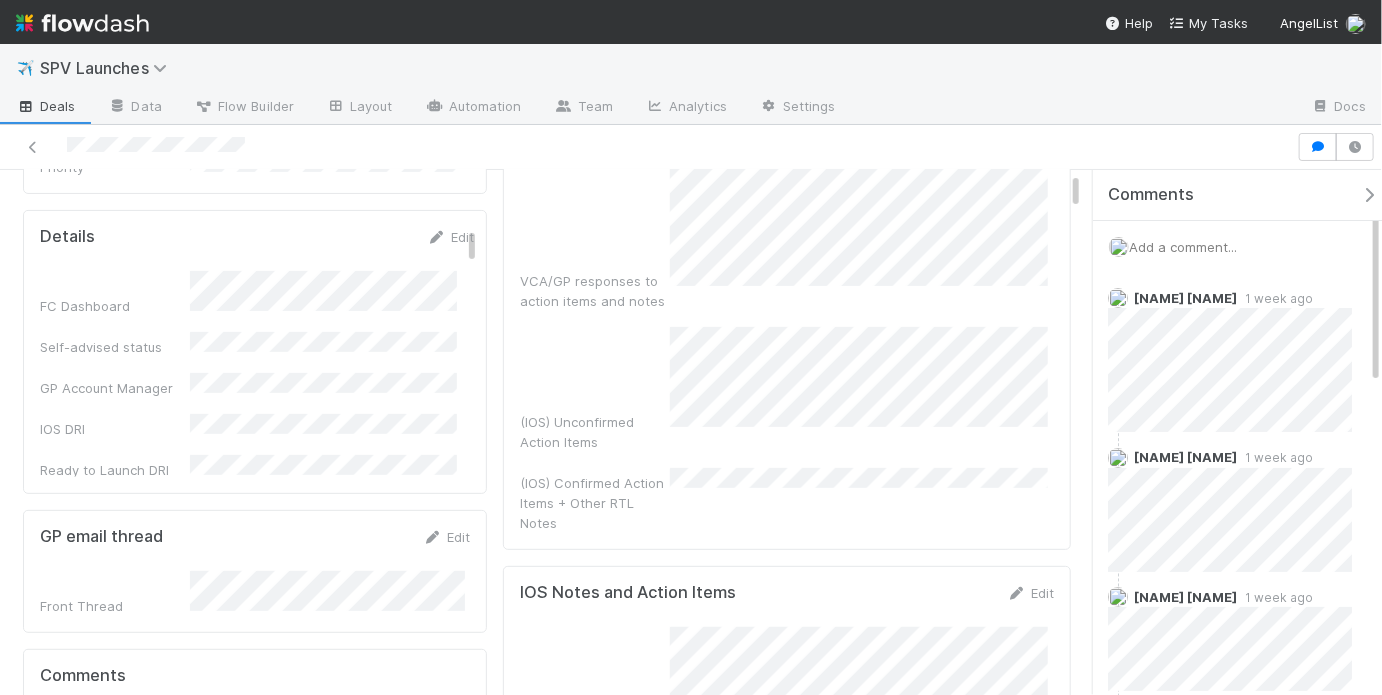 scroll, scrollTop: 293, scrollLeft: 0, axis: vertical 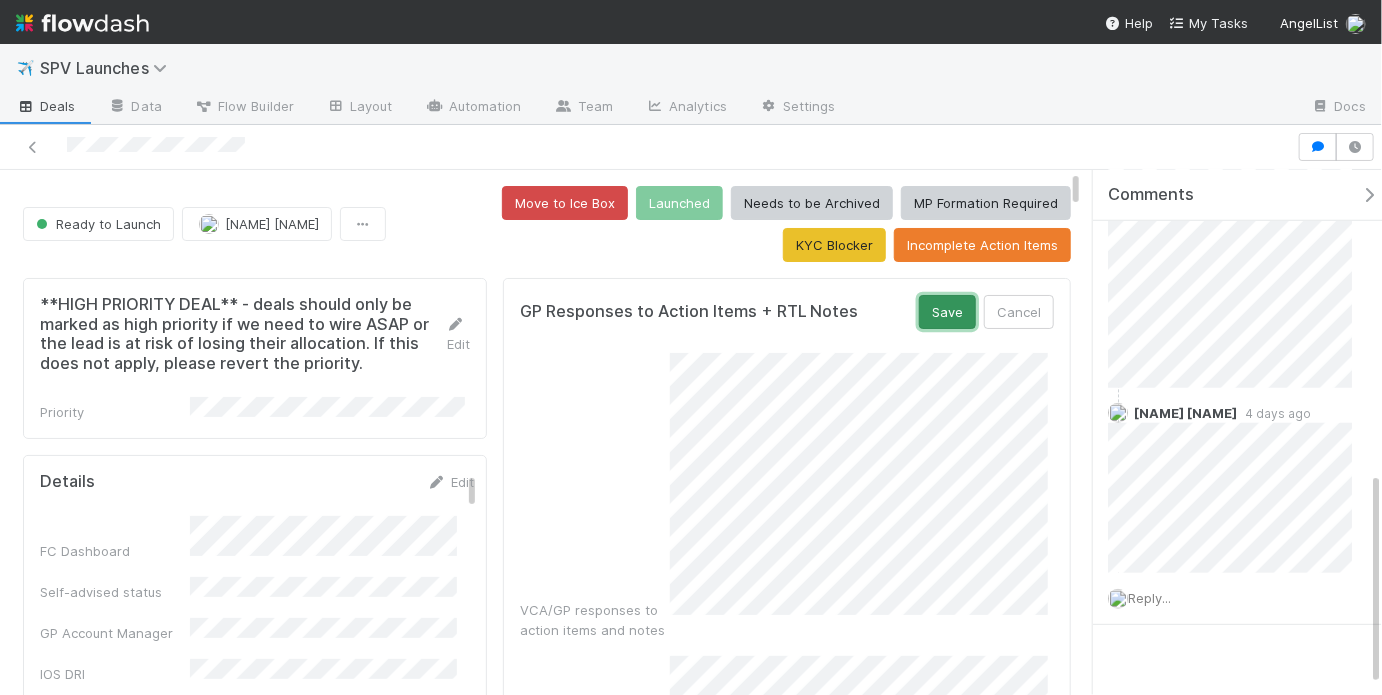click on "Save" at bounding box center (947, 312) 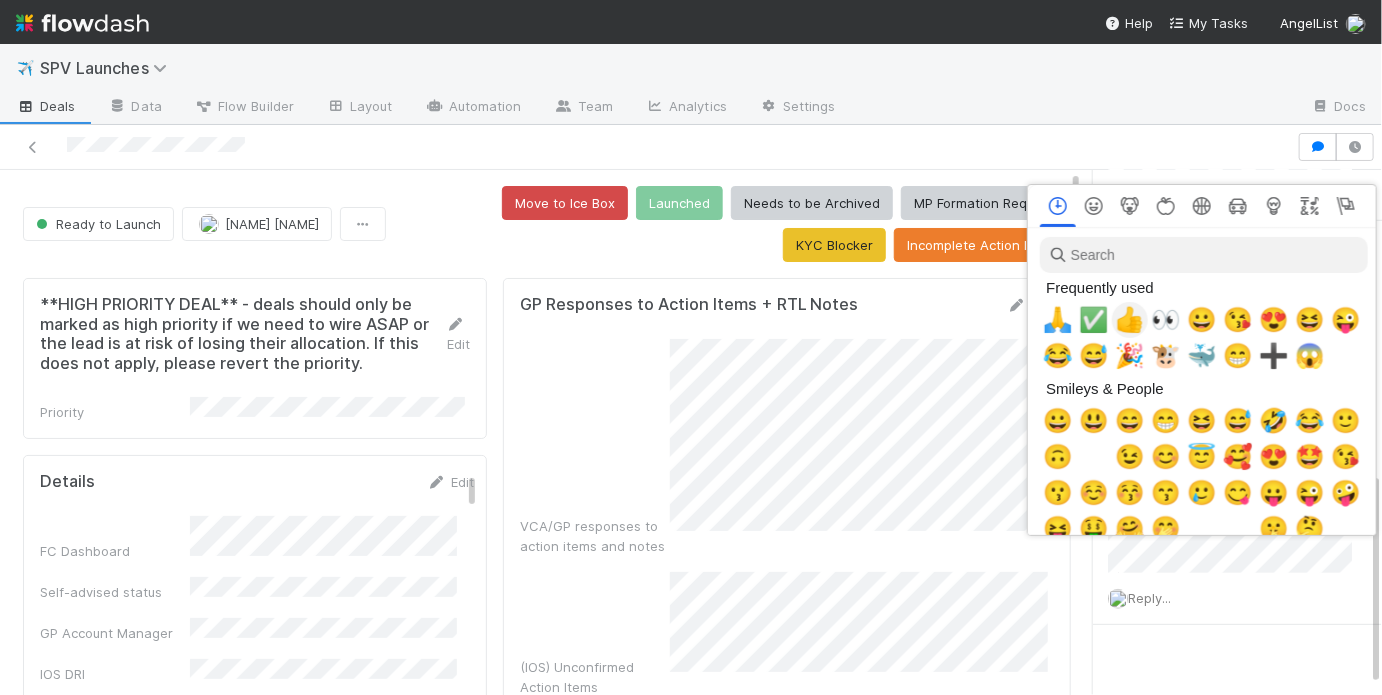 scroll, scrollTop: 0, scrollLeft: 3, axis: horizontal 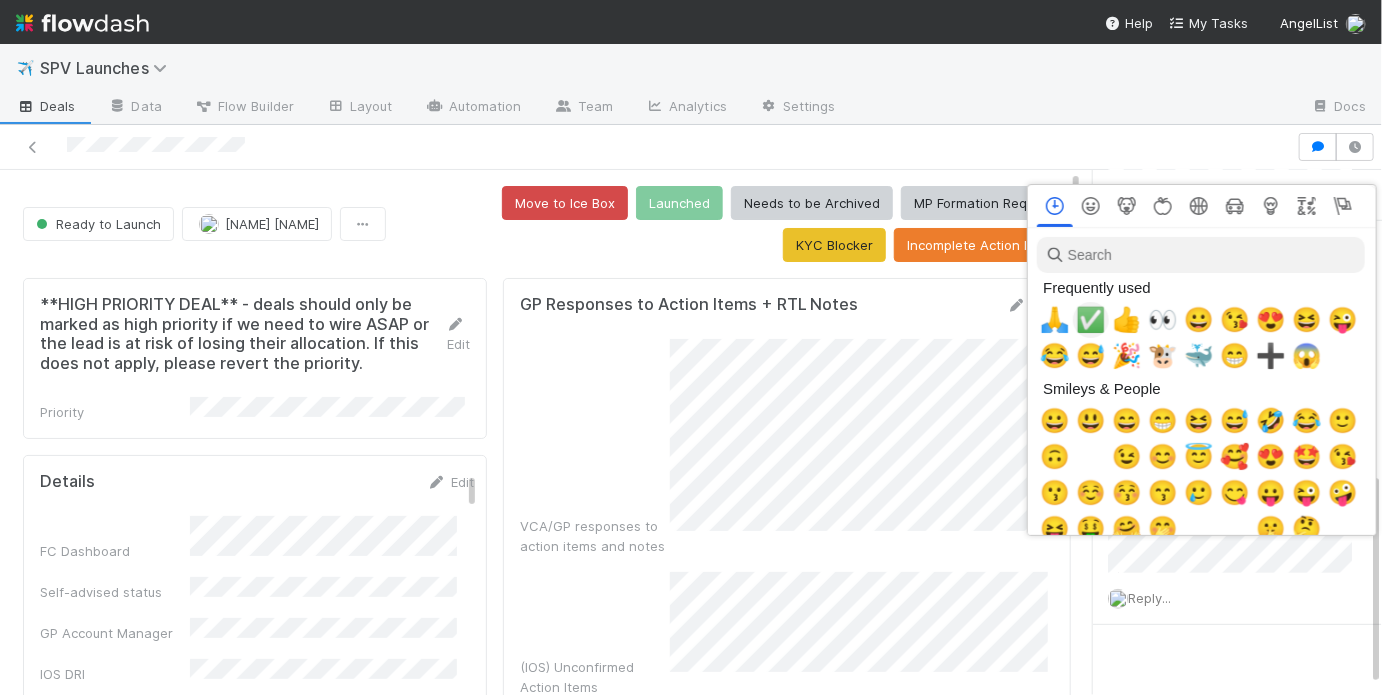 click on "✅" at bounding box center (1091, 320) 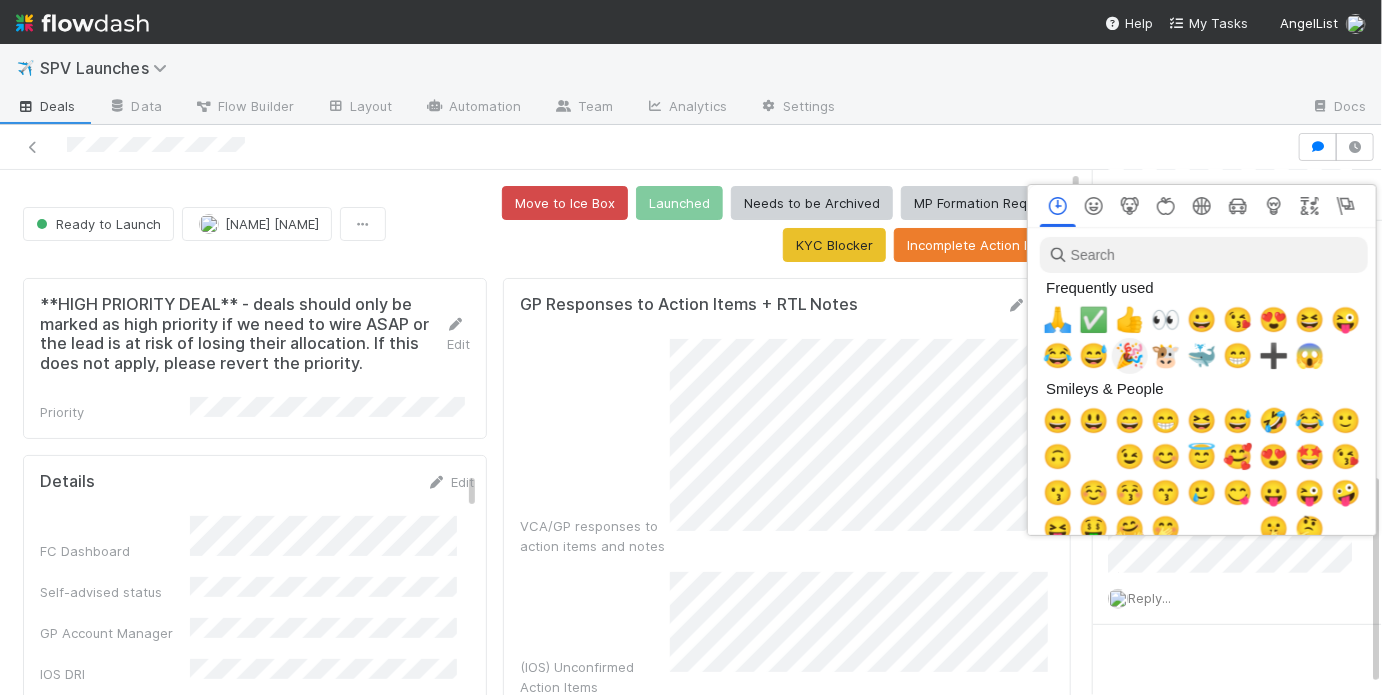 scroll, scrollTop: 0, scrollLeft: 3, axis: horizontal 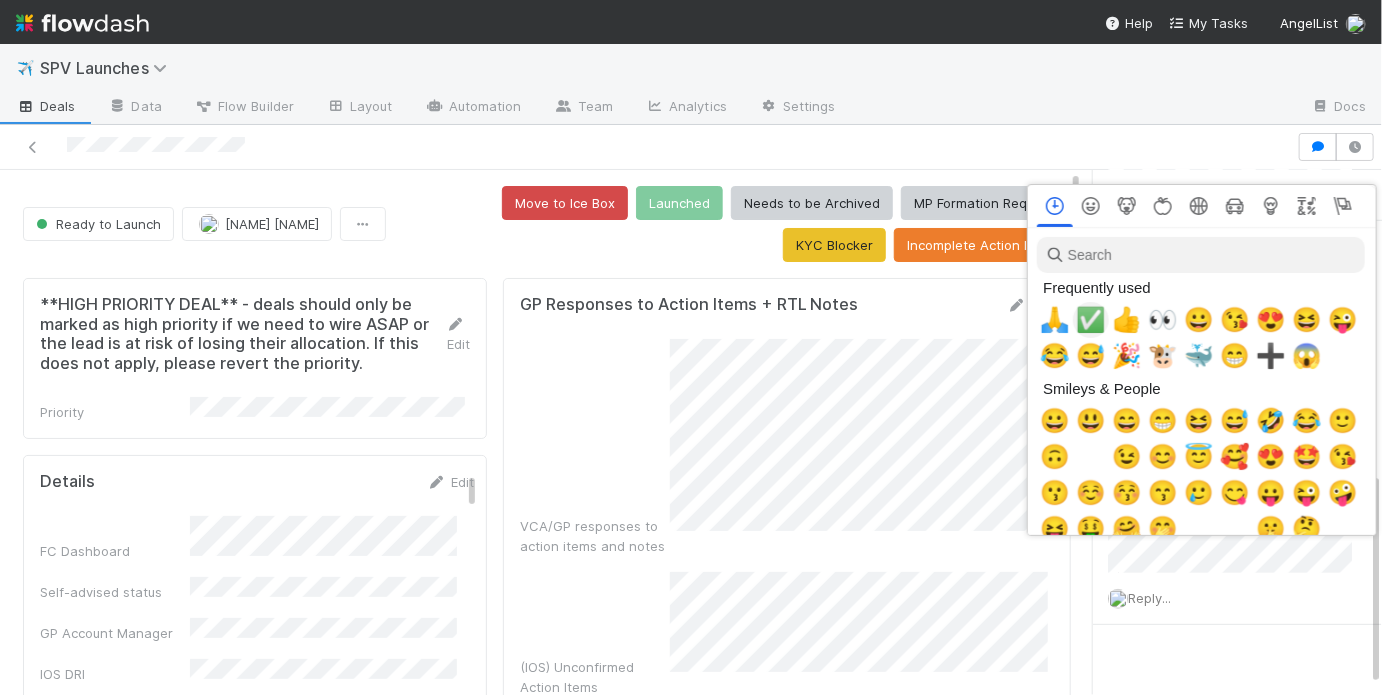 click on "✅" at bounding box center (1091, 320) 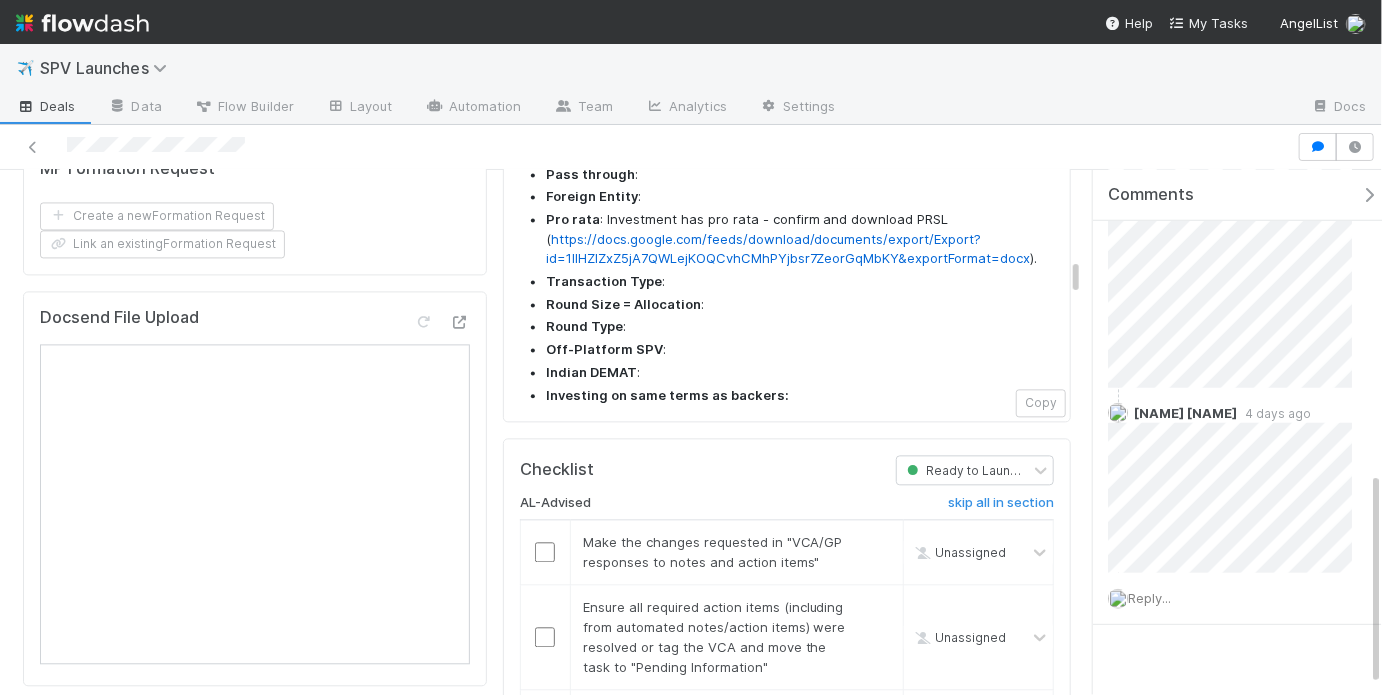 scroll, scrollTop: 1956, scrollLeft: 0, axis: vertical 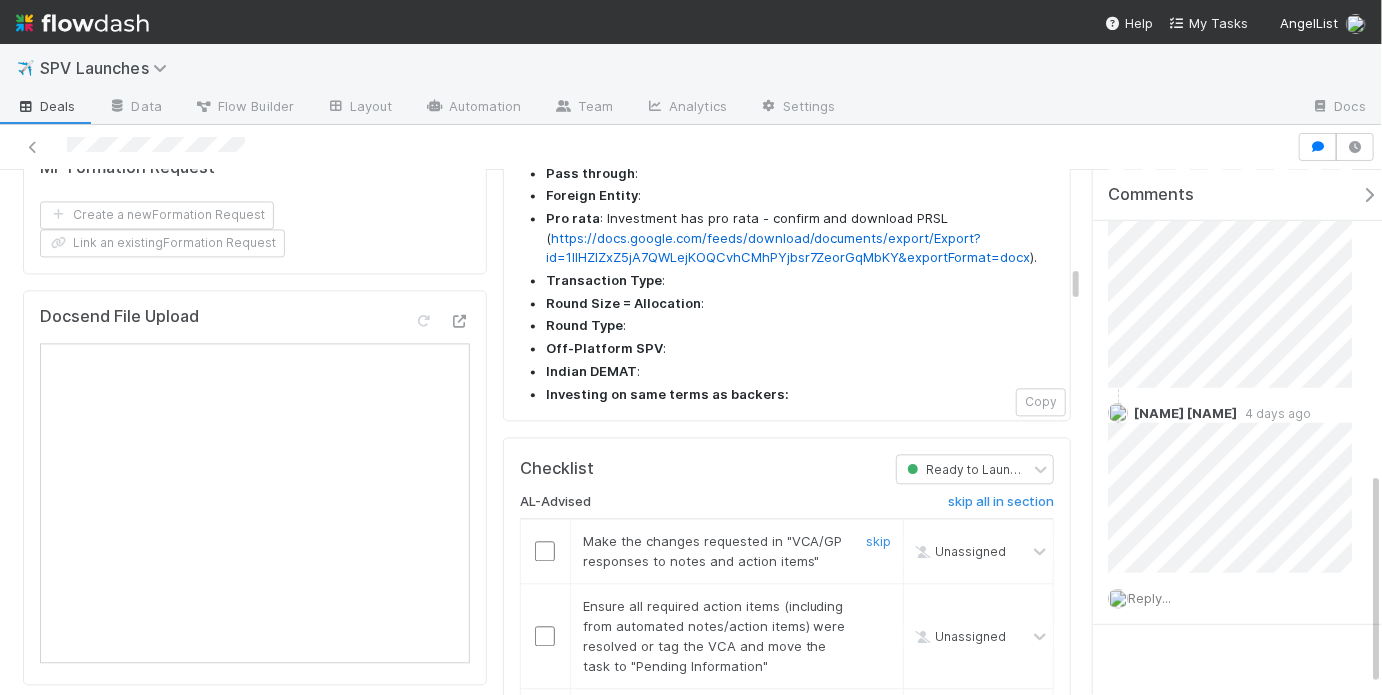 click at bounding box center [545, 551] 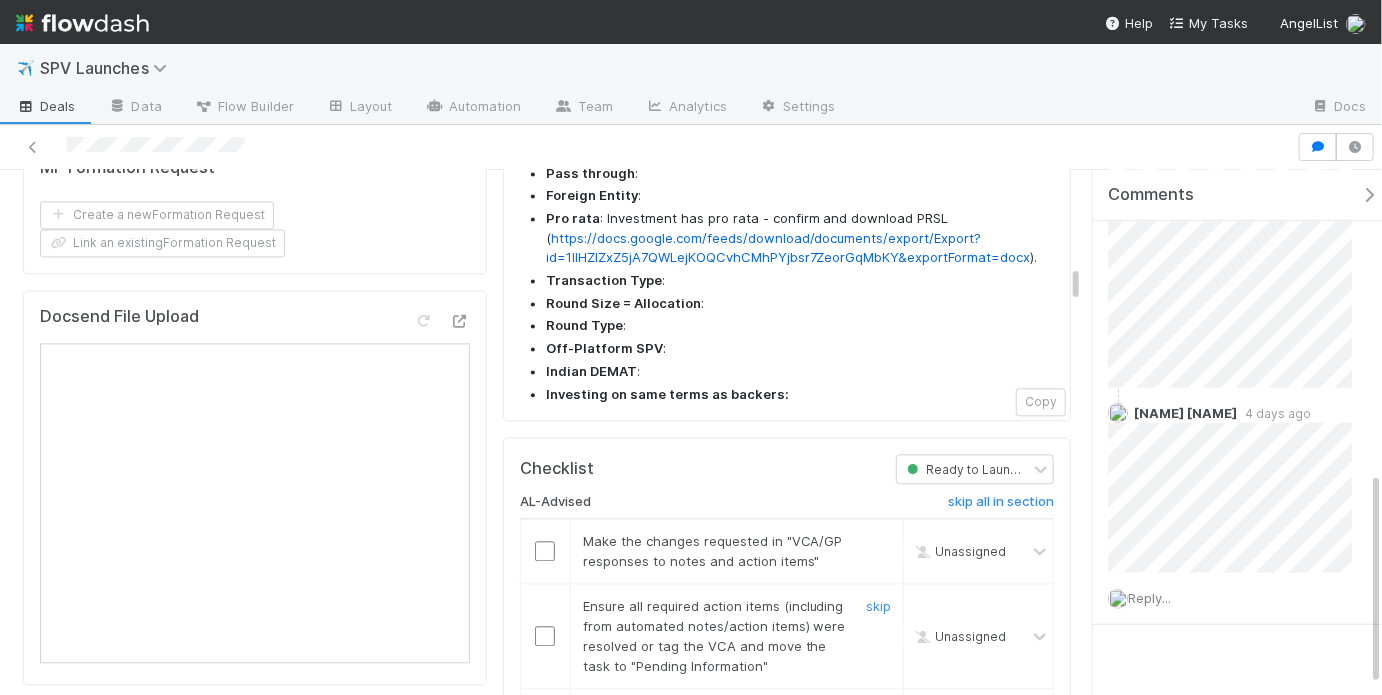 click at bounding box center (545, 636) 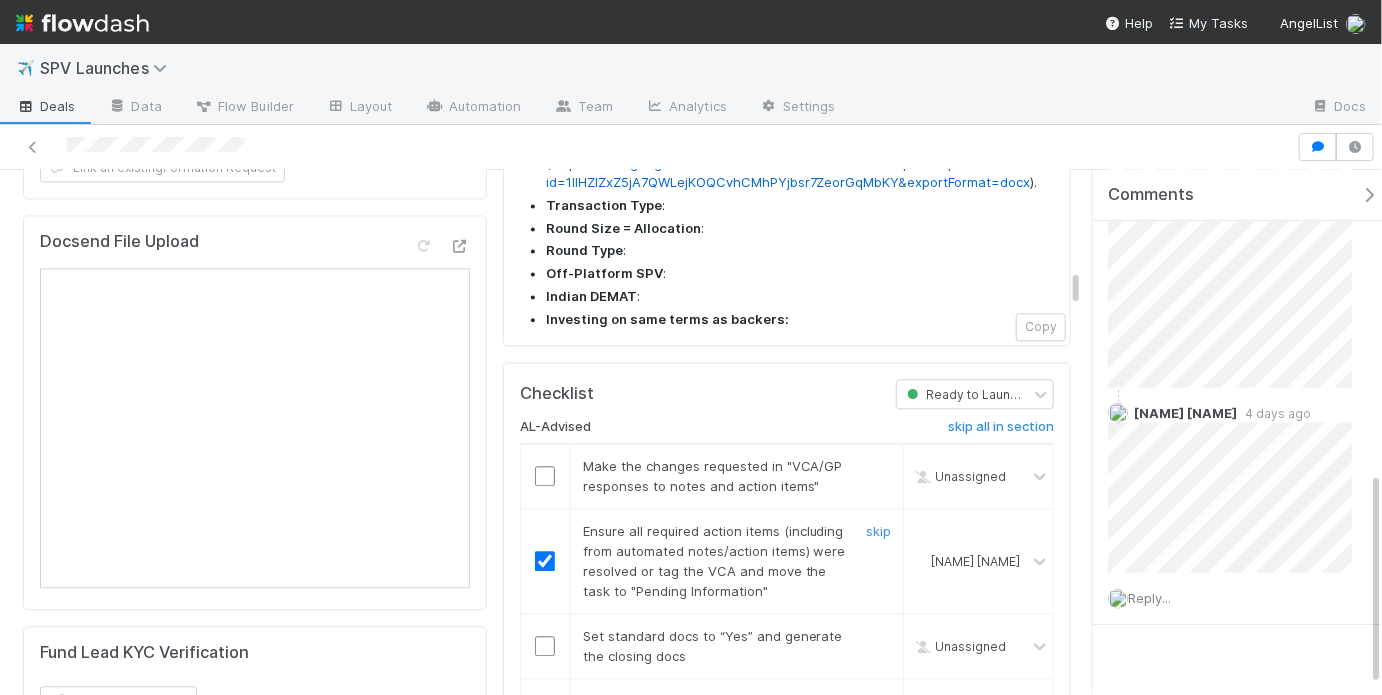 scroll, scrollTop: 2034, scrollLeft: 0, axis: vertical 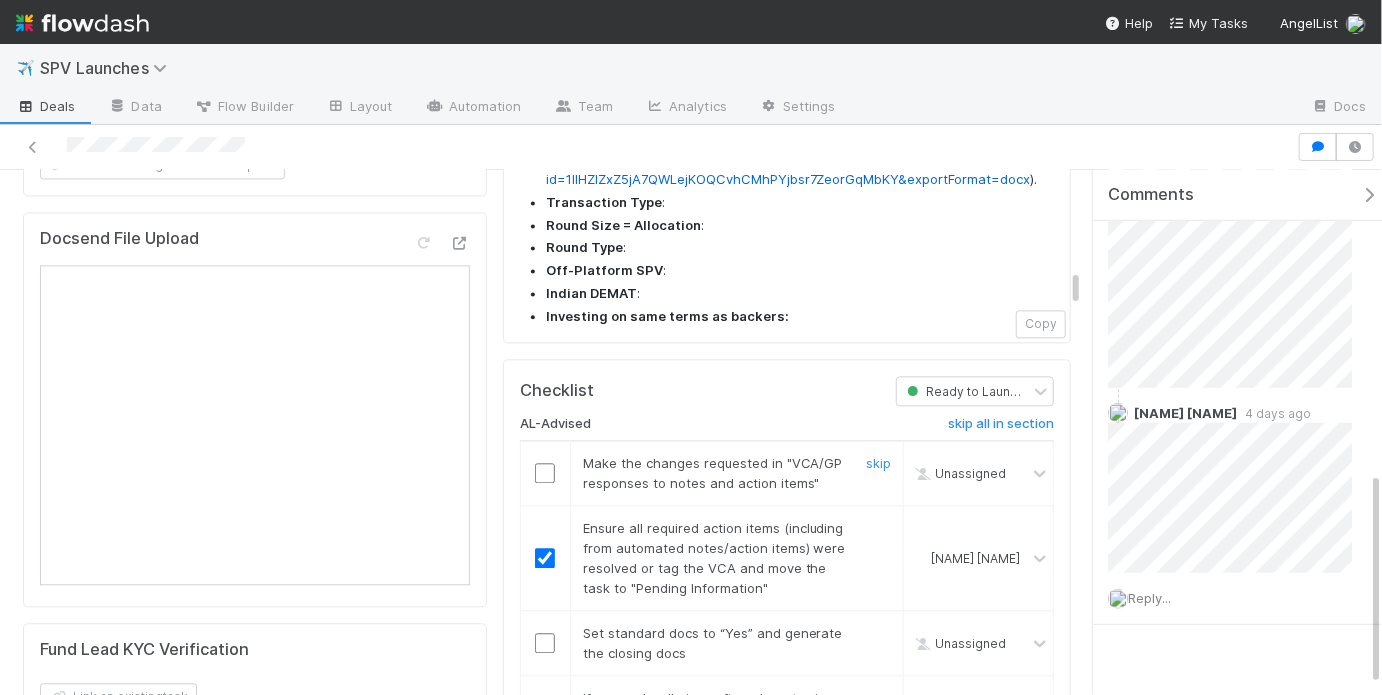 click at bounding box center [545, 473] 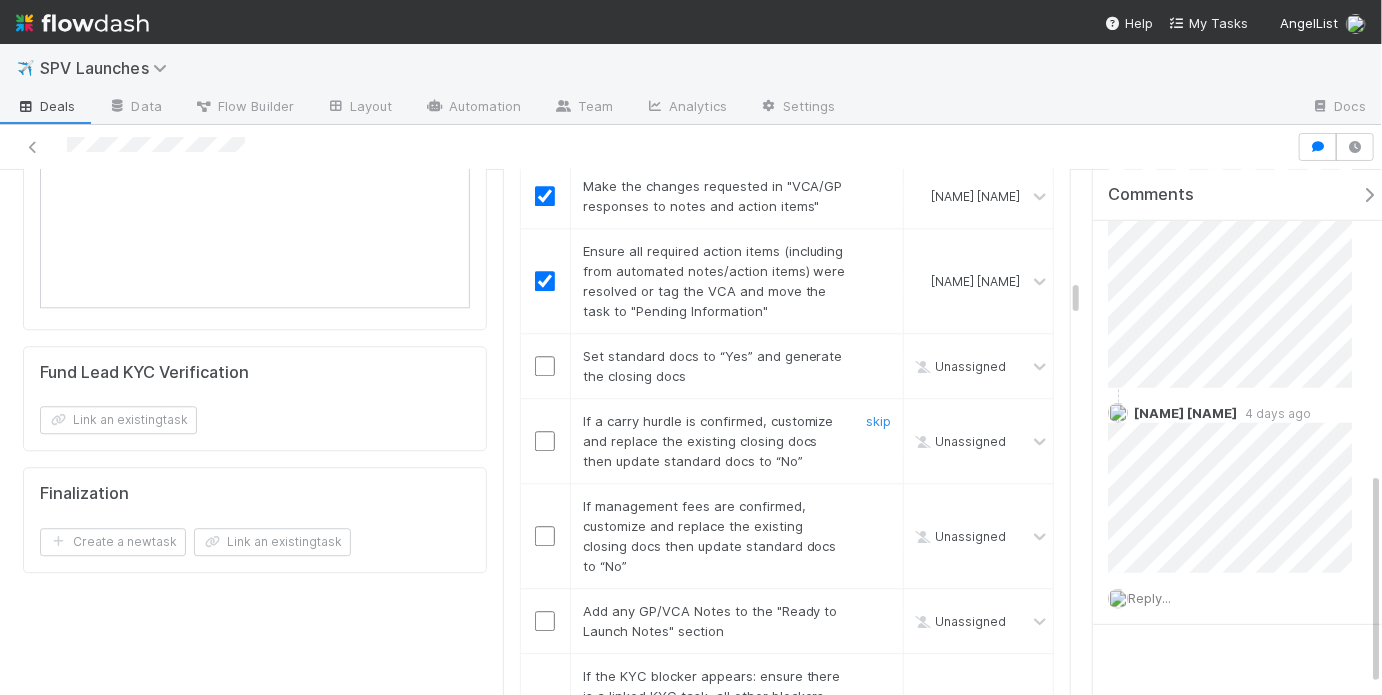 scroll, scrollTop: 2212, scrollLeft: 0, axis: vertical 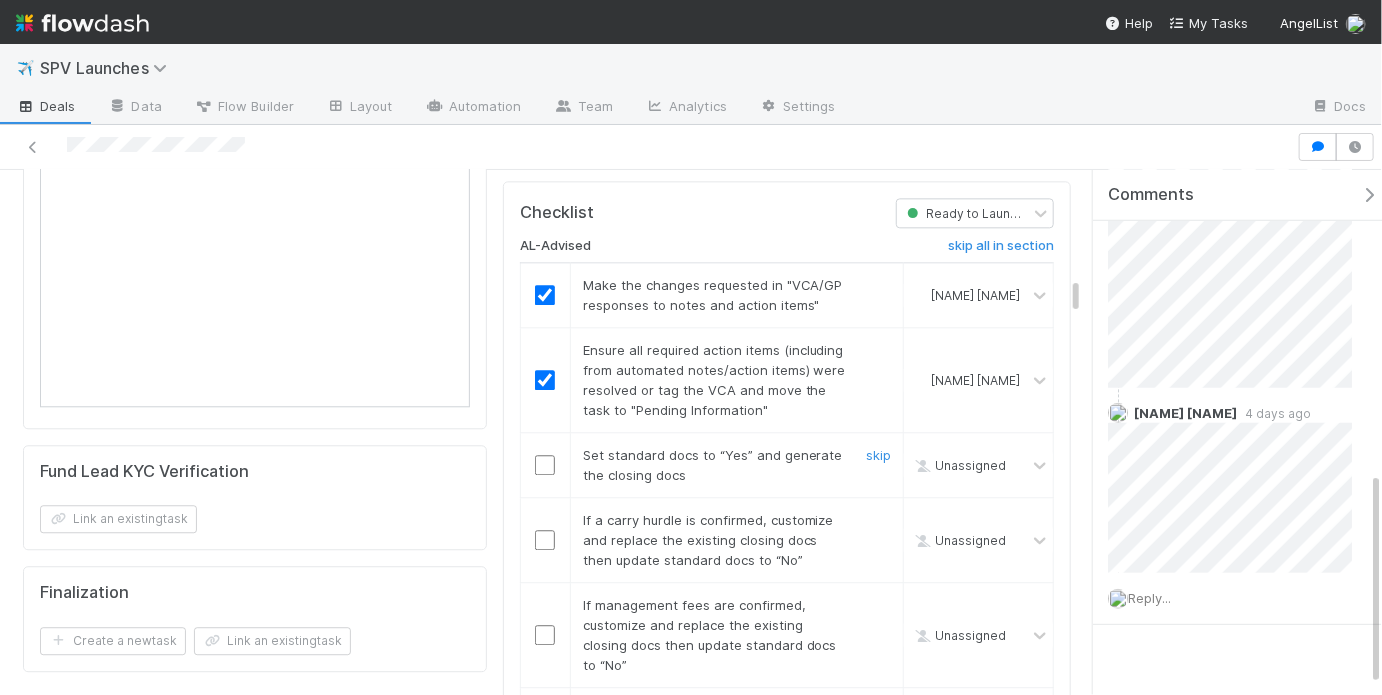 click at bounding box center [545, 465] 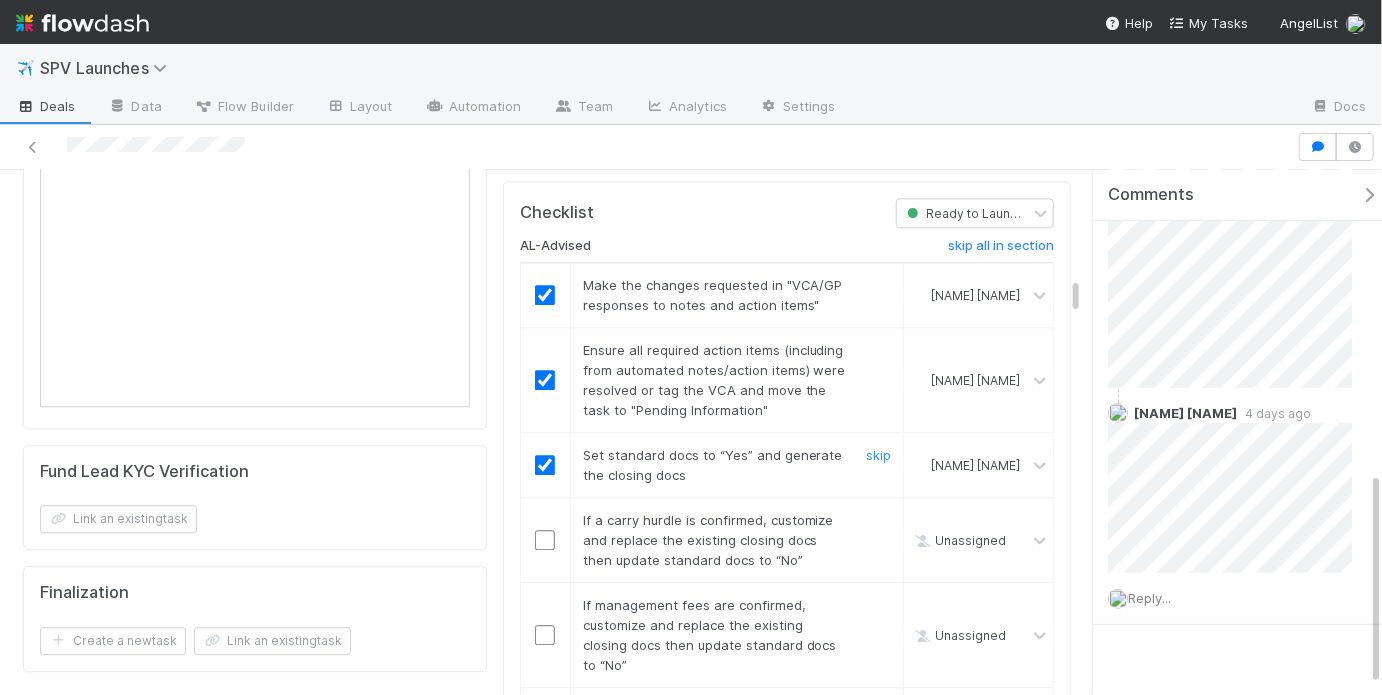 drag, startPoint x: 870, startPoint y: 358, endPoint x: 842, endPoint y: 372, distance: 31.304953 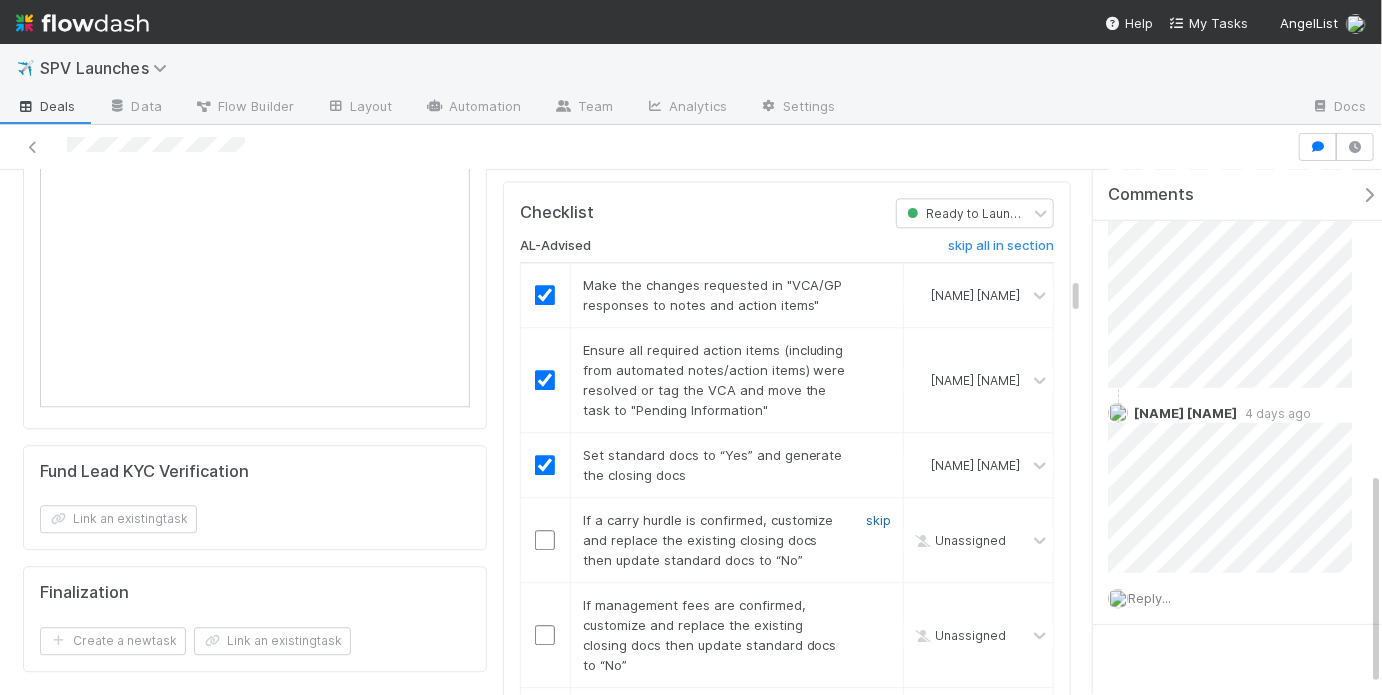 click on "skip" at bounding box center [878, 520] 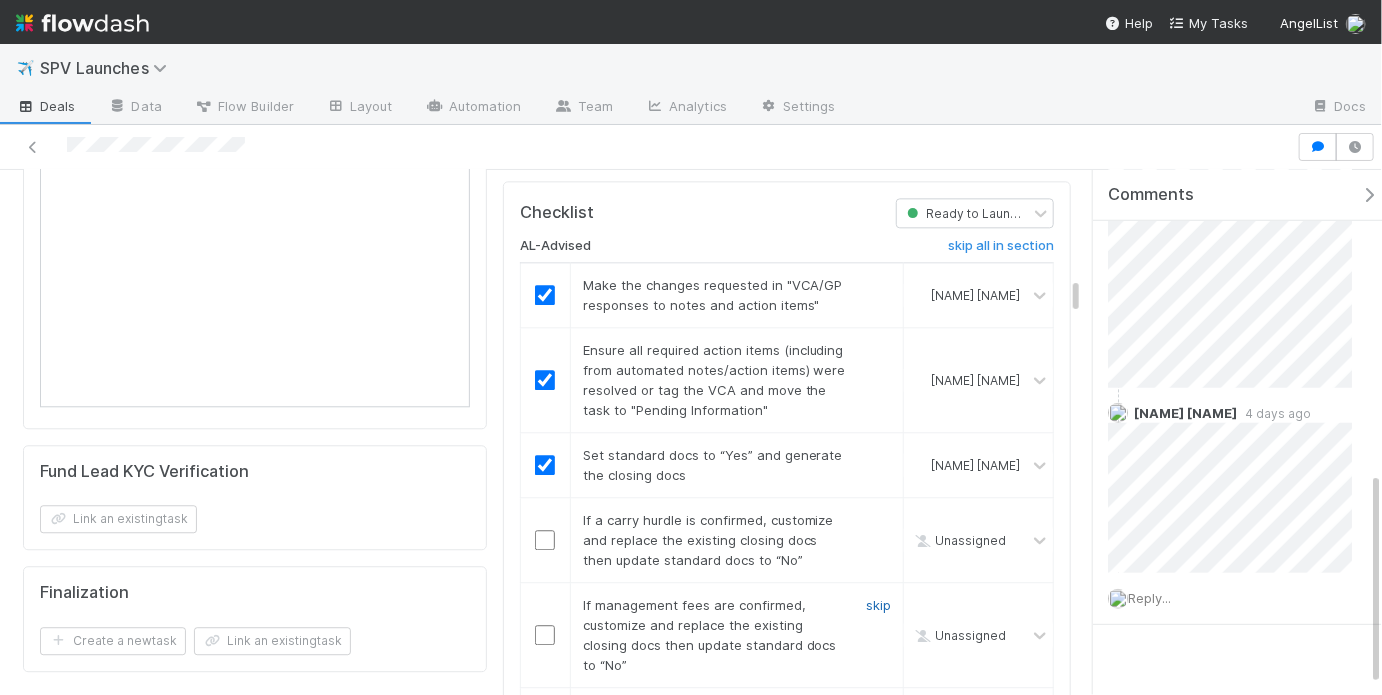 click on "skip" at bounding box center [878, 605] 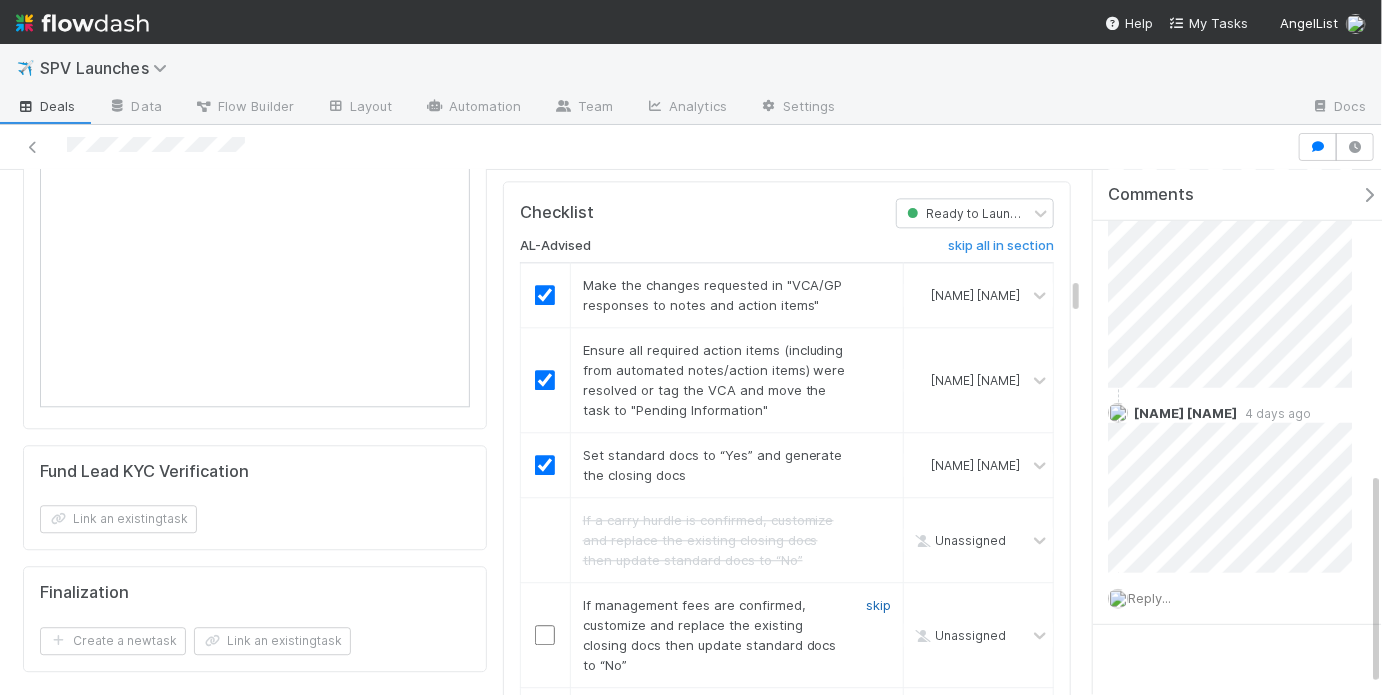 click on "skip" at bounding box center (878, 605) 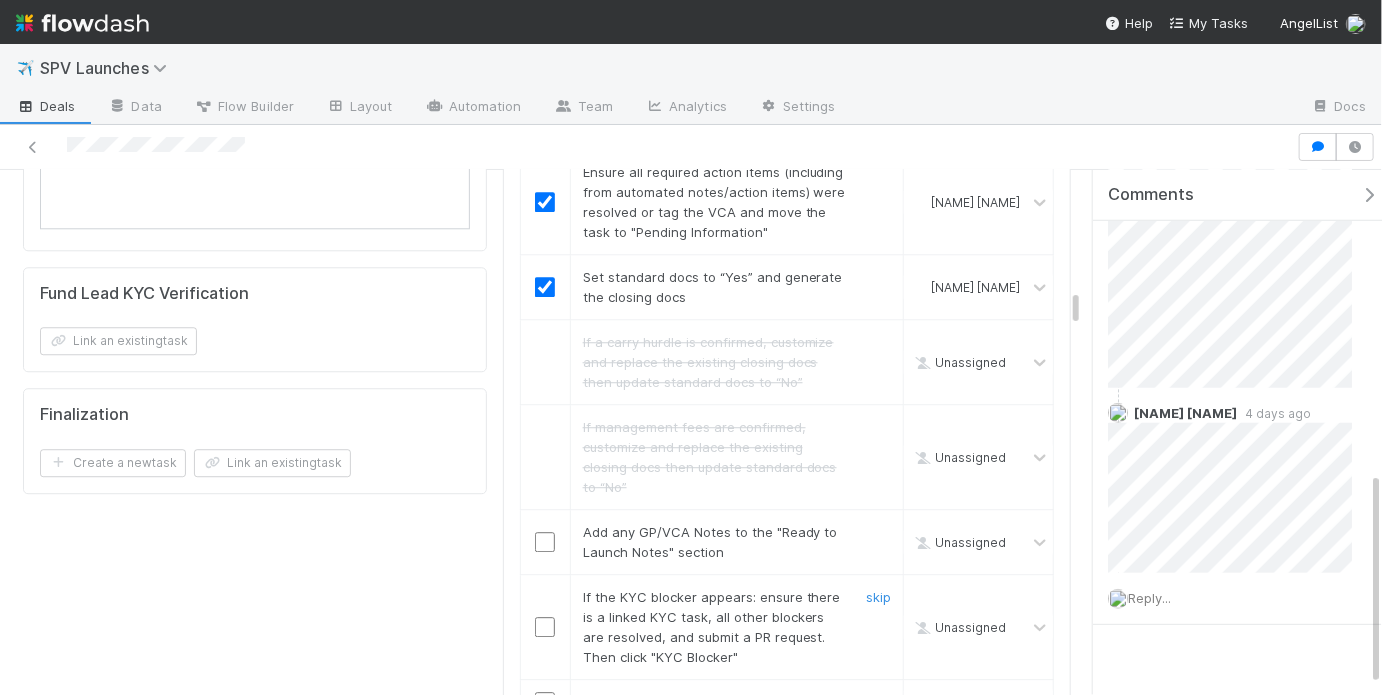 scroll, scrollTop: 2451, scrollLeft: 0, axis: vertical 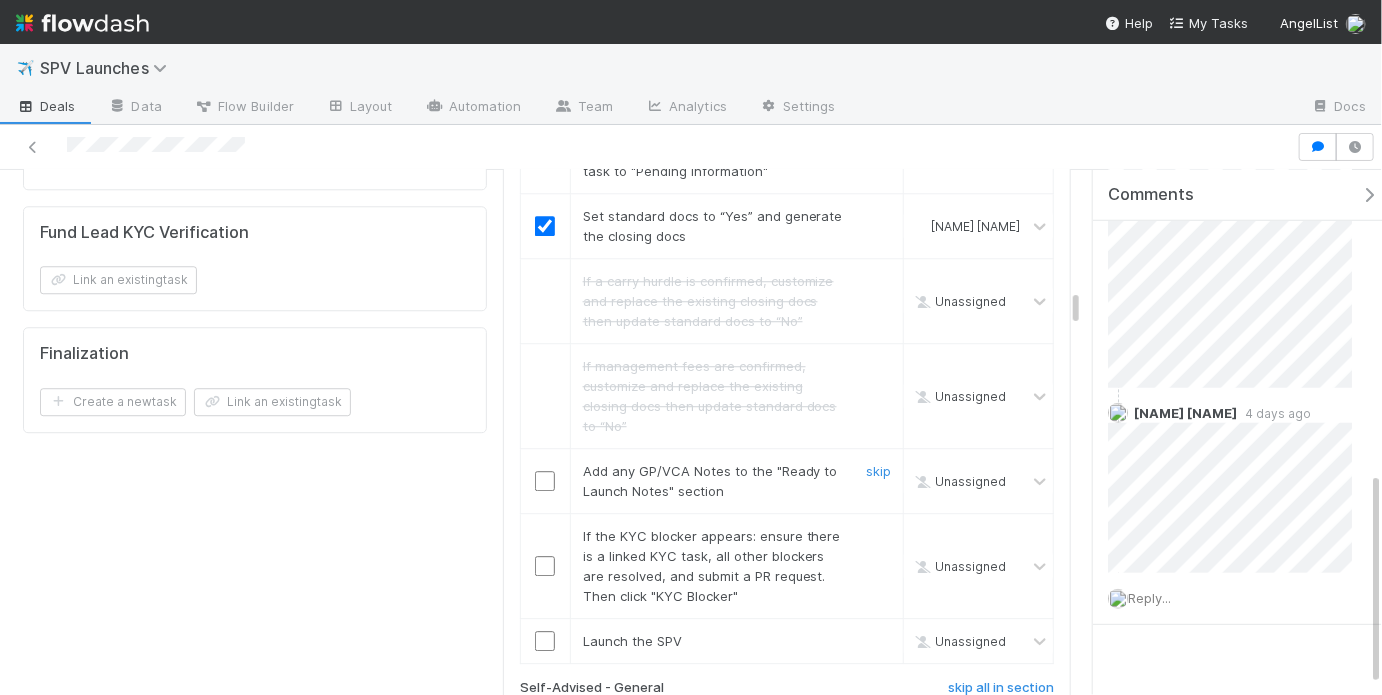 click at bounding box center (545, 481) 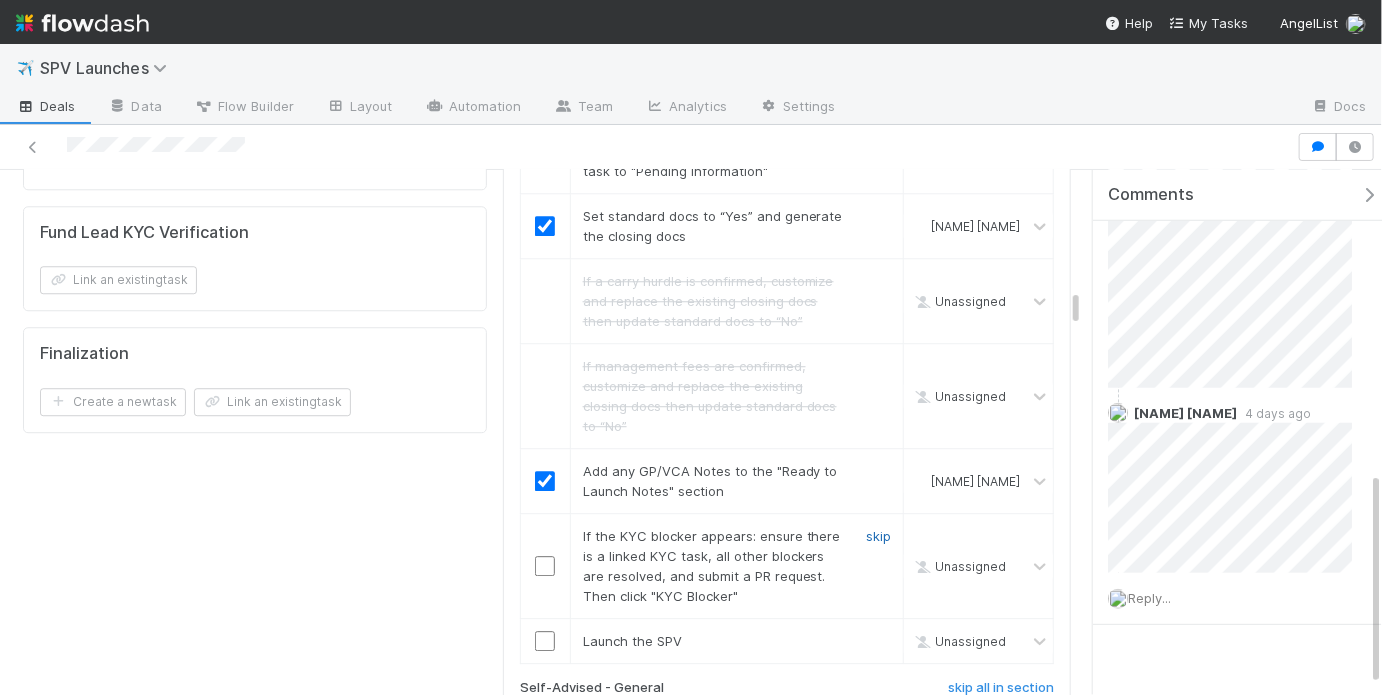 click on "skip" at bounding box center (878, 536) 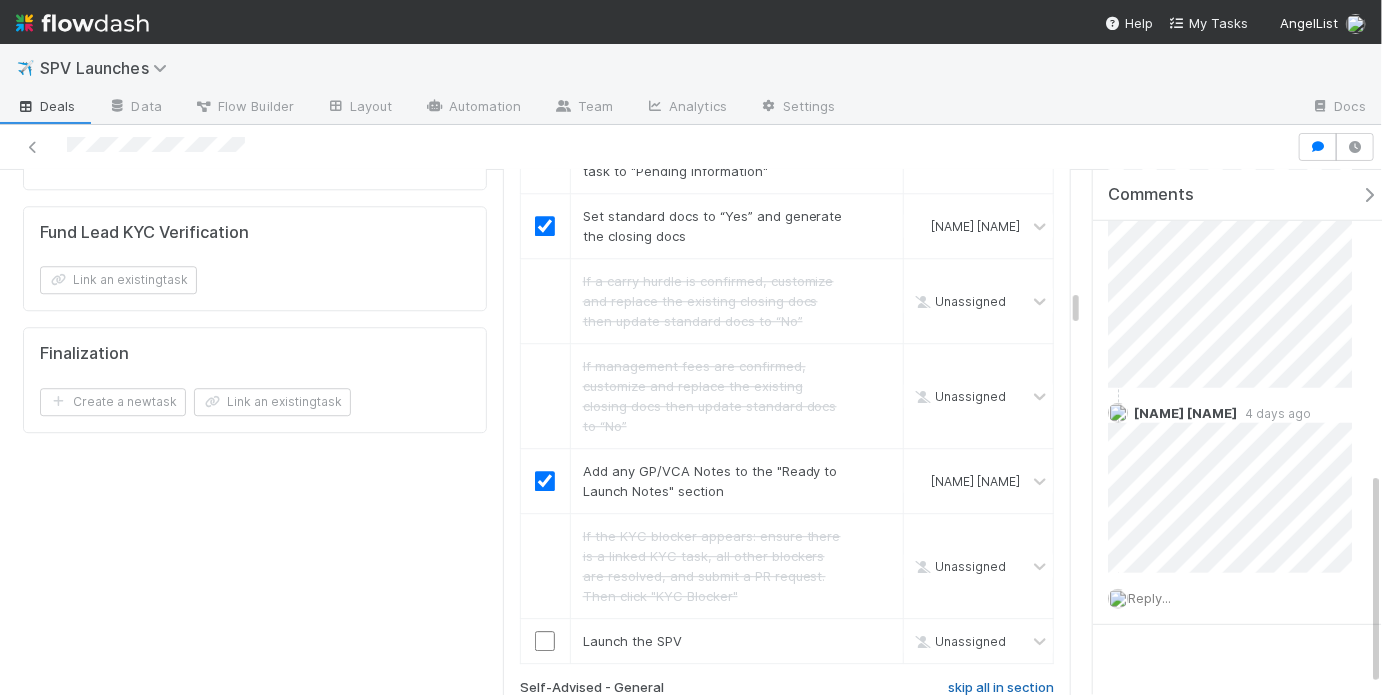 click on "skip all in section" at bounding box center (1001, 692) 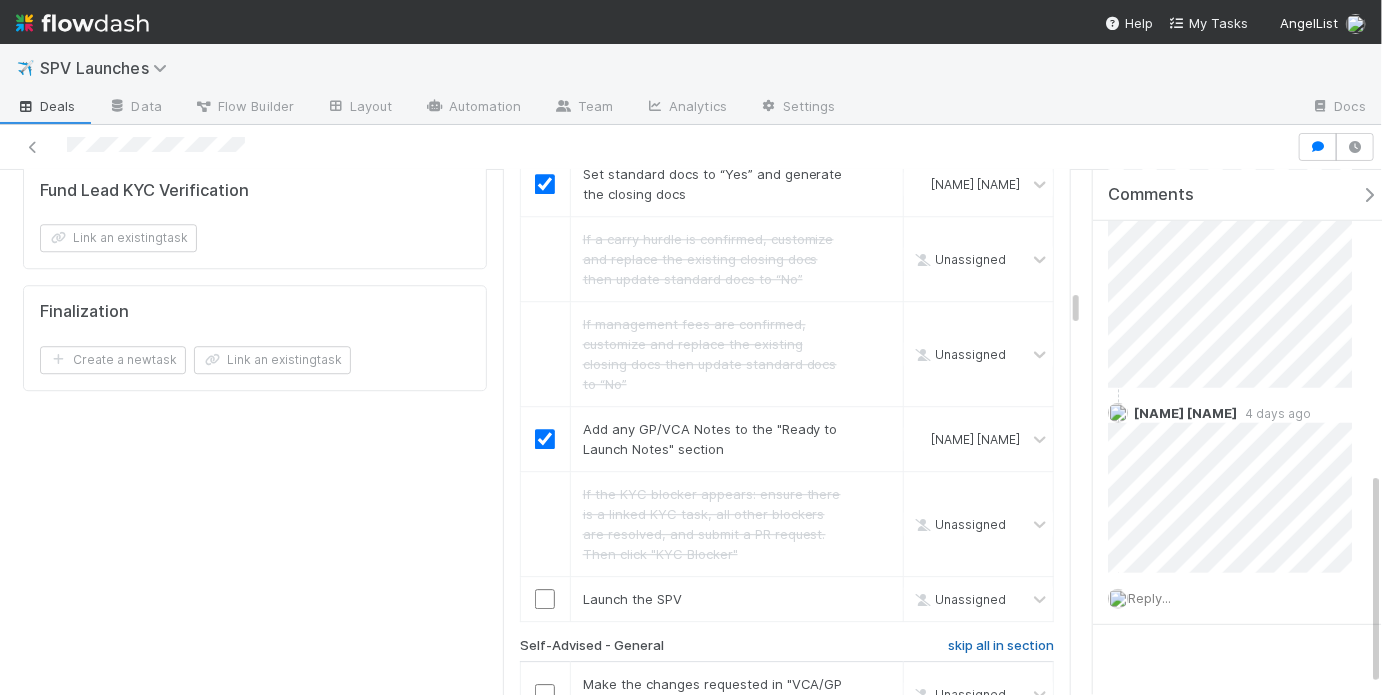 scroll, scrollTop: 2755, scrollLeft: 0, axis: vertical 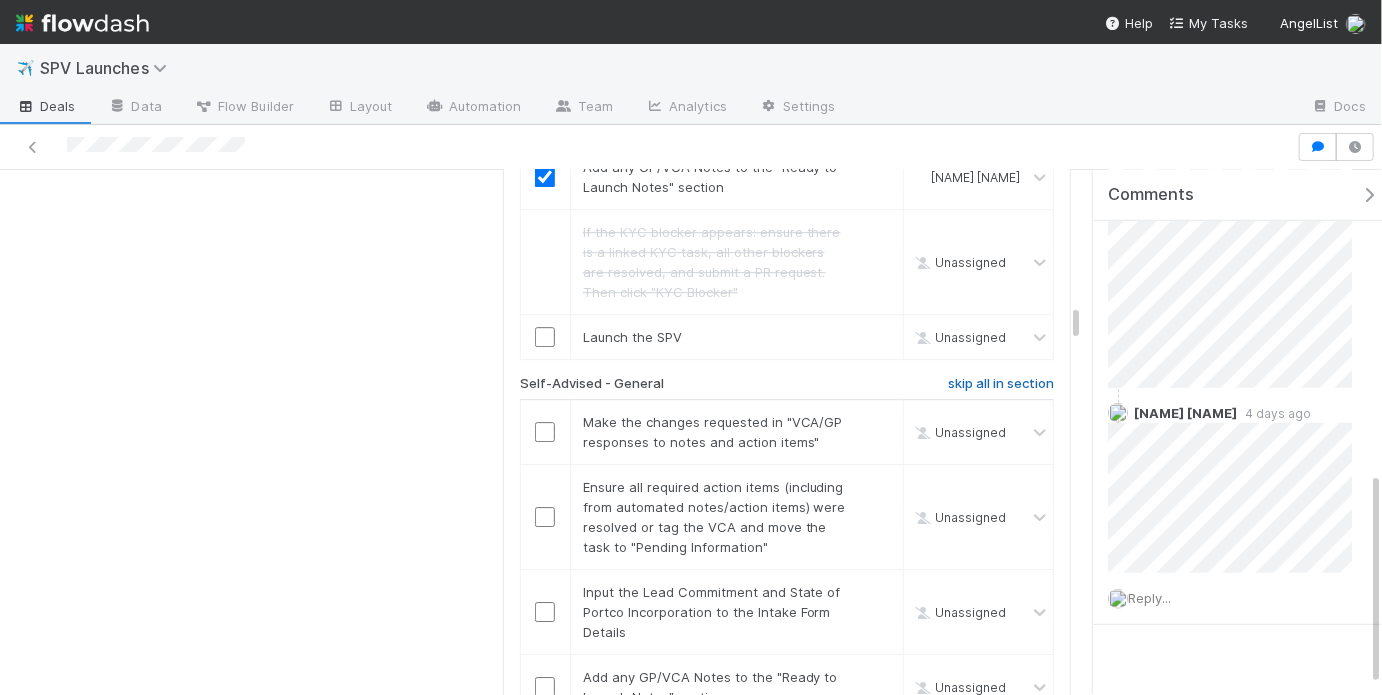 click on "skip all in section" at bounding box center (1001, 384) 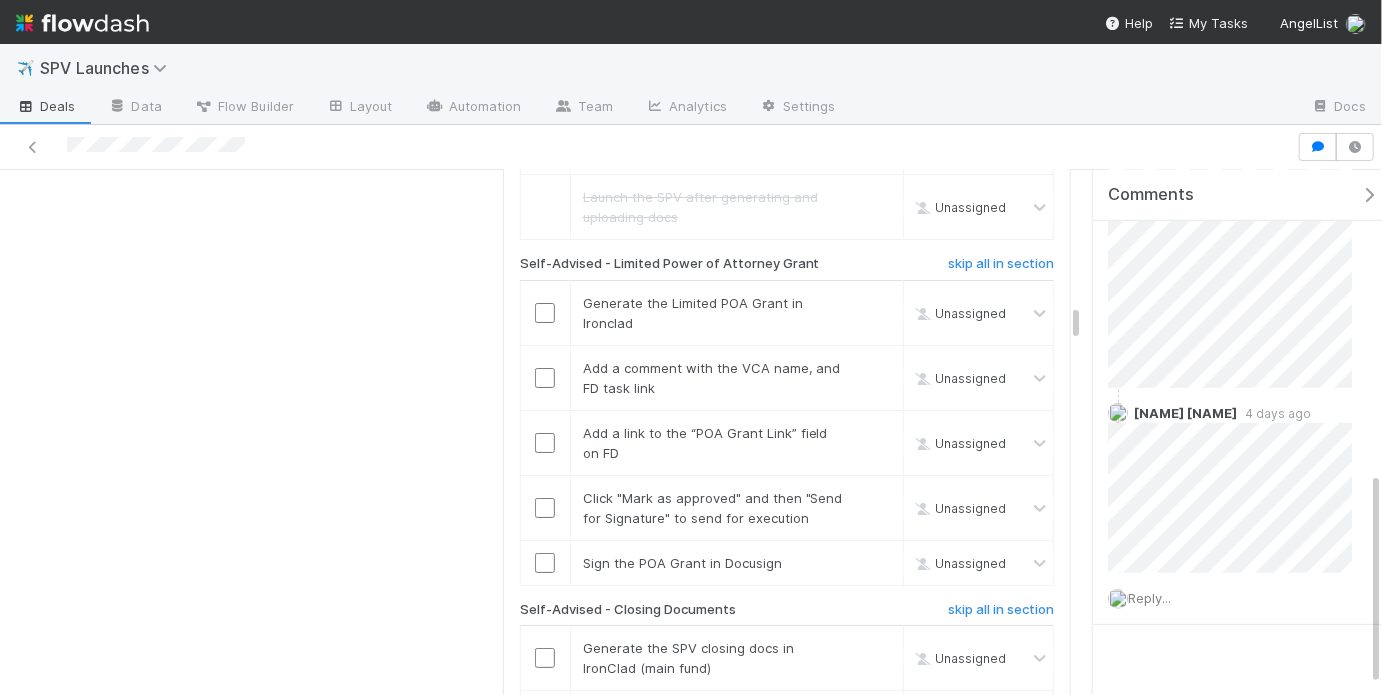 scroll, scrollTop: 3458, scrollLeft: 0, axis: vertical 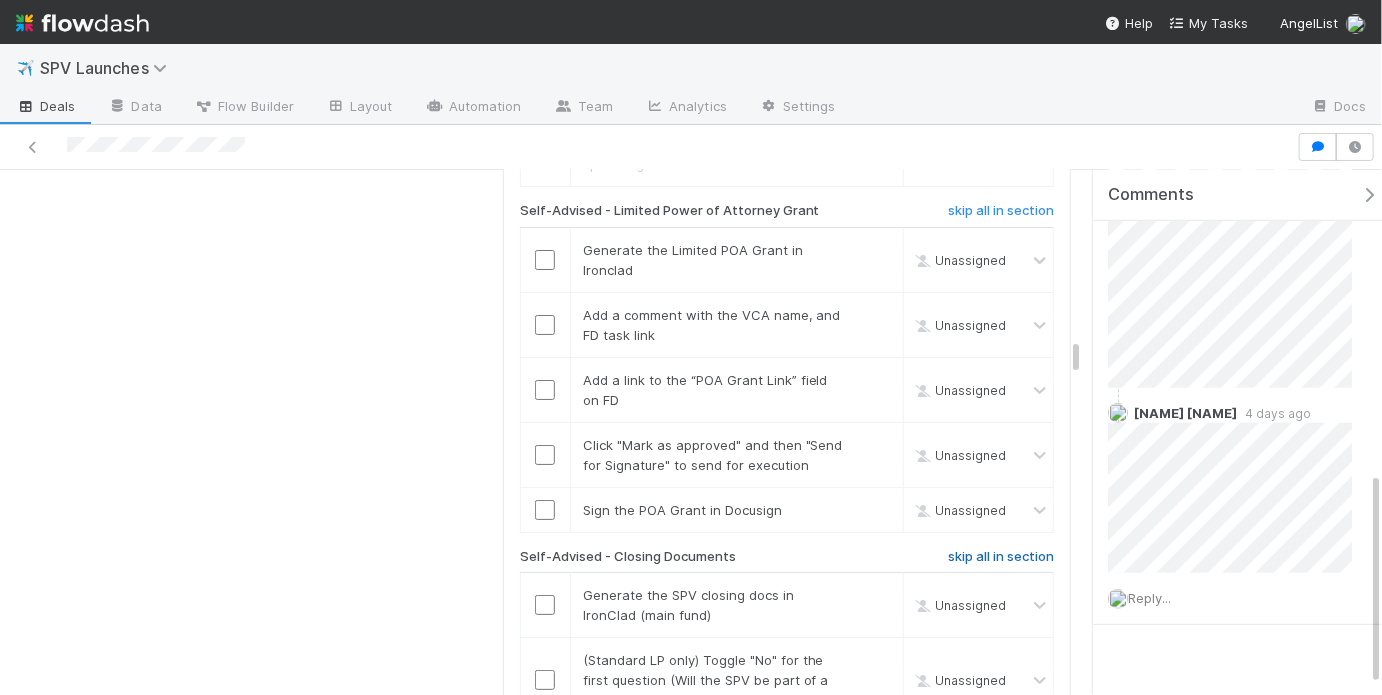 click on "skip all in section" at bounding box center (1001, 557) 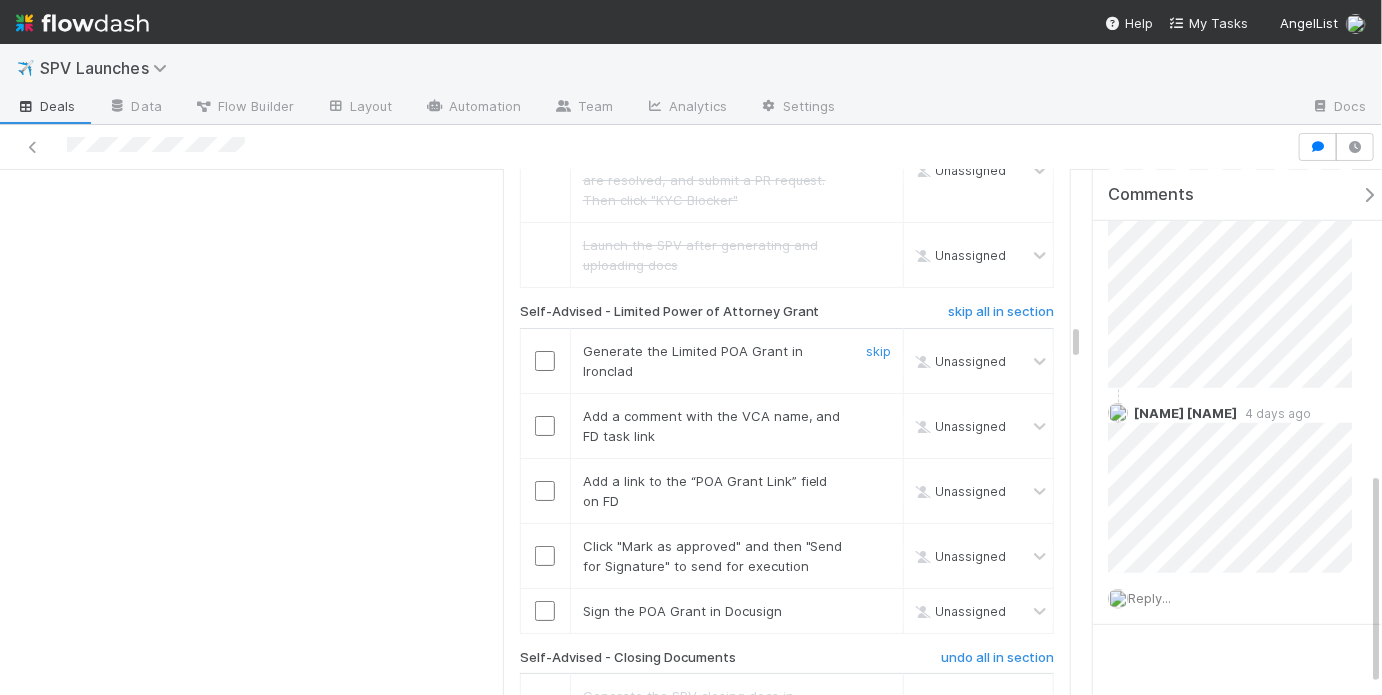 scroll, scrollTop: 3154, scrollLeft: 0, axis: vertical 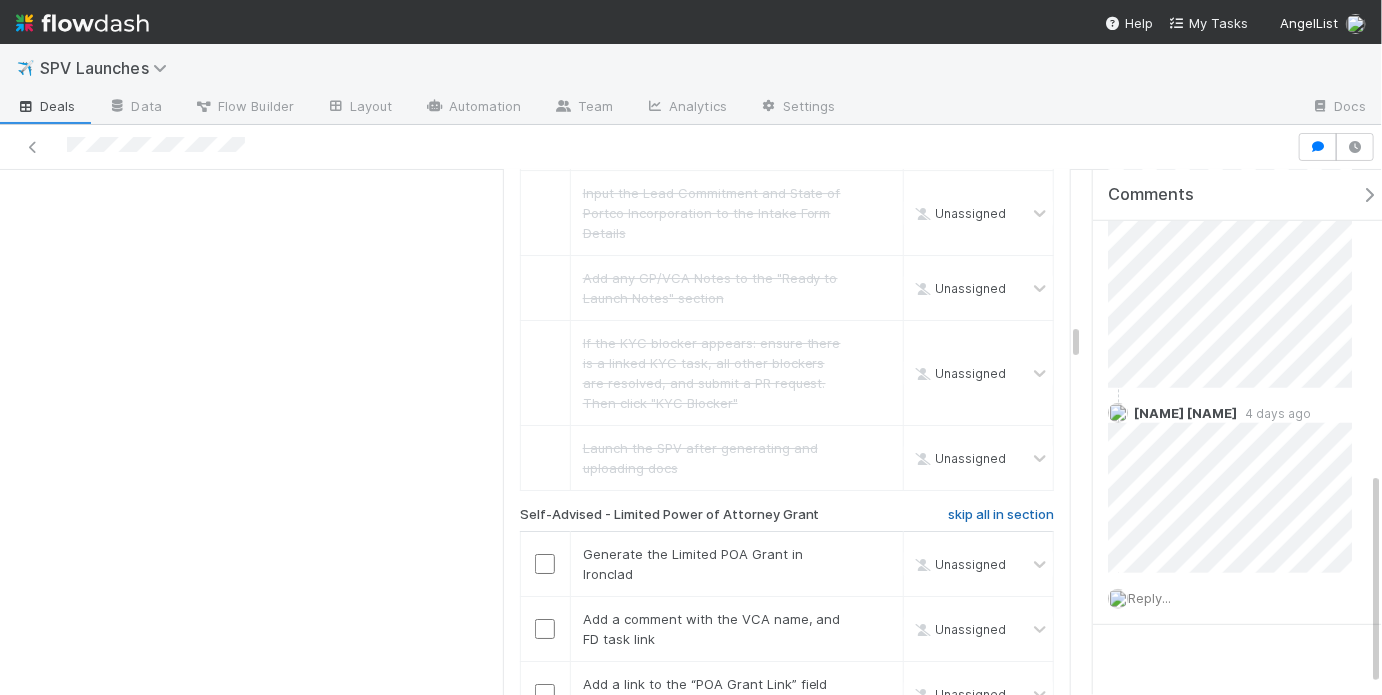 click on "skip all in section" at bounding box center (1001, 515) 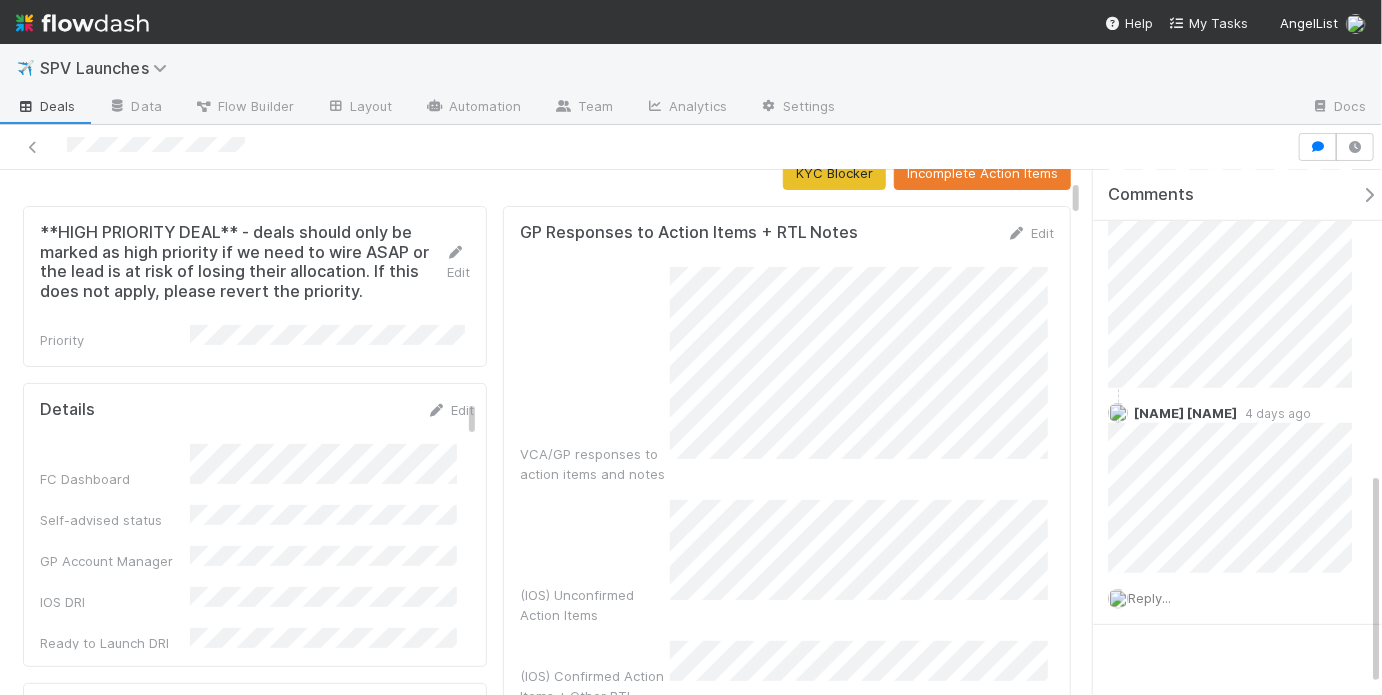 scroll, scrollTop: 70, scrollLeft: 0, axis: vertical 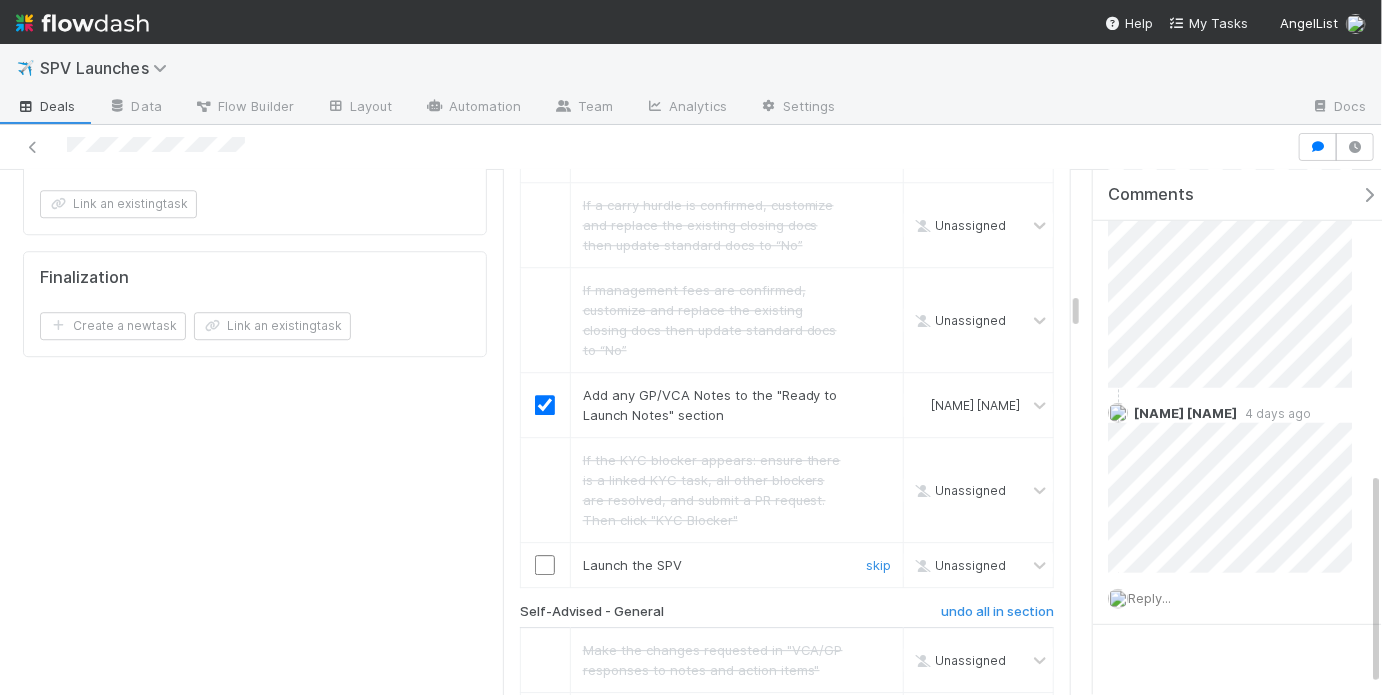 click at bounding box center [545, 565] 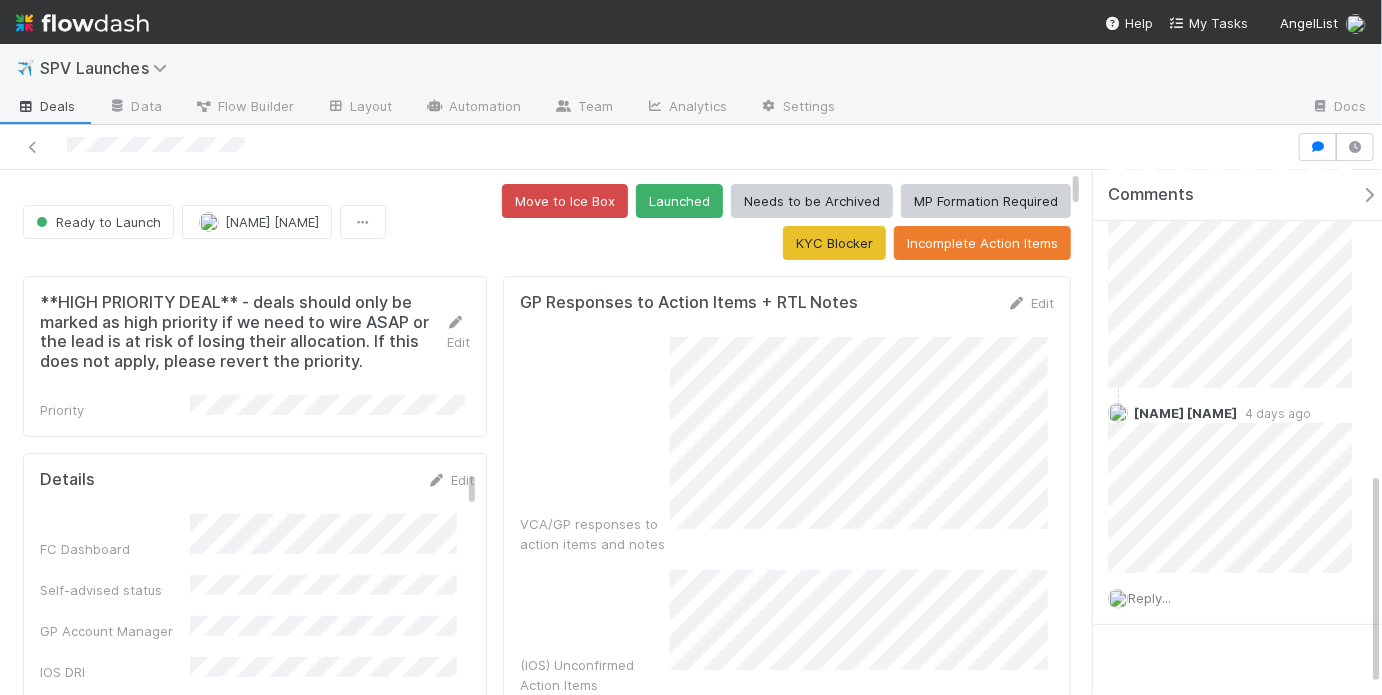 scroll, scrollTop: 0, scrollLeft: 0, axis: both 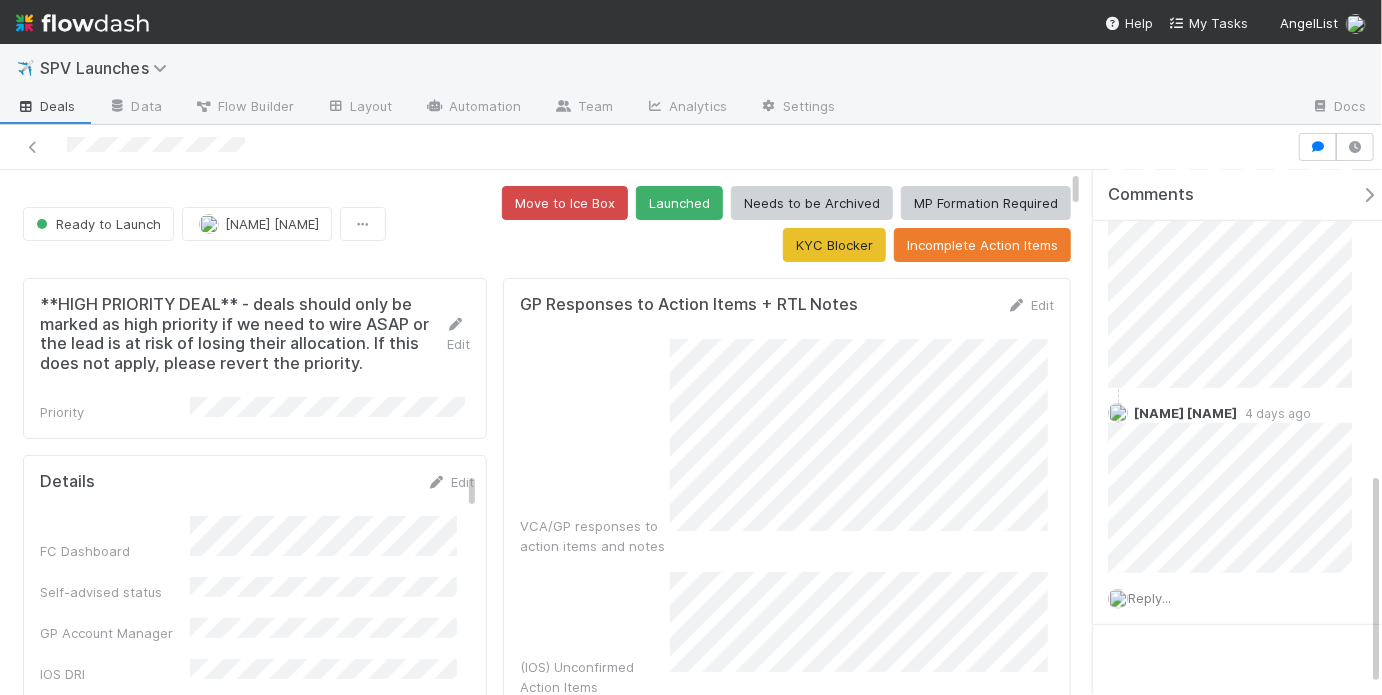 click on "GP Responses to Action Items + RTL Notes Edit VCA/GP responses to action items and notes   (IOS) Unconfirmed Action Items  (IOS) Confirmed Action Items + Other RTL Notes" at bounding box center [787, 546] 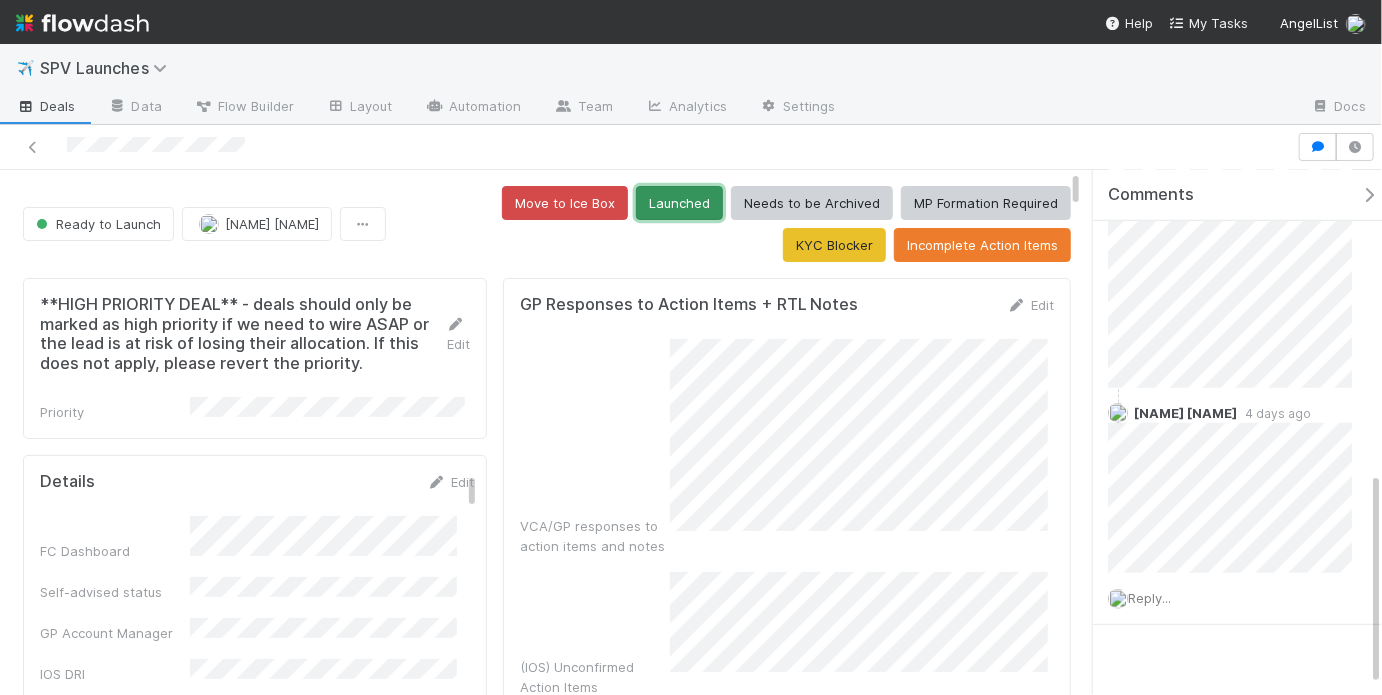 click on "Launched" at bounding box center [679, 203] 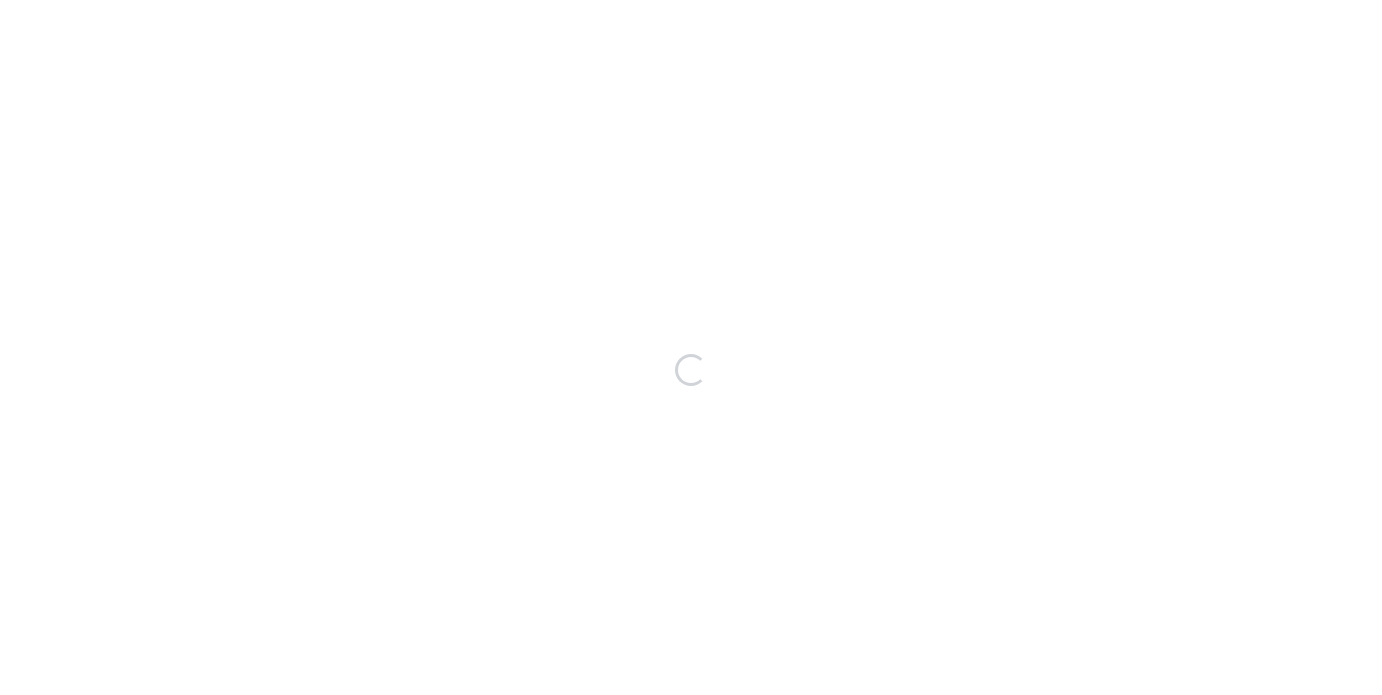 scroll, scrollTop: 0, scrollLeft: 0, axis: both 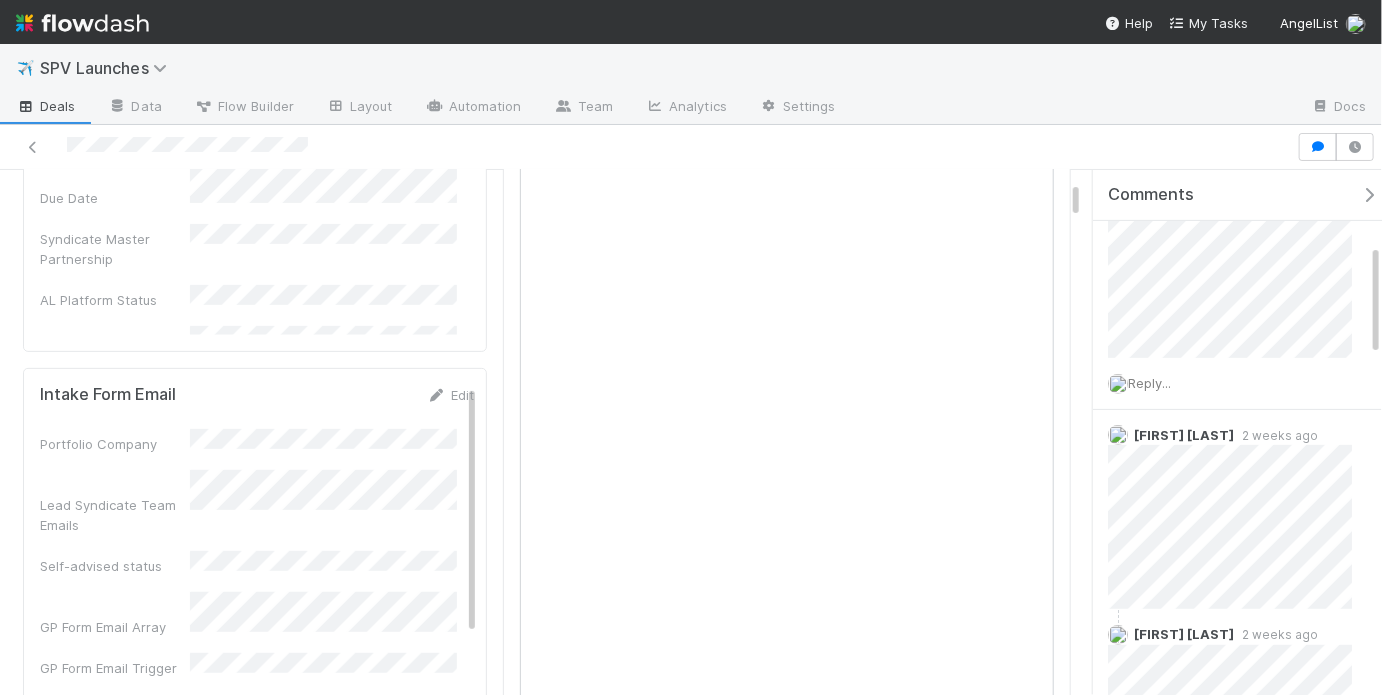 click on "Portfolio Company Lead Syndicate Team Emails Self-advised status GP Form Email Array GP Form Email Trigger GP Form Email Front Link GP SAD Form Link" at bounding box center (257, 614) 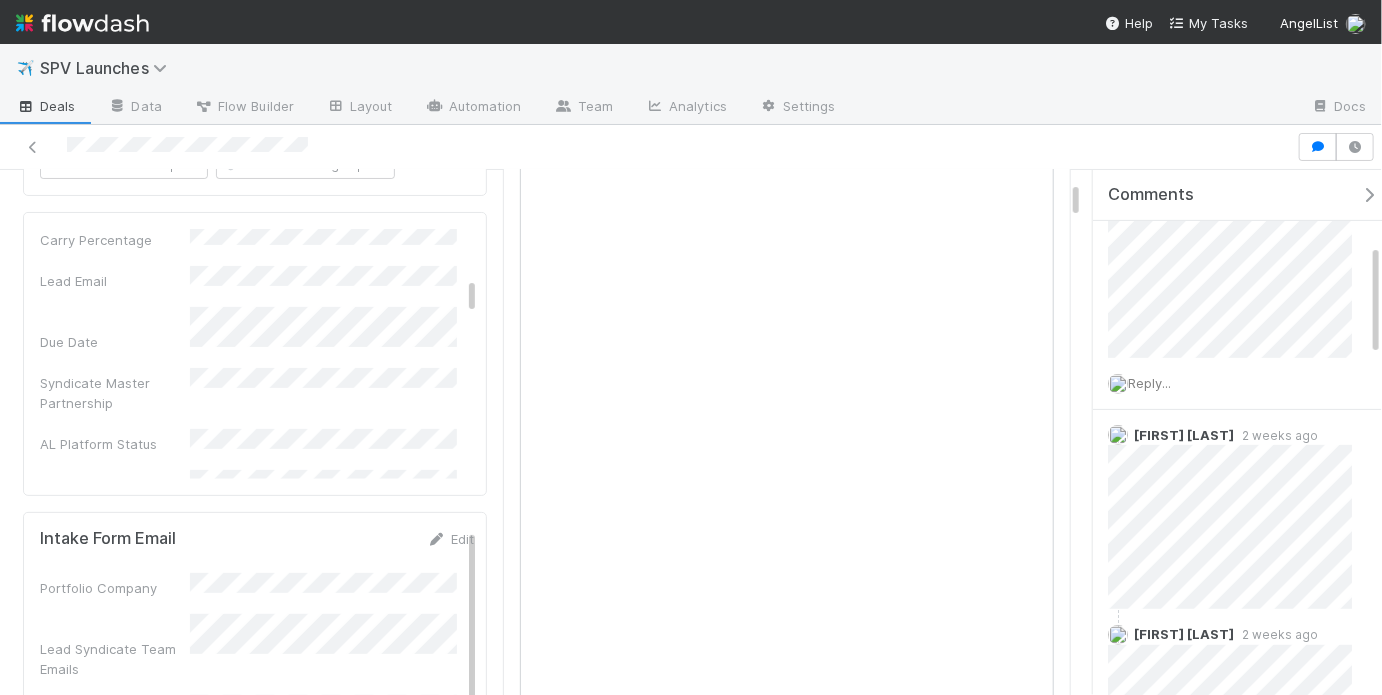 scroll, scrollTop: 144, scrollLeft: 0, axis: vertical 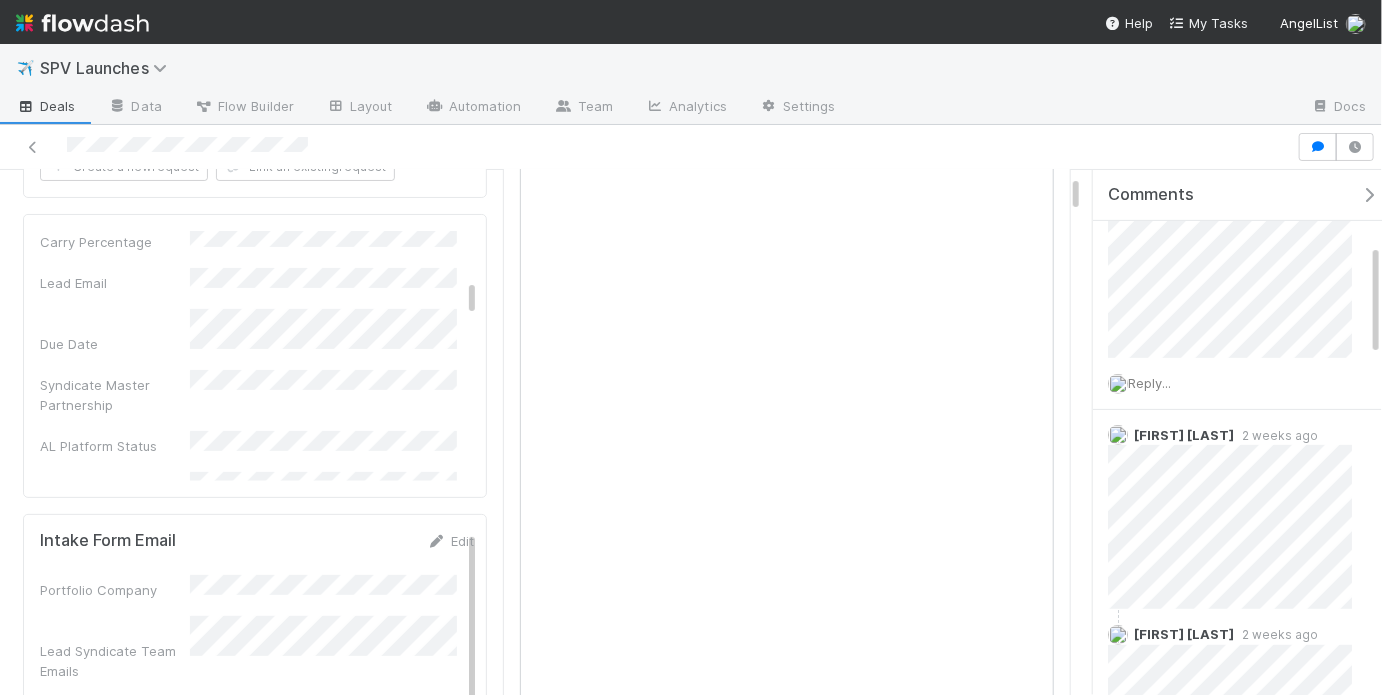 click on "FC Dashboard  Self-advised status  GP Account Manager  IOS DRI  Ready to Launch DRI  Lead Syndicate  Direct Subadviser  Portfolio Company  Fund Legal Name  Fund Lead  Carry Recipient  Carry Percentage  Lead Email  Due Date  Syndicate Master Partnership  AL Platform Status  Linked KYC Verification  Memo  Round Type  Round Size  Allocation  Coinvestors  Priority  Adviser  Investment Type  Overdue?  Special Rules  Transaction Type  Country of Incorporation  General Partner  Is the lead investing on the same terms as the syndicate?  Is the lead investing out of a fund?  Pro Rata Rights  Master Partnership Check  Banking Partner  Company Fields Data Sync  Alerts for IOS  VCA DRI  IOS DRI Slack ID  Off-Platform SPV Name   EIN Requested?  Front Thread  'Ready for Launch' email sent to VCA?  1 Hour Reminder Time  1 hour reminder sent?  Lead Syndicate Team Emails  GP Account Manager Email  Front thread - conversation ID  GP Form Email Array  Training Deal  Due Date Alert" at bounding box center (257, 1203) 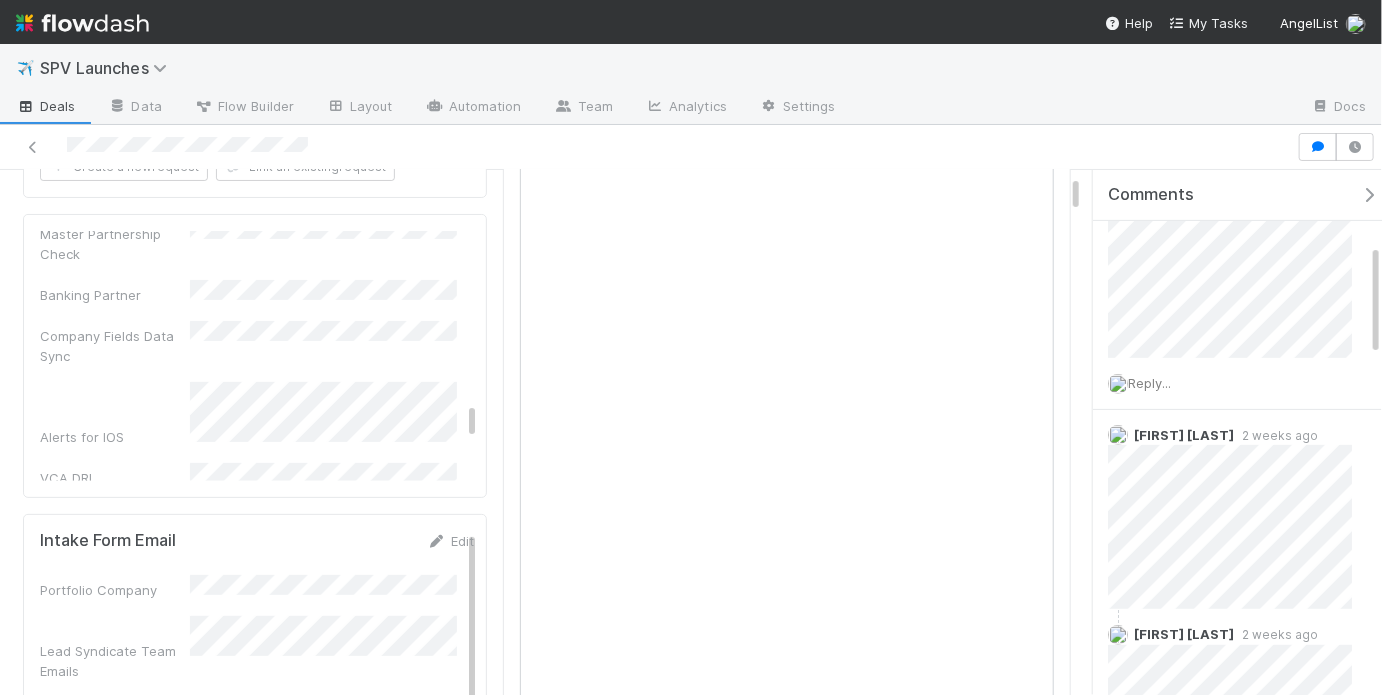 scroll, scrollTop: 2494, scrollLeft: 0, axis: vertical 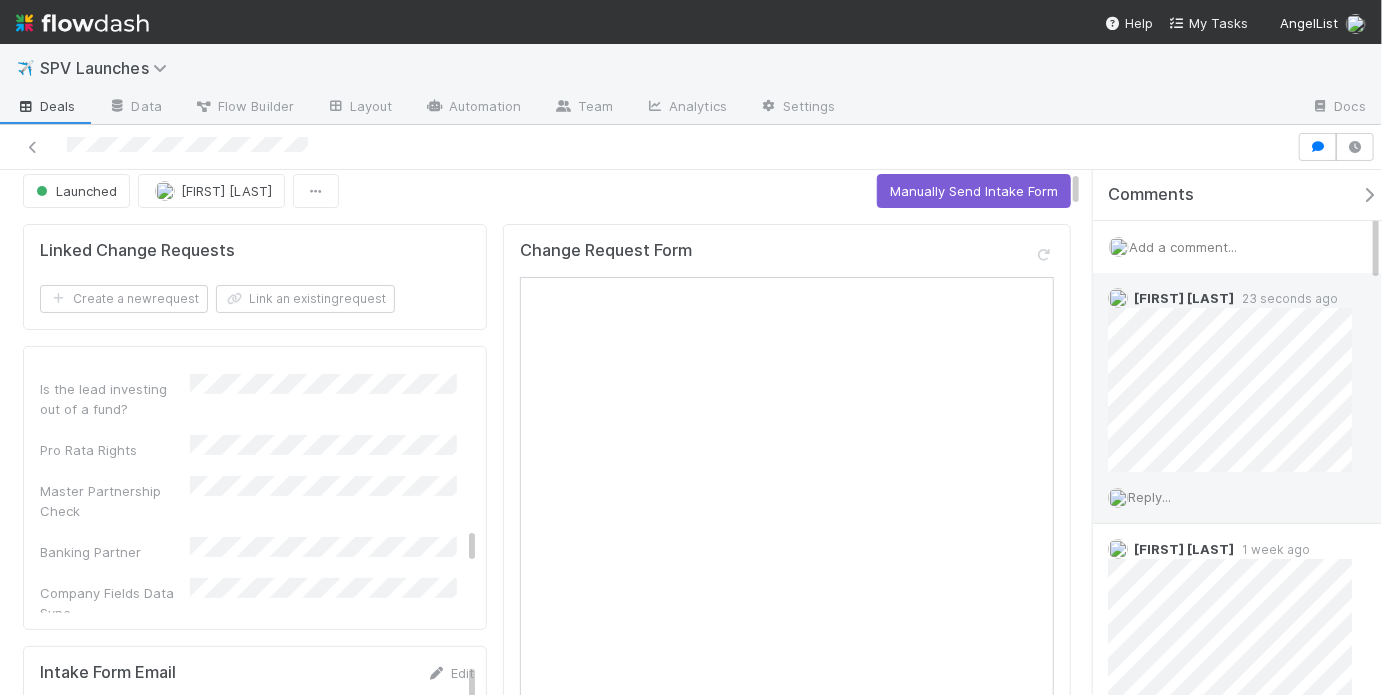 click on "Reply..." at bounding box center (1149, 497) 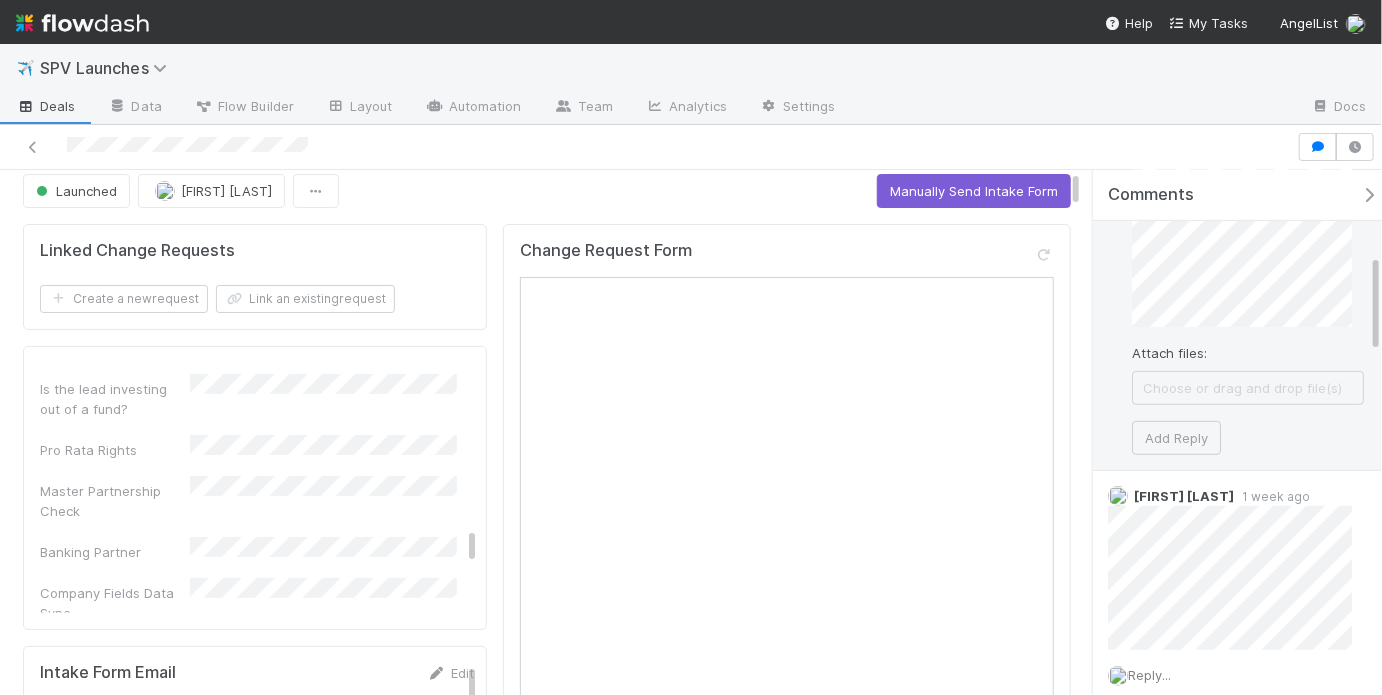 scroll, scrollTop: 390, scrollLeft: 0, axis: vertical 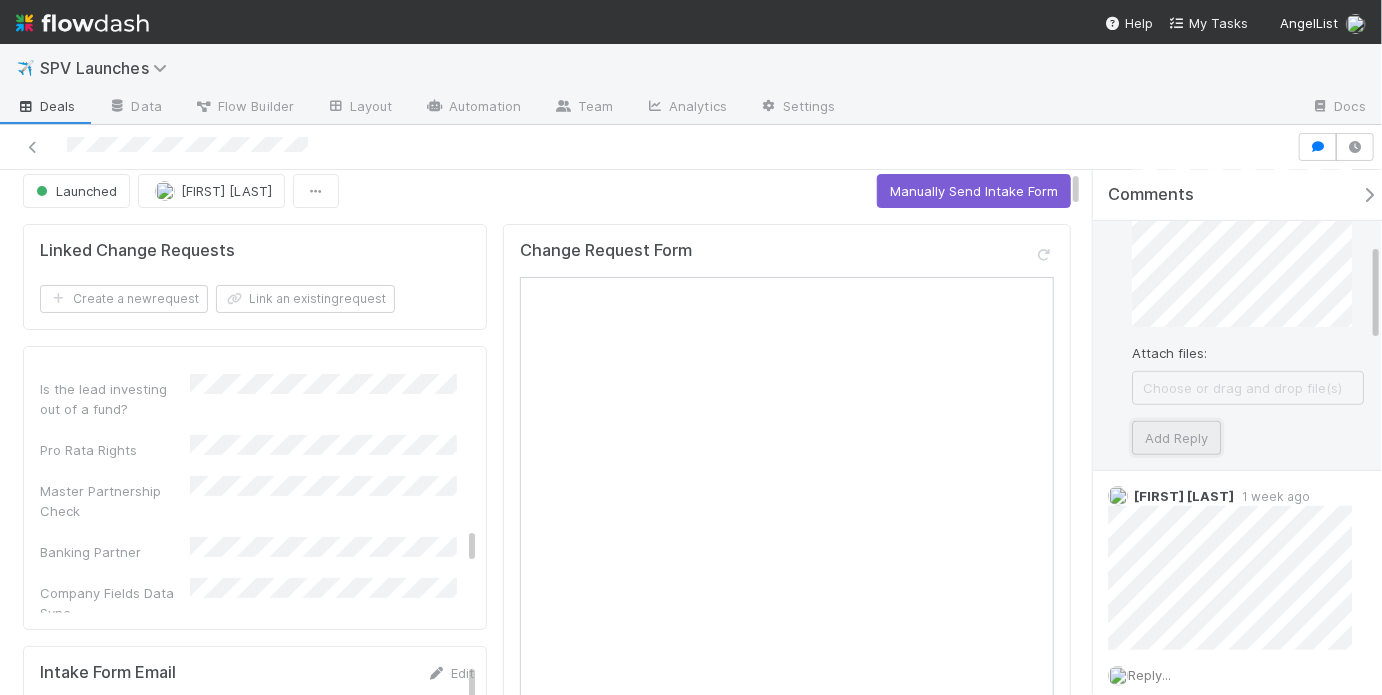 click on "Add Reply" at bounding box center (1176, 438) 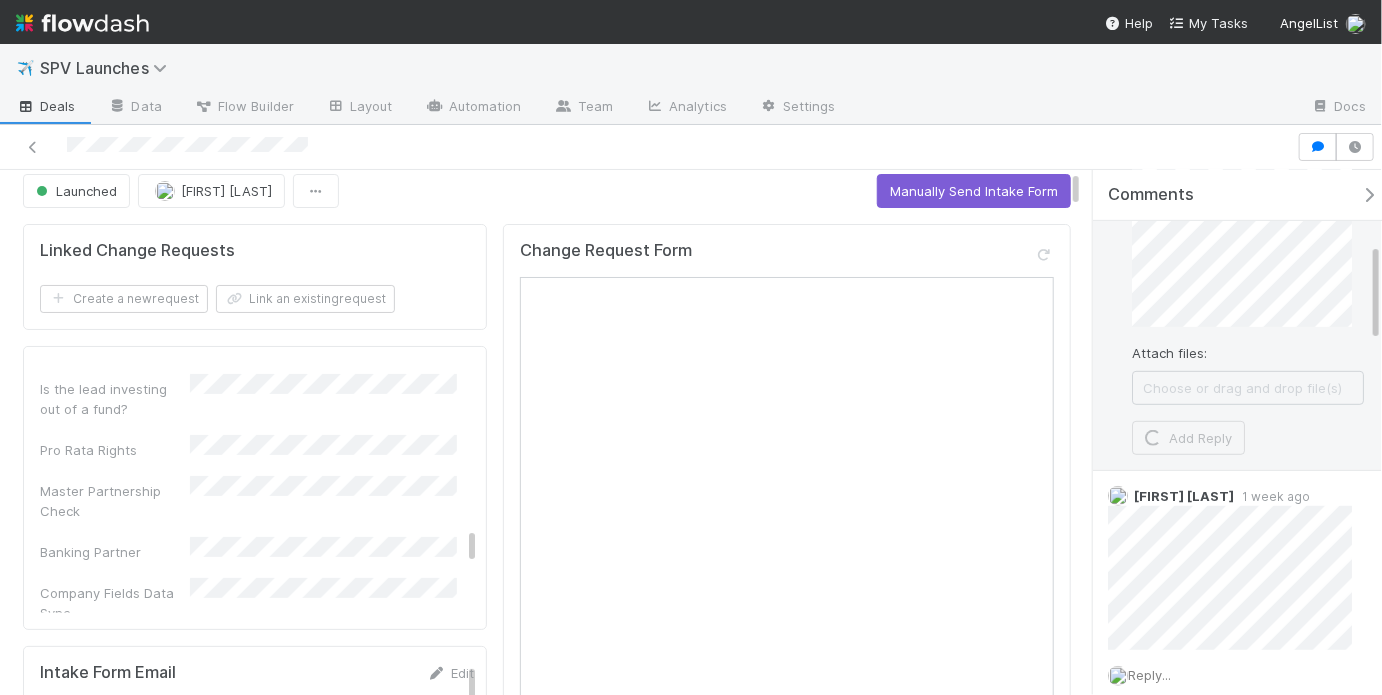 scroll, scrollTop: 0, scrollLeft: 0, axis: both 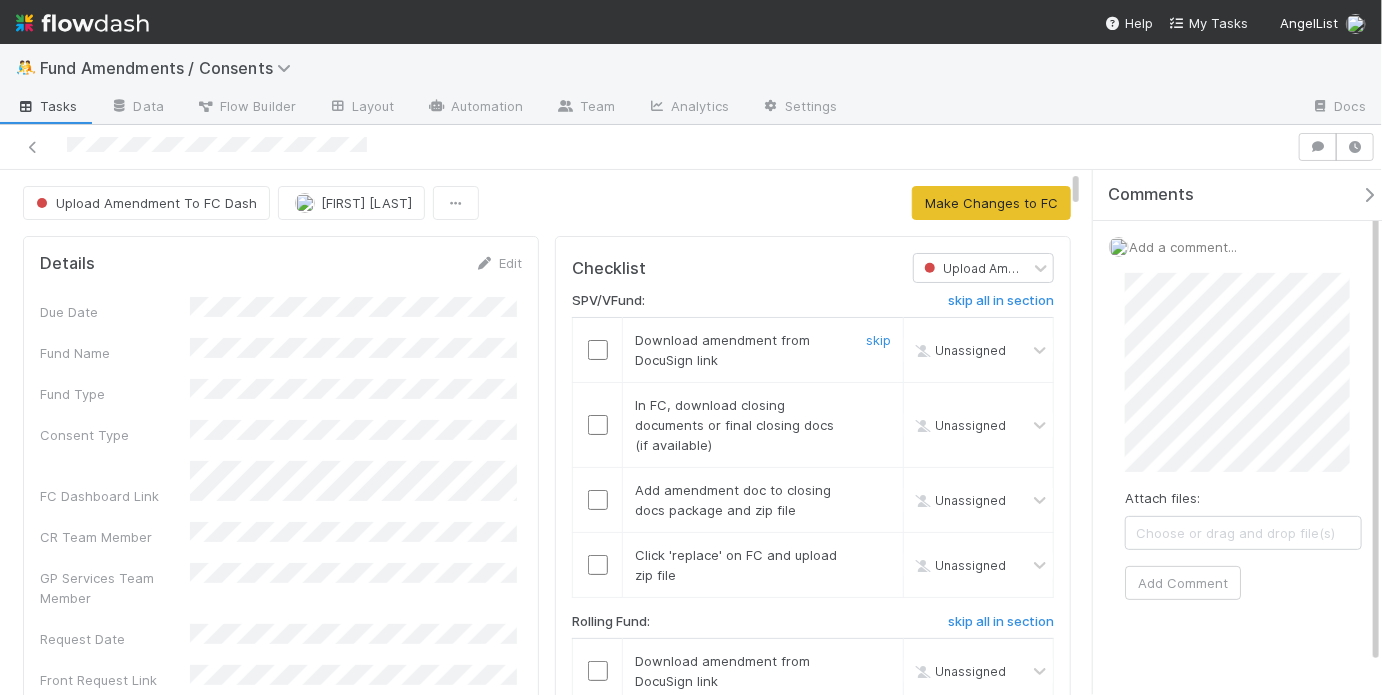 click at bounding box center (598, 350) 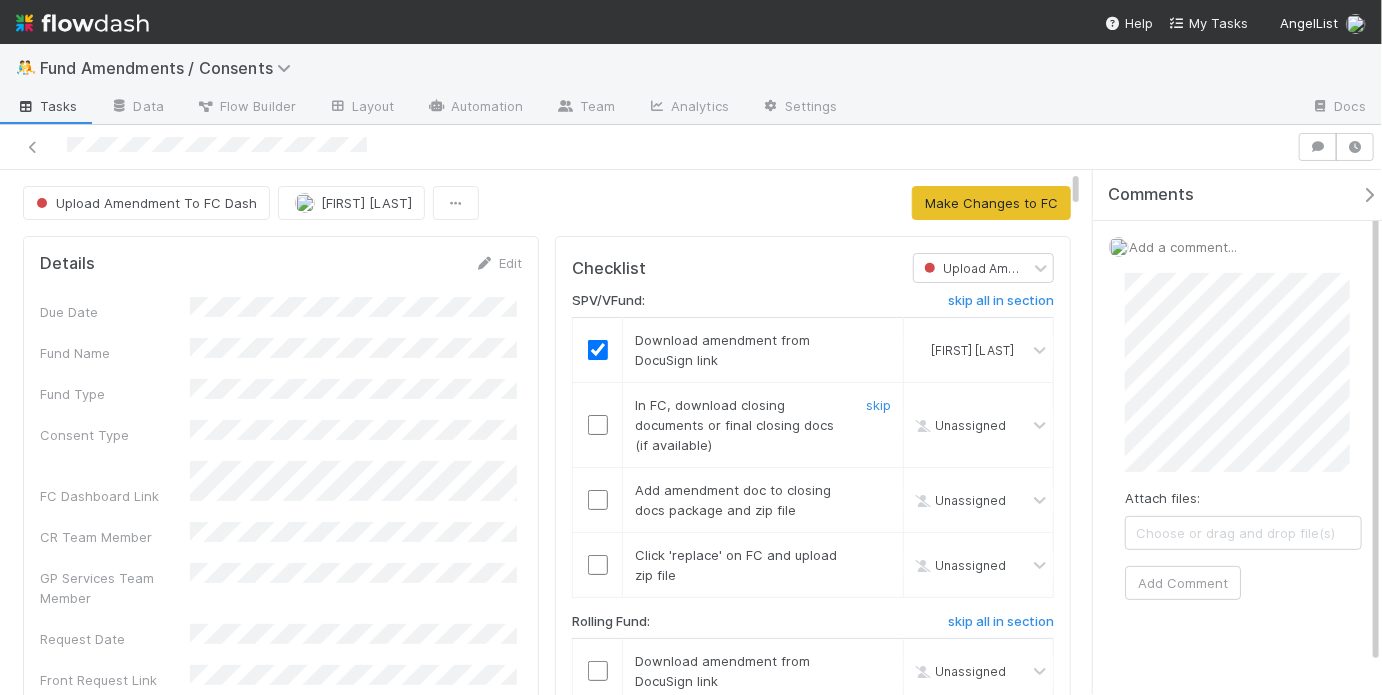 click at bounding box center [598, 425] 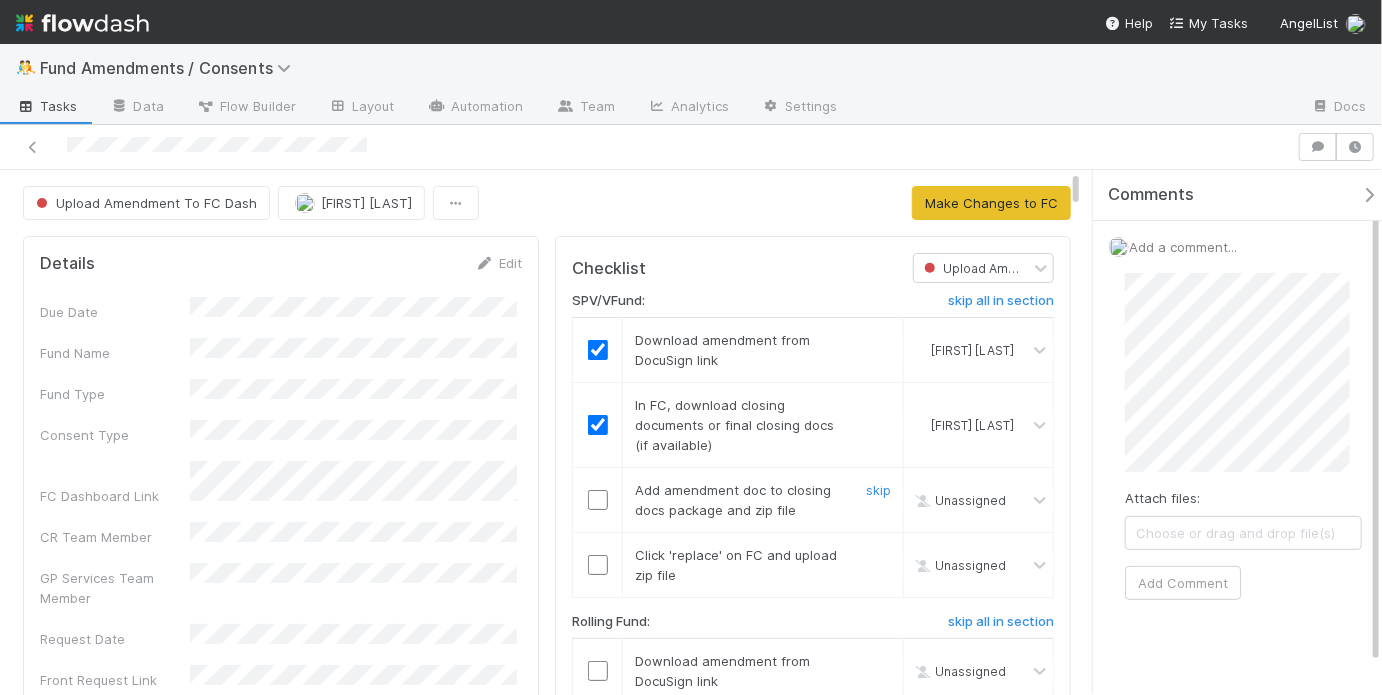 click at bounding box center [598, 500] 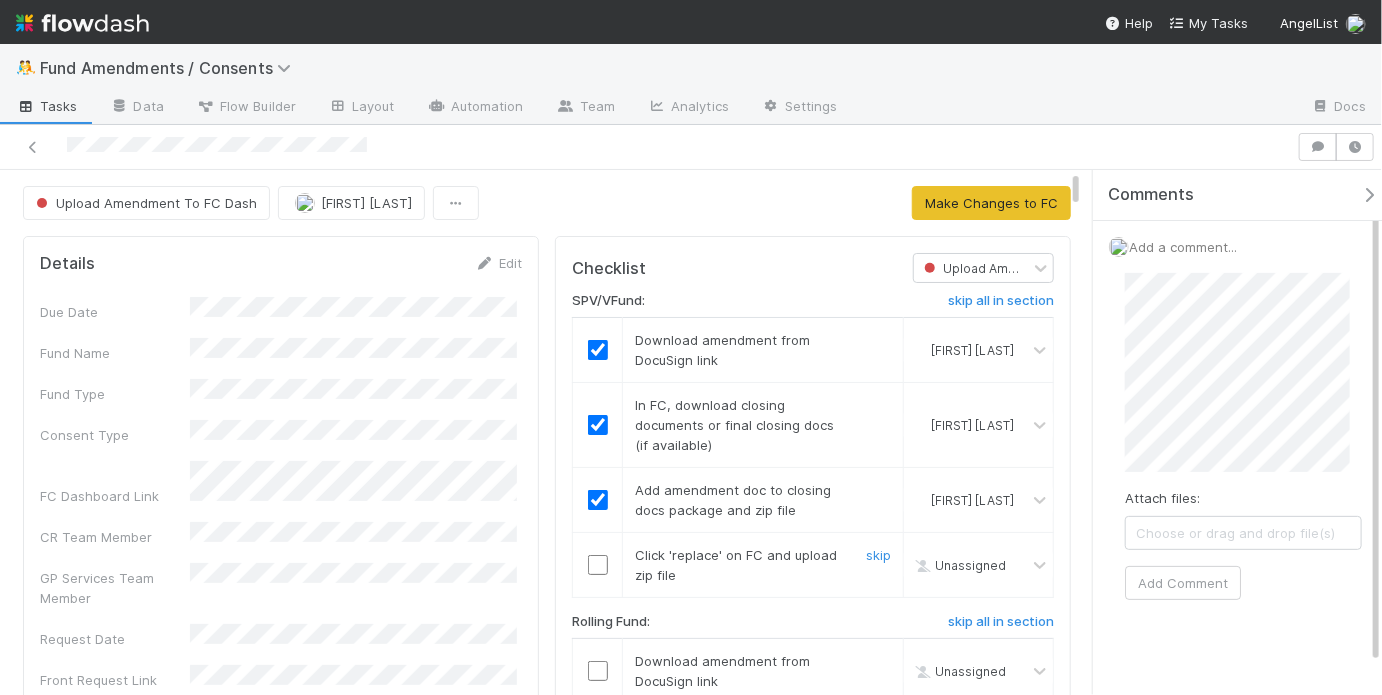 click at bounding box center (598, 565) 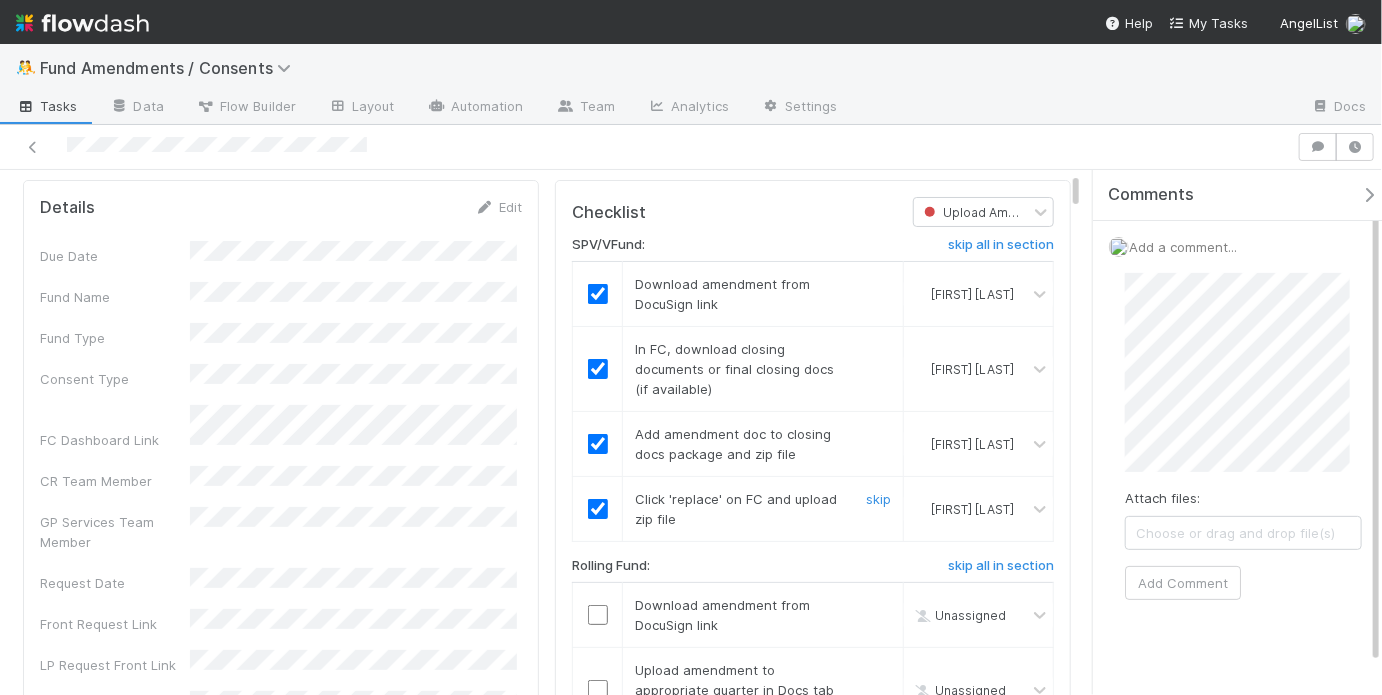 scroll, scrollTop: 136, scrollLeft: 0, axis: vertical 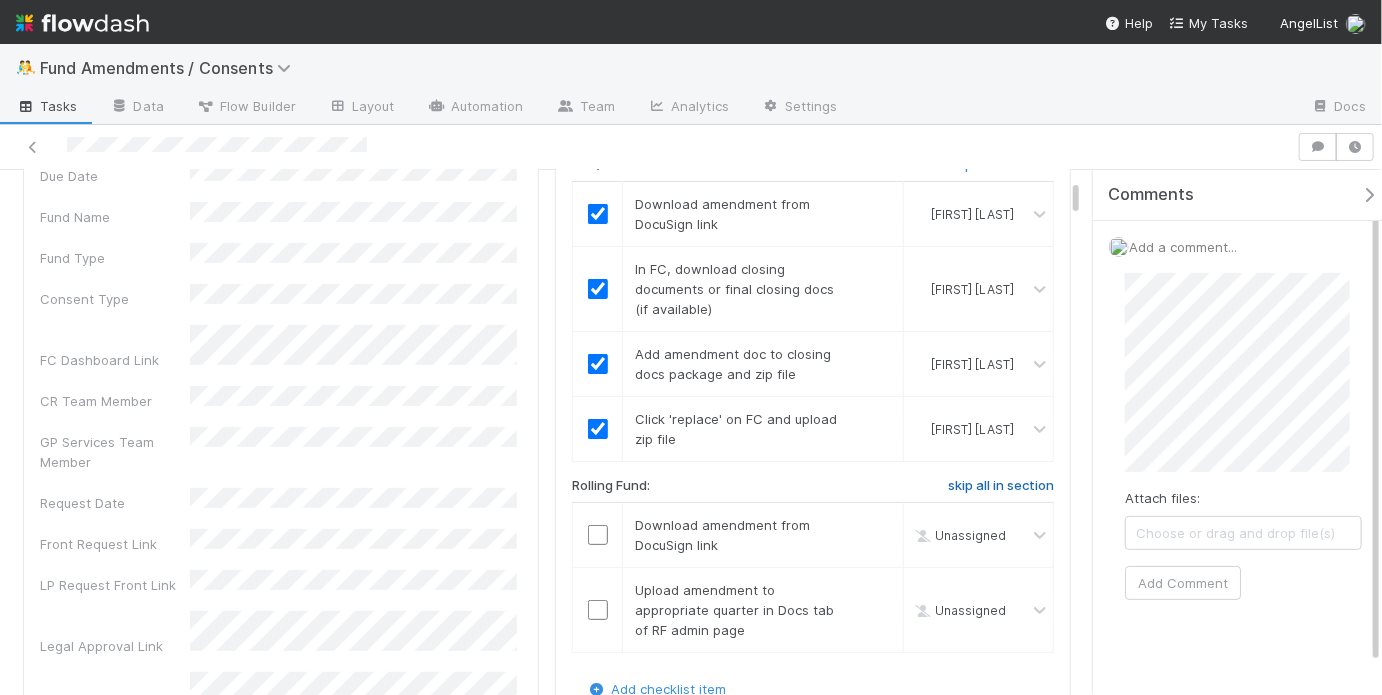 click on "skip all in section" at bounding box center [1001, 486] 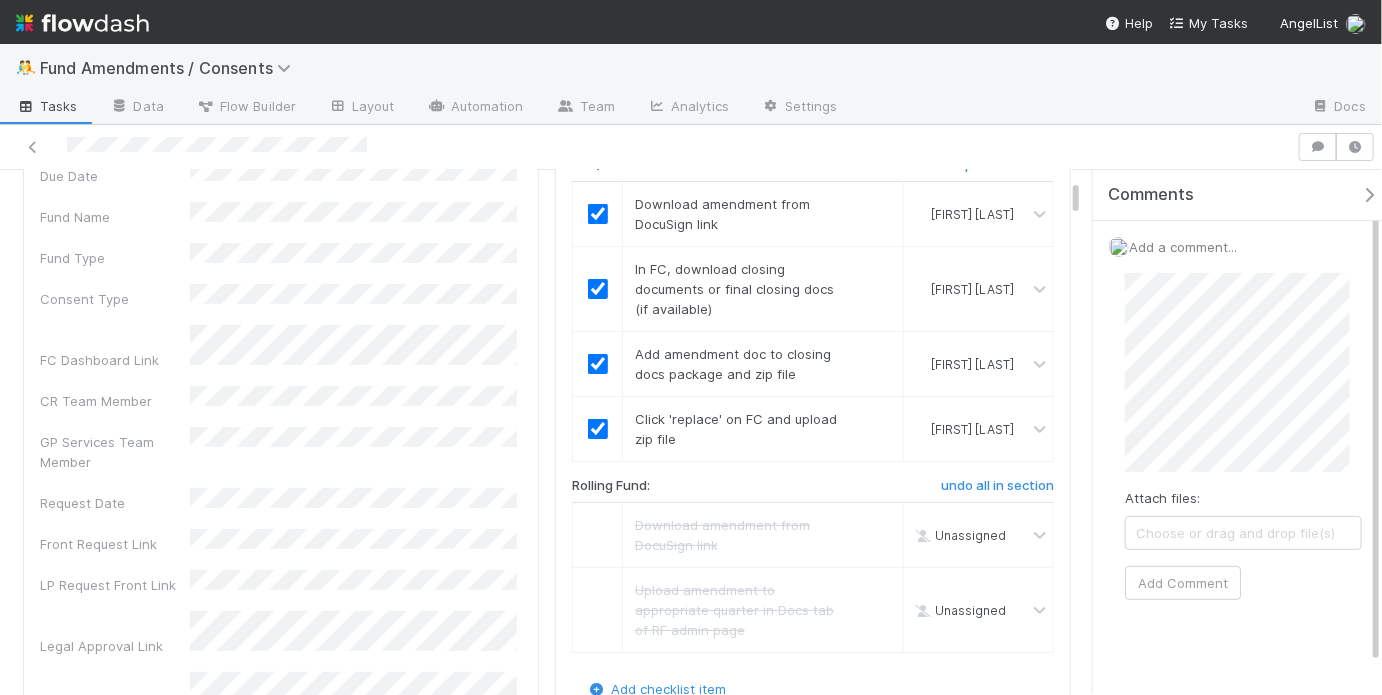 scroll, scrollTop: 0, scrollLeft: 0, axis: both 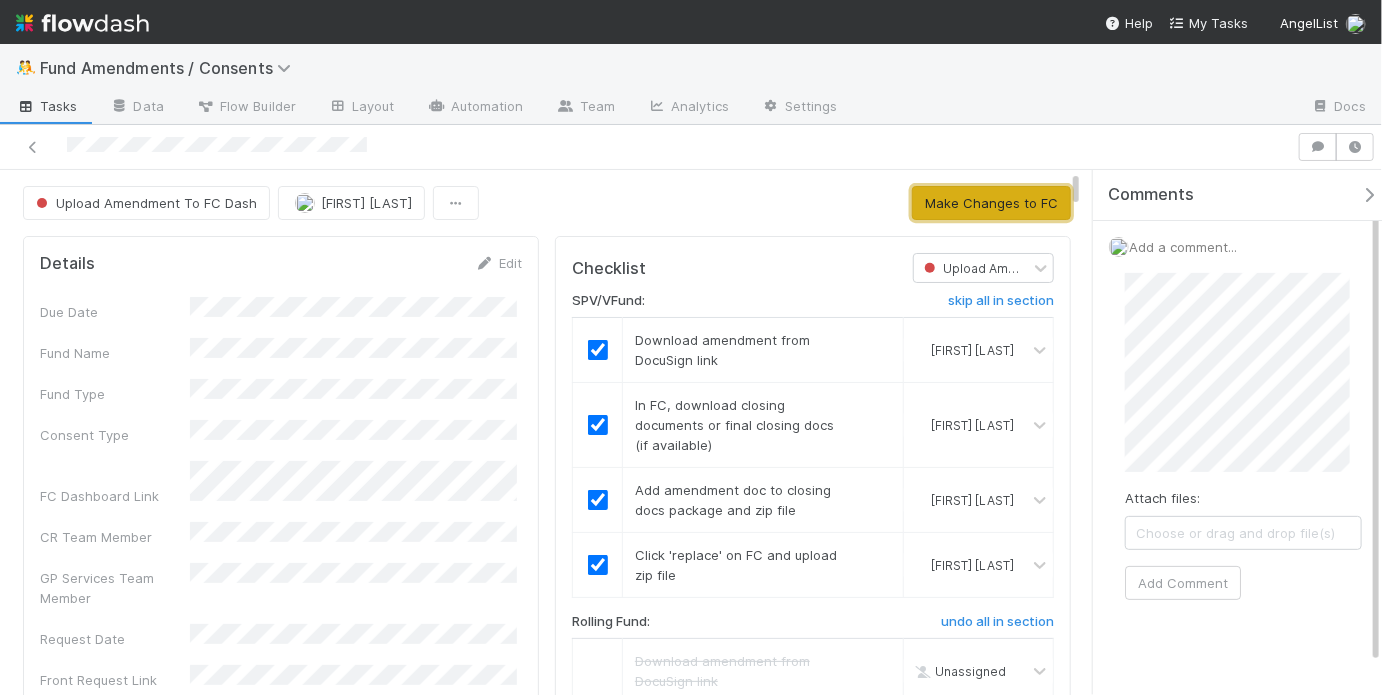 click on "Make Changes to FC" at bounding box center (991, 203) 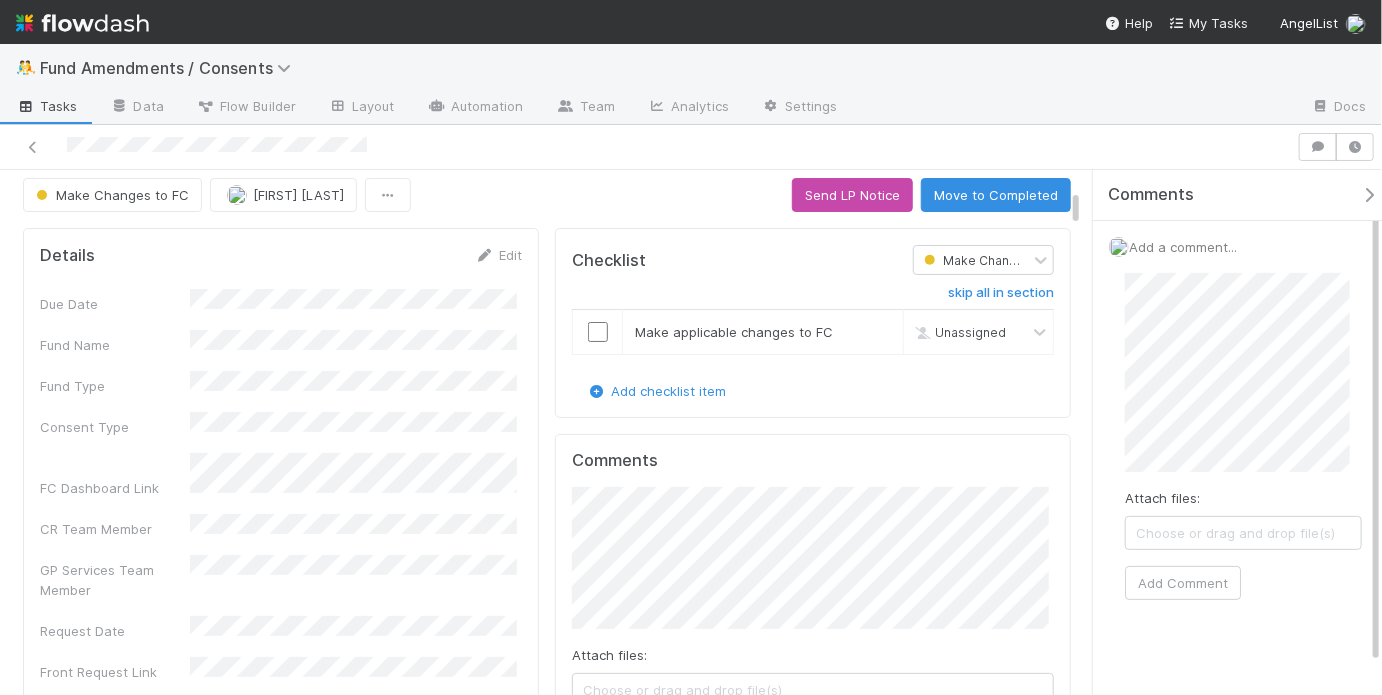 scroll, scrollTop: 0, scrollLeft: 0, axis: both 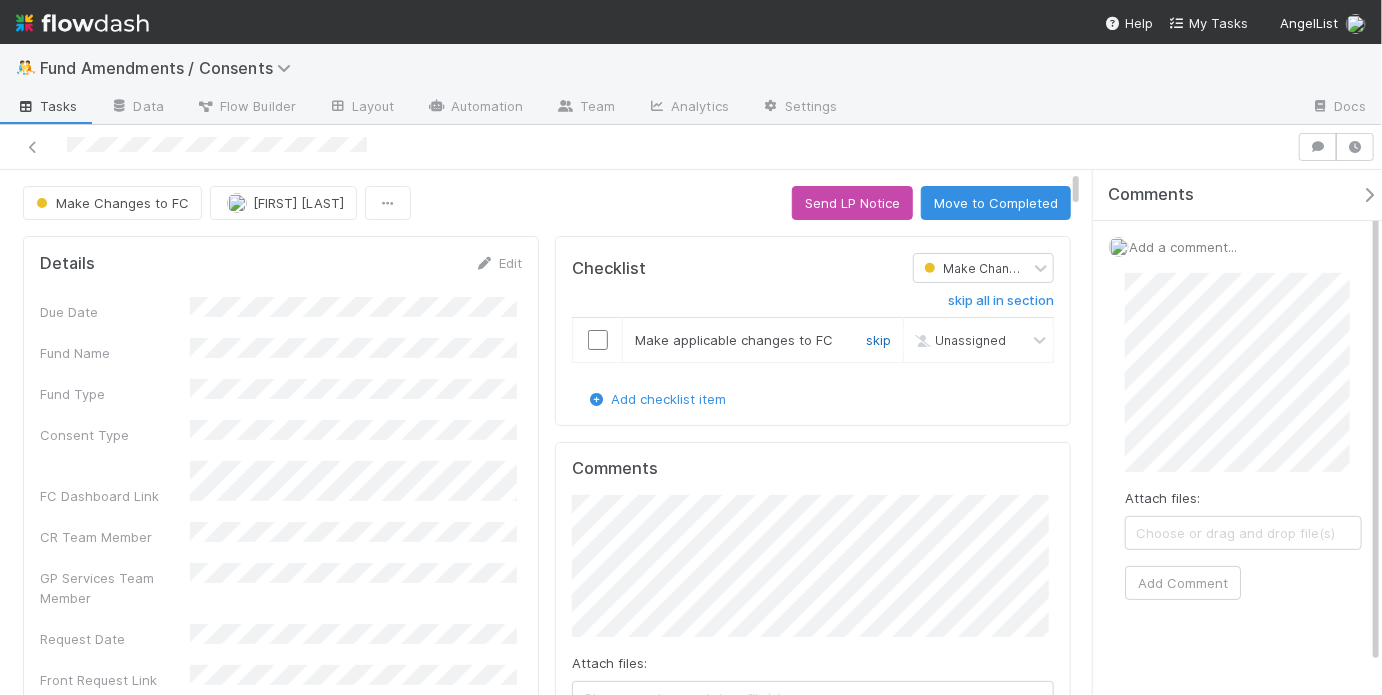 click on "skip" at bounding box center (878, 340) 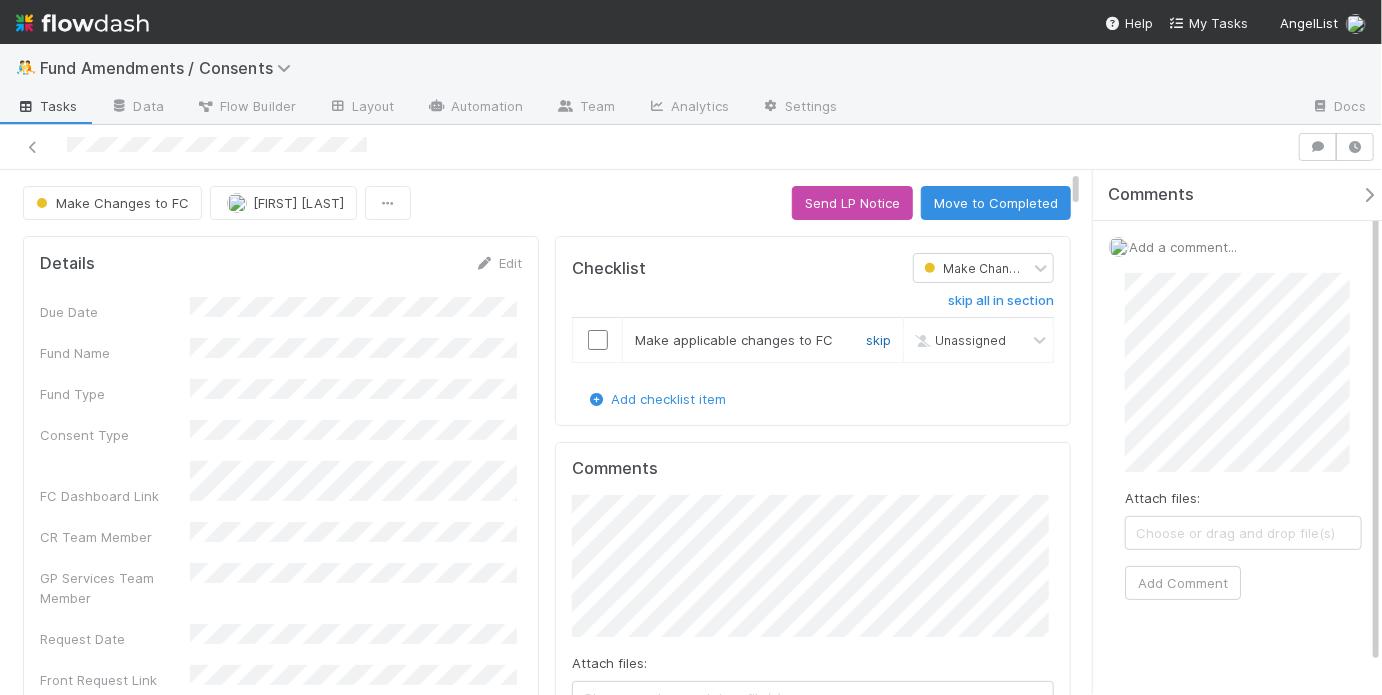 click on "skip" at bounding box center [878, 340] 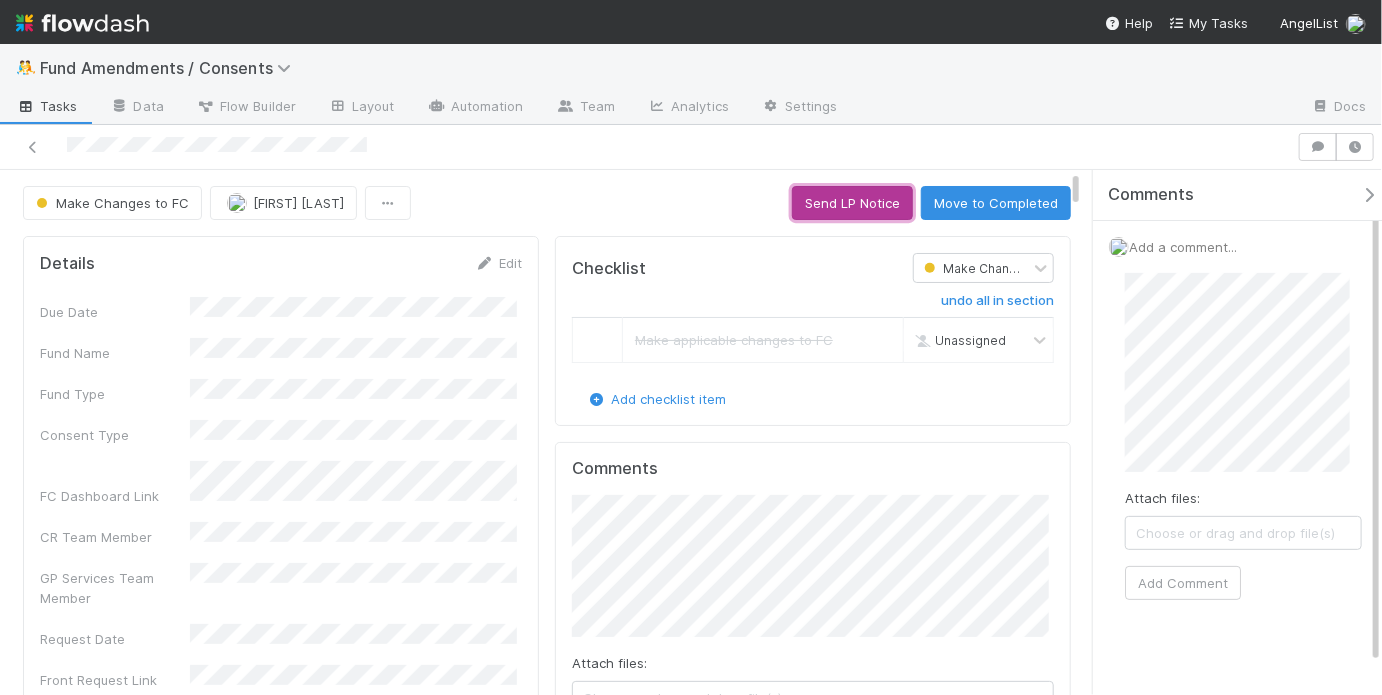 click on "Send LP Notice" at bounding box center [852, 203] 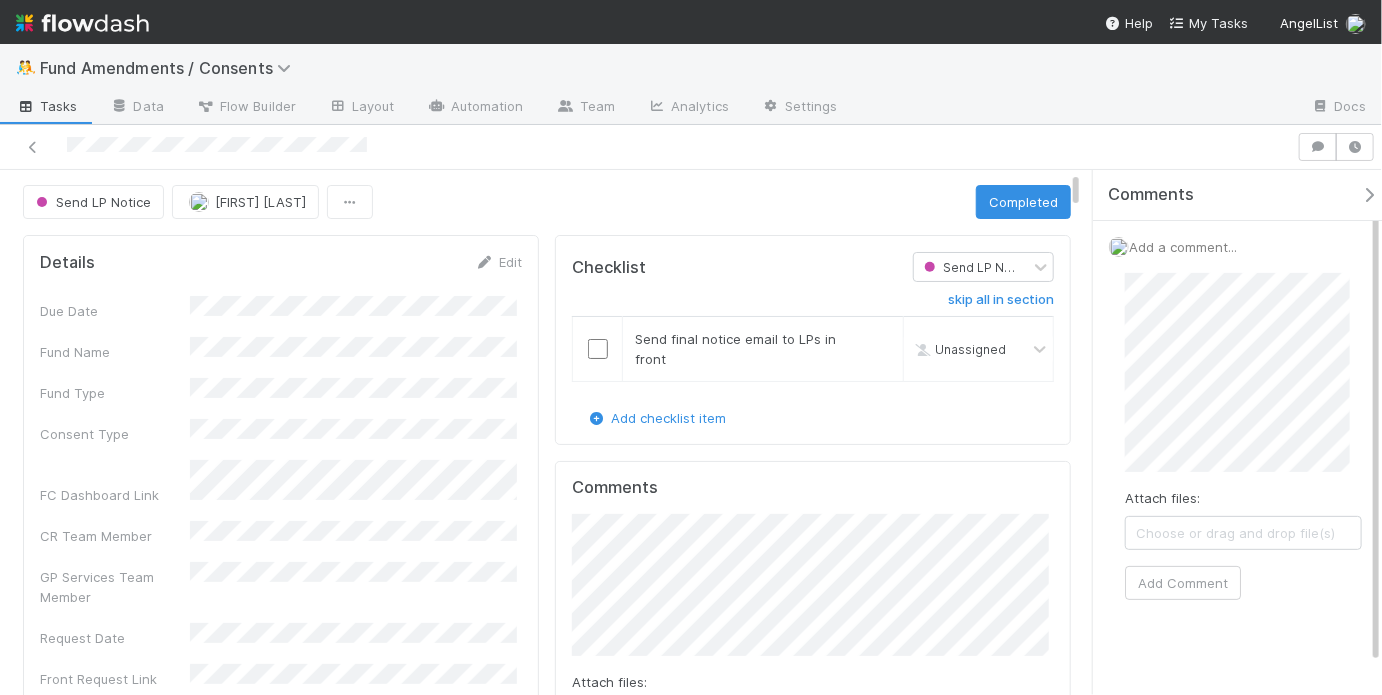 scroll, scrollTop: 0, scrollLeft: 0, axis: both 